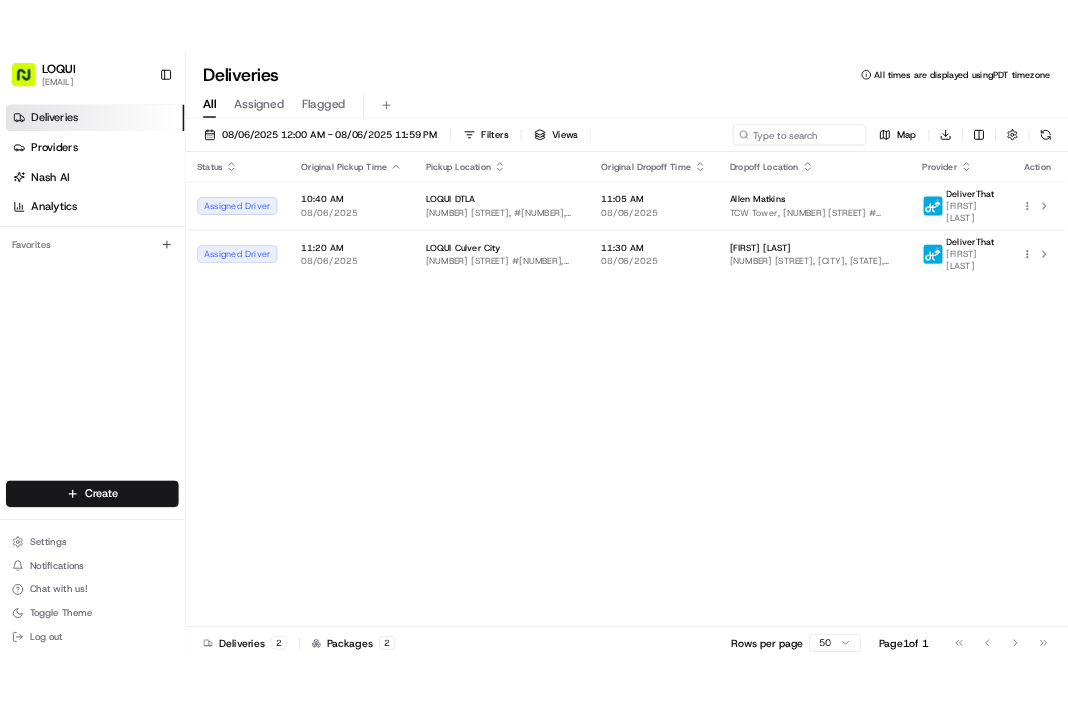 scroll, scrollTop: 0, scrollLeft: 0, axis: both 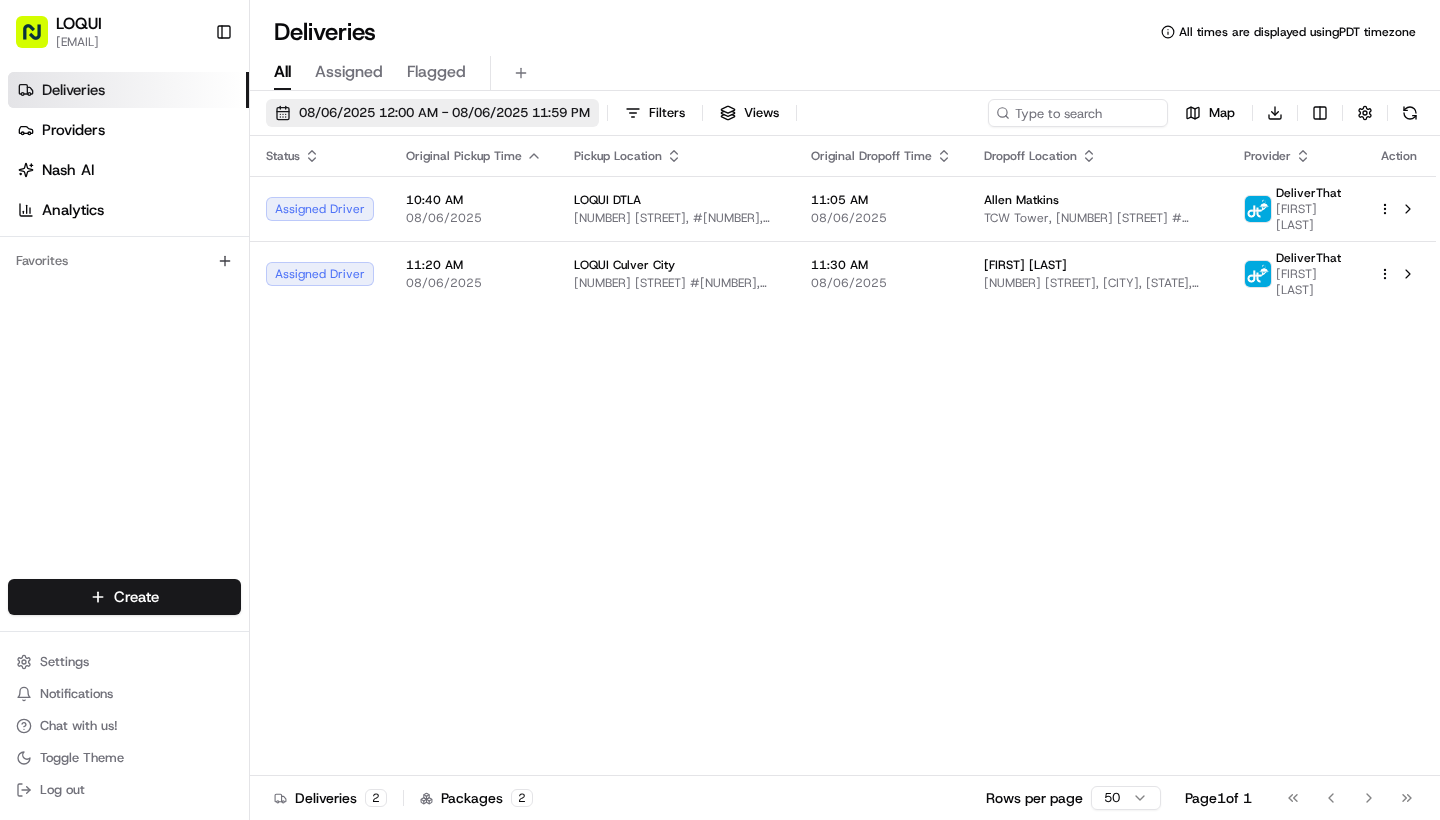 click on "08/06/2025 12:00 AM - 08/06/2025 11:59 PM" at bounding box center [444, 113] 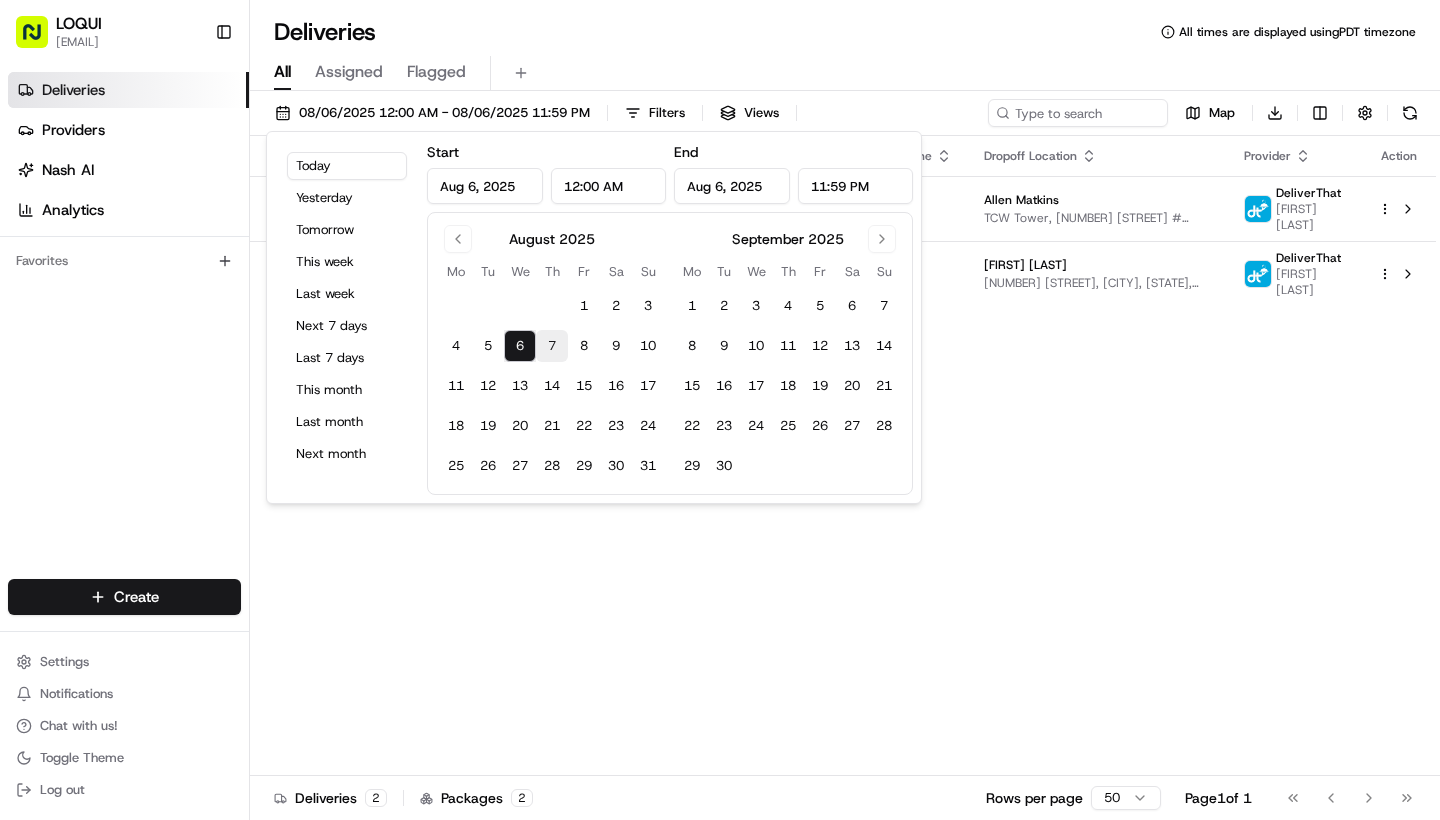 click on "7" at bounding box center [552, 346] 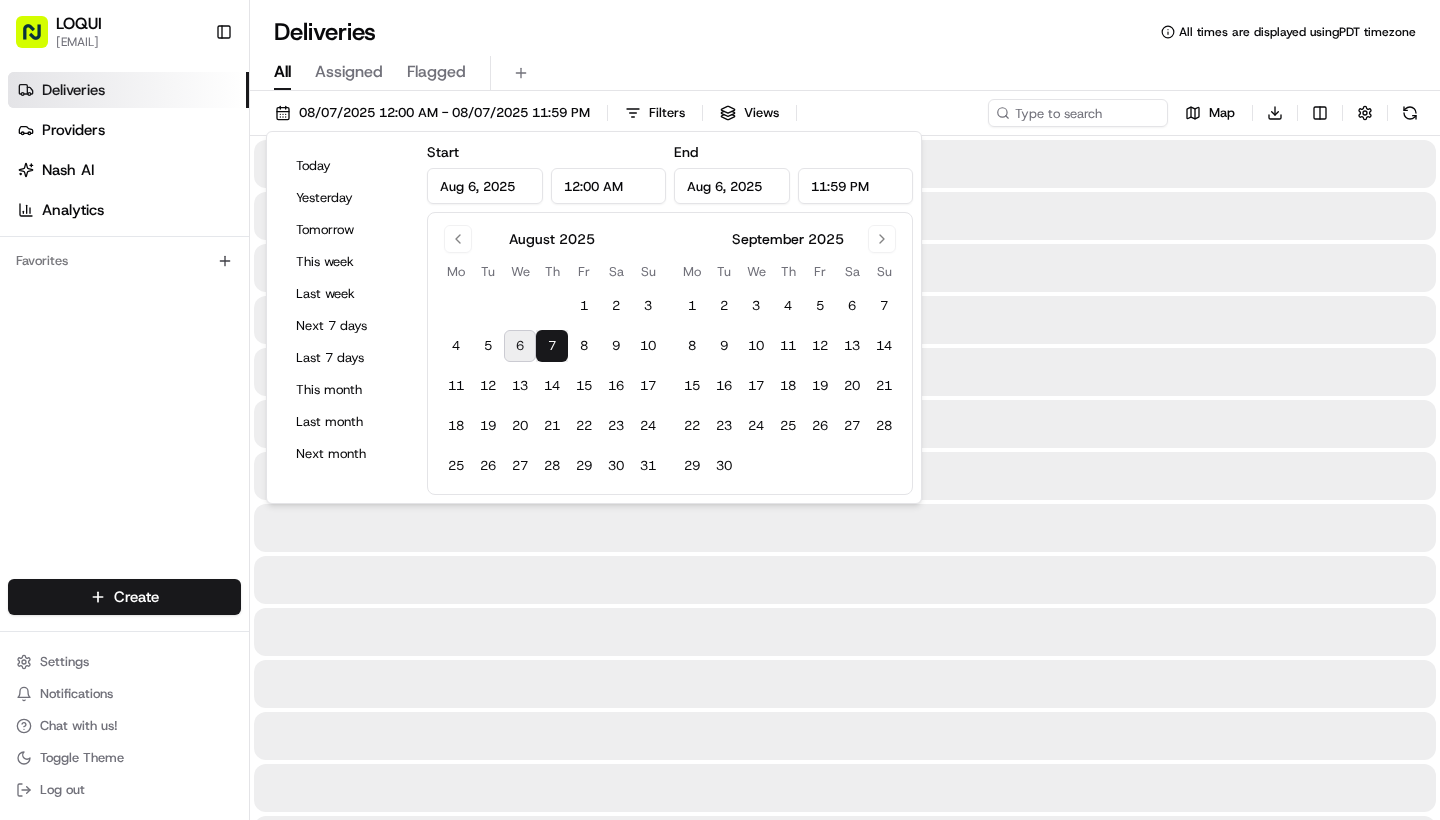 type on "Aug 7, 2025" 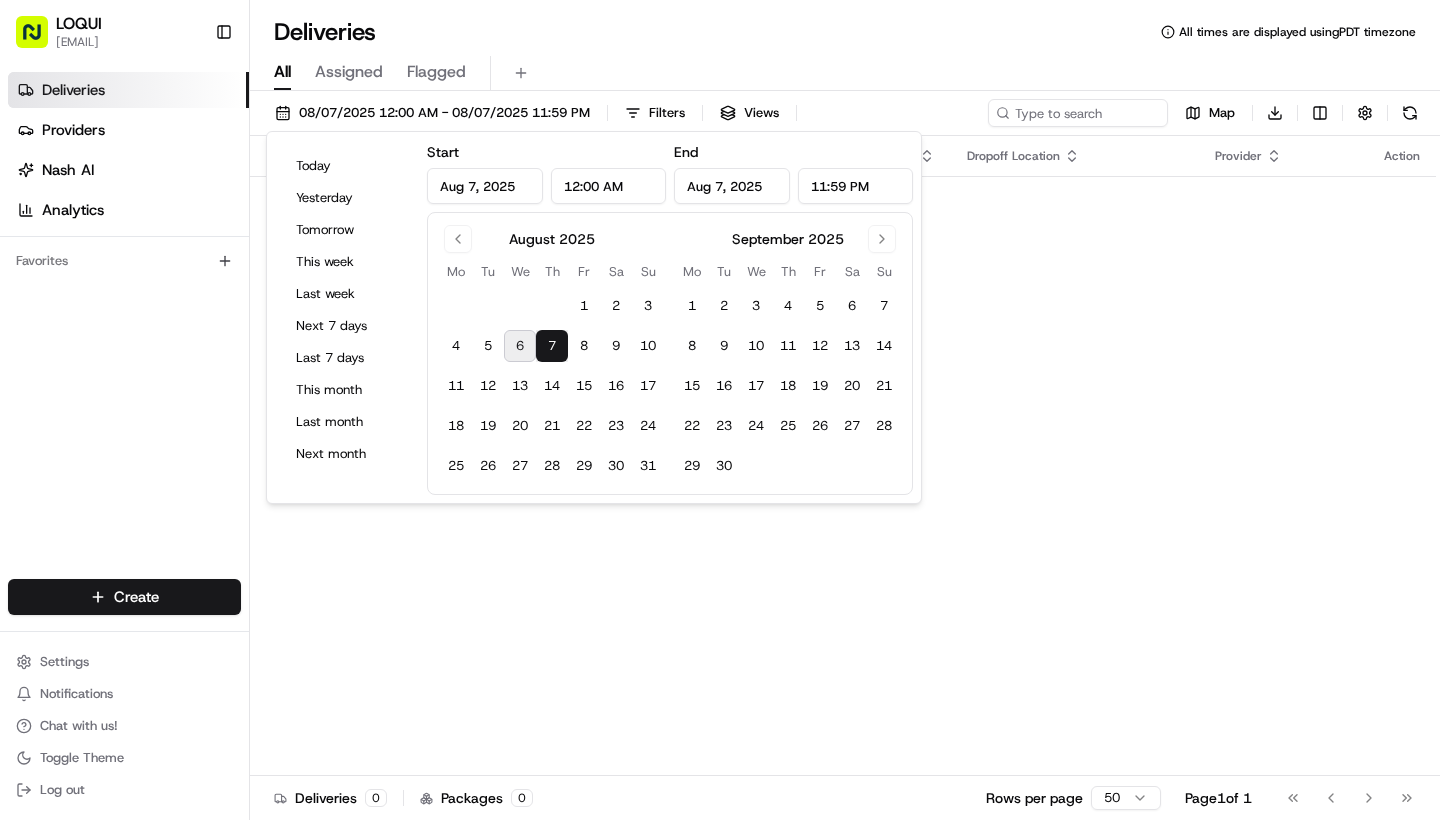 click on "Status Original Pickup Time Pickup Location Original Dropoff Time Dropoff Location Provider Action No results." at bounding box center (843, 456) 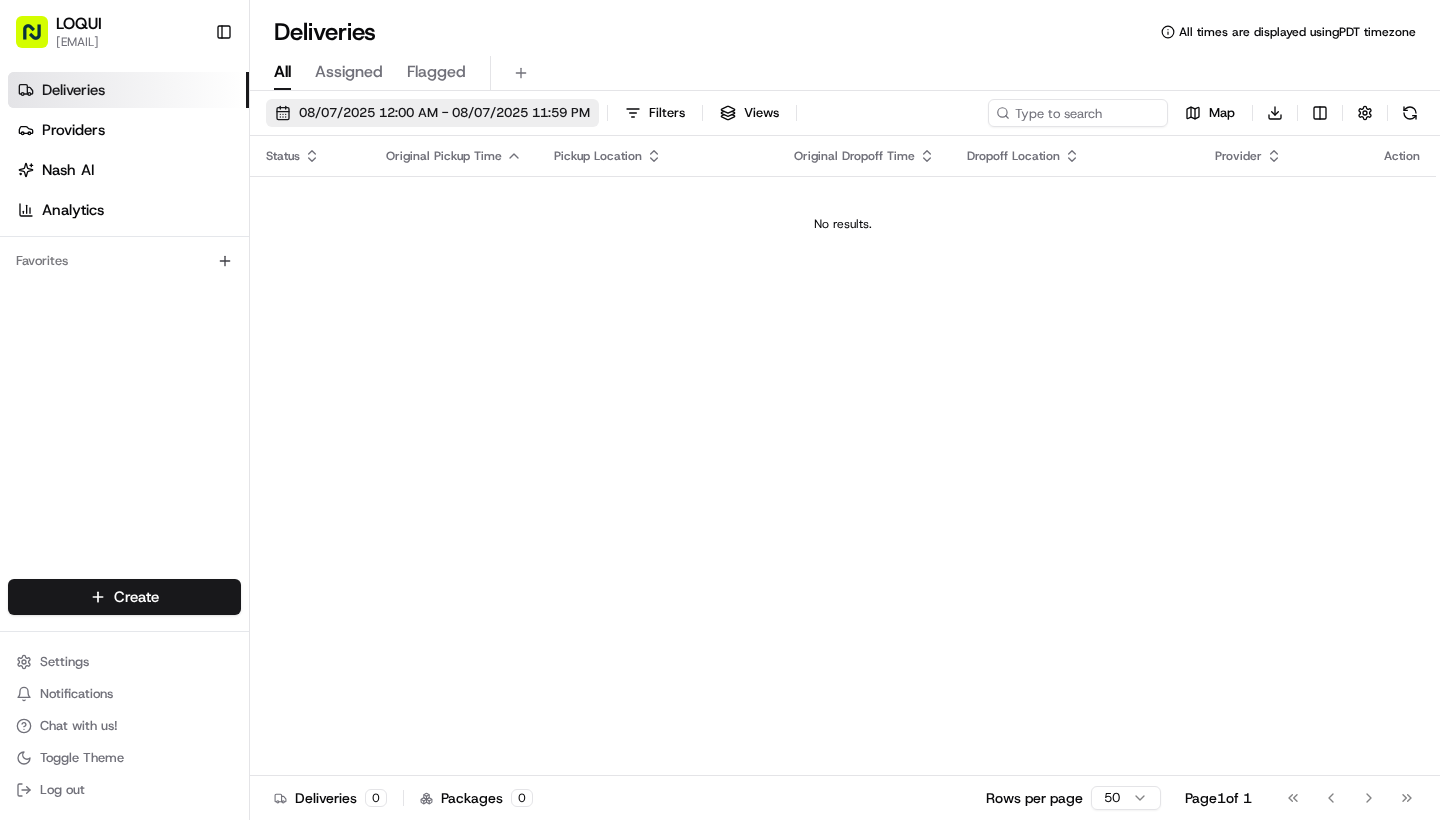 click on "08/07/2025 12:00 AM - 08/07/2025 11:59 PM" at bounding box center [444, 113] 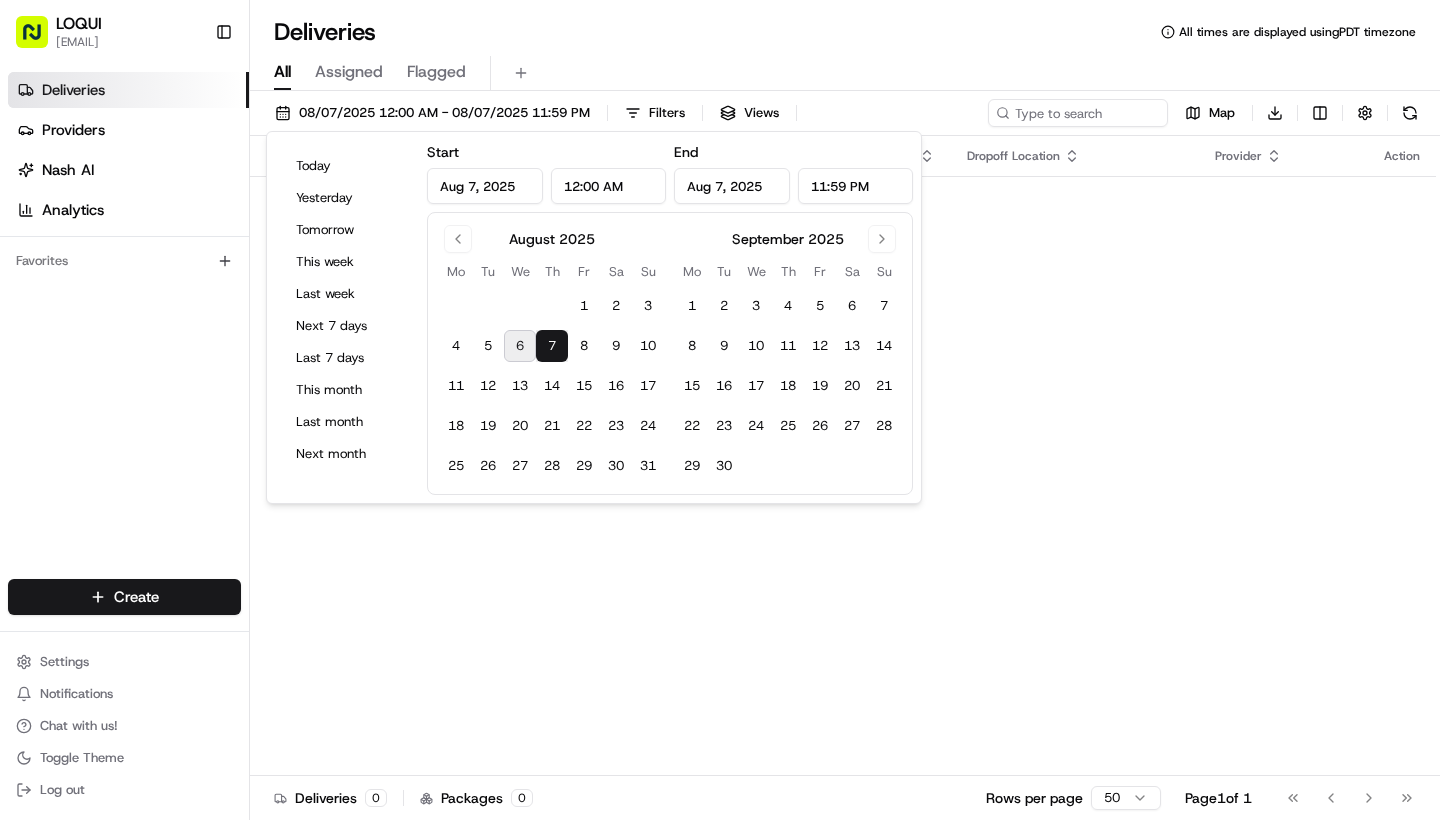 click on "6" at bounding box center (520, 346) 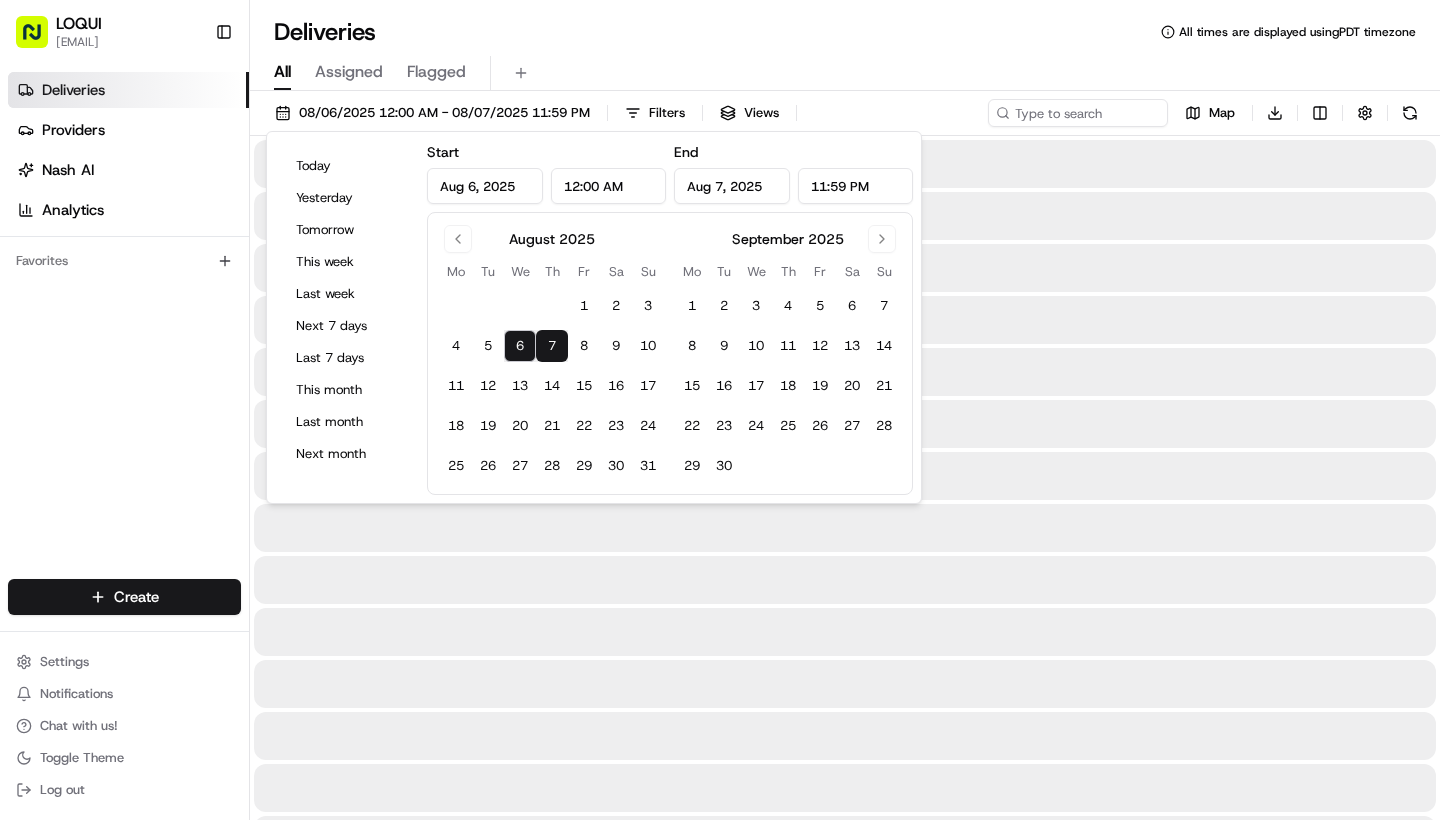 type on "Aug 6, 2025" 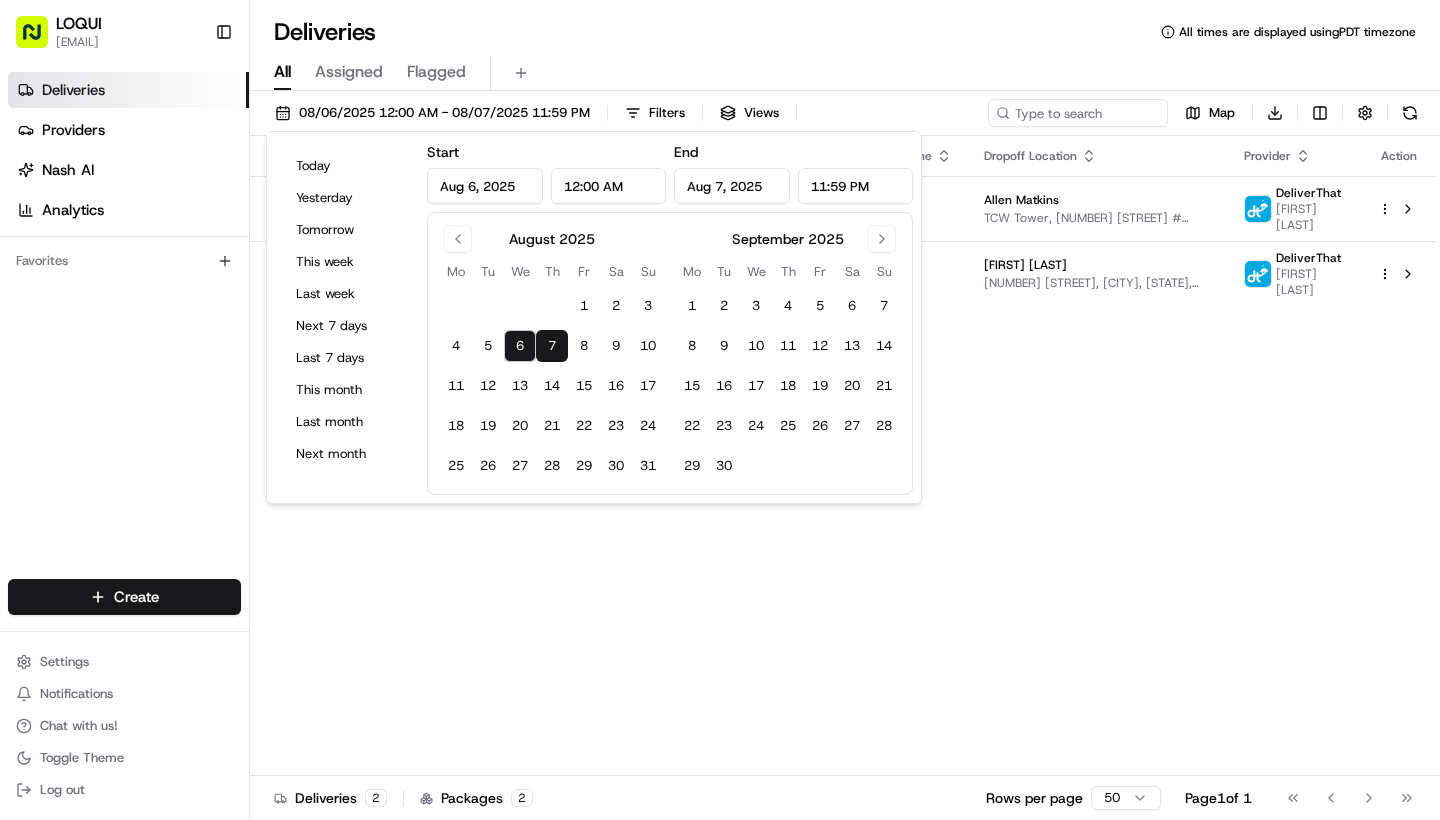 click on "Status Original Pickup Time Pickup Location Original Dropoff Time Dropoff Location Provider Action Assigned Driver 10:40 AM 08/06/2025 LOQUI DTLA [NUMBER] [STREET], #[NUMBER], [CITY], [STATE] [POSTAL CODE], [COUNTRY] 11:05 AM 08/06/2025 Allen Matkins TCW Tower, [NUMBER] [STREET] #[NUMBER], [CITY], [STATE] [POSTAL CODE], [COUNTRY] DeliverThat [FIRST] [LAST] Assigned Driver 11:20 AM 08/06/2025 LOQUI Culver City [NUMBER] [STREET] #[NUMBER], [CITY], [STATE], [POSTAL CODE], [COUNTRY] 11:30 AM 08/06/2025 [FIRST] [LAST] [NUMBER] [STREET], [CITY], [STATE], [POSTAL CODE], [COUNTRY] DeliverThat [FIRST] [LAST]" at bounding box center [843, 456] 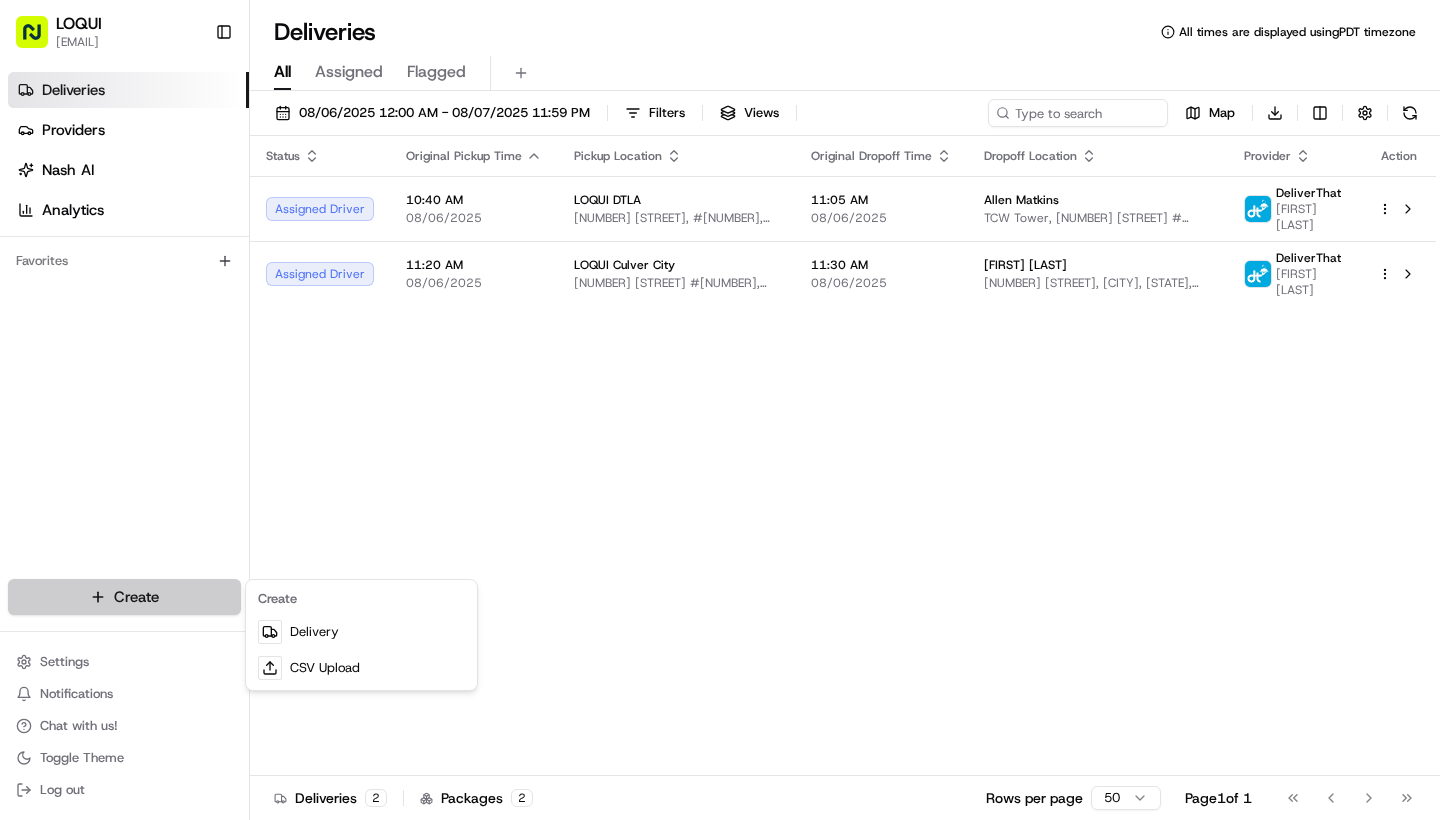 click on "LOQUI [EMAIL] Toggle Sidebar Deliveries Providers Nash AI Analytics Favorites Main Menu Members & Organization Organization Users Roles Preferences Customization Tracking Orchestration Automations Dispatch Strategy Locations Pickup Locations Dropoff Locations Billing Billing Refund Requests Integrations Notification Triggers Webhooks API Keys Request Logs Create Settings Notifications Chat with us! Toggle Theme Log out Deliveries All times are displayed using PDT timezone All Assigned Flagged 08/06/2025 12:00 AM - 08/07/2025 11:59 PM Filters Views Map Download Status Original Pickup Time Pickup Location Original Dropoff Time Dropoff Location Provider Action Assigned Driver 10:40 AM 08/06/2025 LOQUI DTLA [NUMBER] [STREET], #[NUMBER], [CITY], [STATE] [POSTAL CODE], [COUNTRY] 11:05 AM 08/06/2025 Allen Matkins TCW Tower, [NUMBER] [STREET] #[NUMBER], [CITY], [STATE] [POSTAL CODE], [COUNTRY] DeliverThat [FIRST] [LAST] Assigned Driver 11:20 AM 08/06/2025 LOQUI Culver City [NUMBER] [STREET] #[NUMBER], [CITY], [STATE], [POSTAL CODE], [COUNTRY] 2" at bounding box center (720, 410) 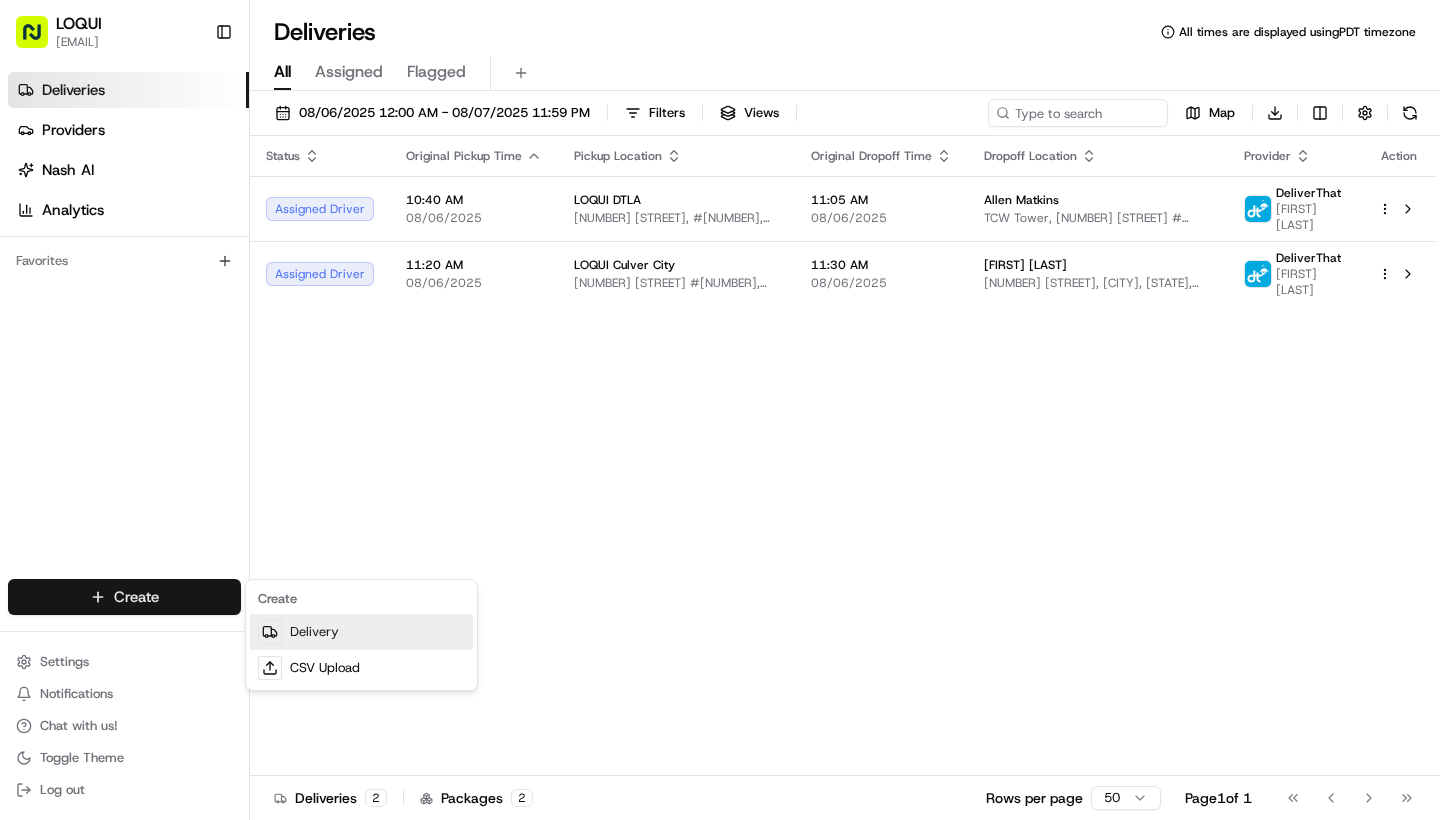 click on "Delivery" at bounding box center (361, 632) 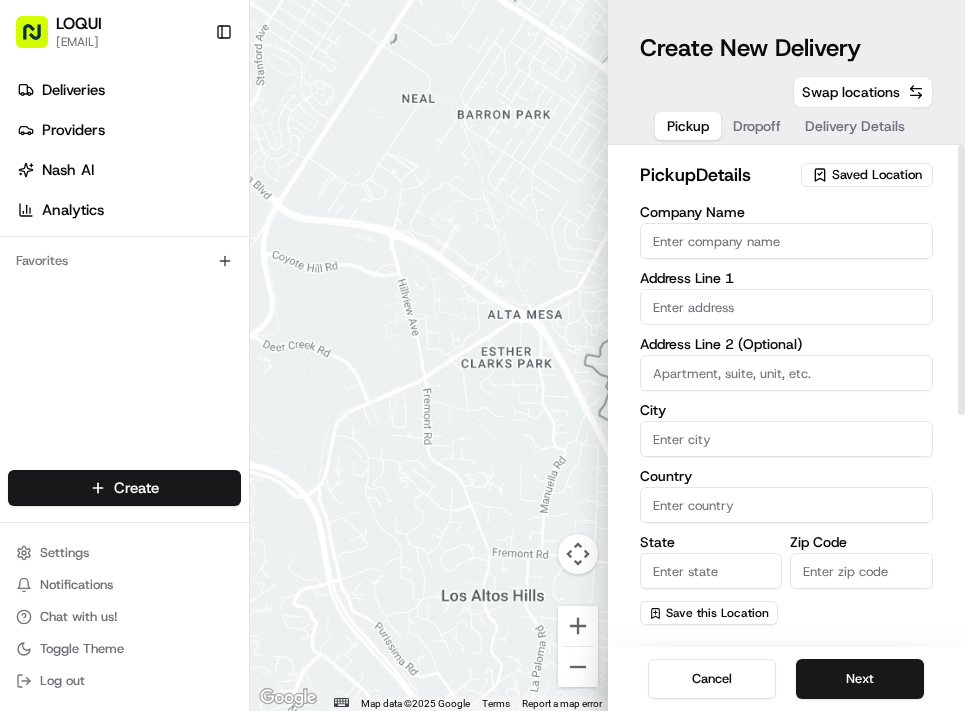 click on "Saved Location" at bounding box center [877, 175] 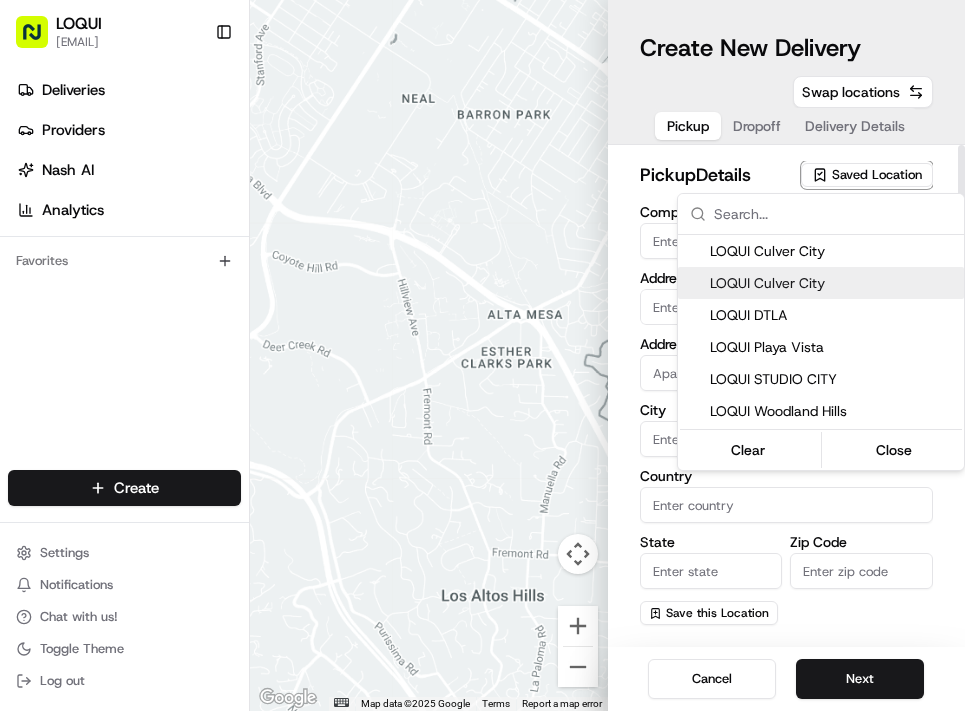 click on "LOQUI Culver City" at bounding box center (833, 283) 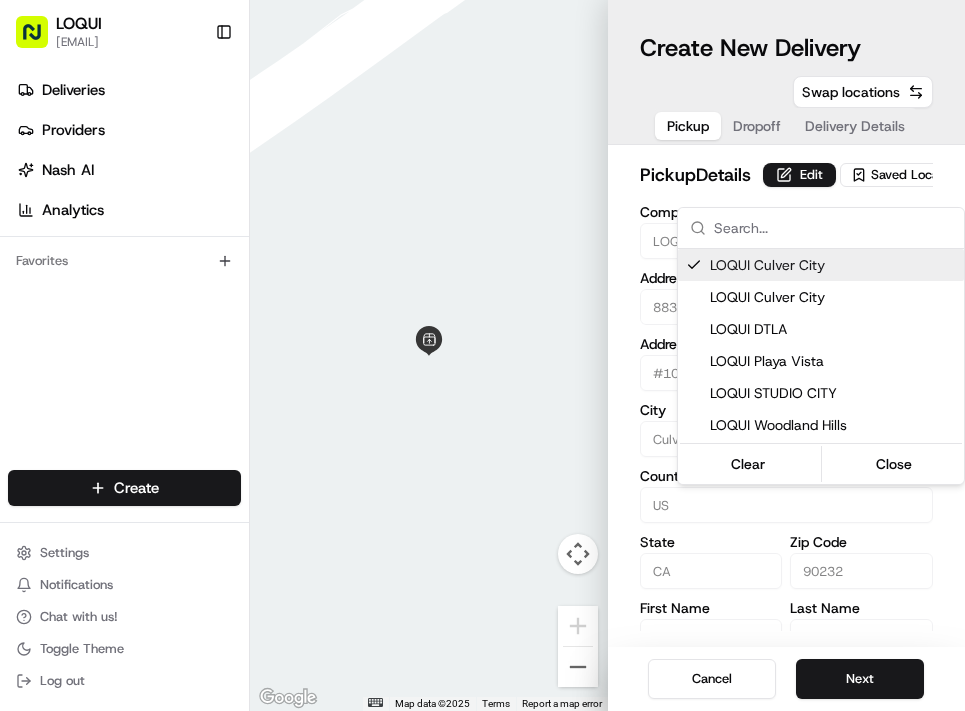 click on "pickup Details Saved Location Company Name LOQUI Culver City Address Line 1 [NUMBER] [STREET] Address Line 2 (Optional) #104 City Culver City Country US State CA Zip Code 90232 Save this Location First Name [FIRST] Last Name" at bounding box center [482, 355] 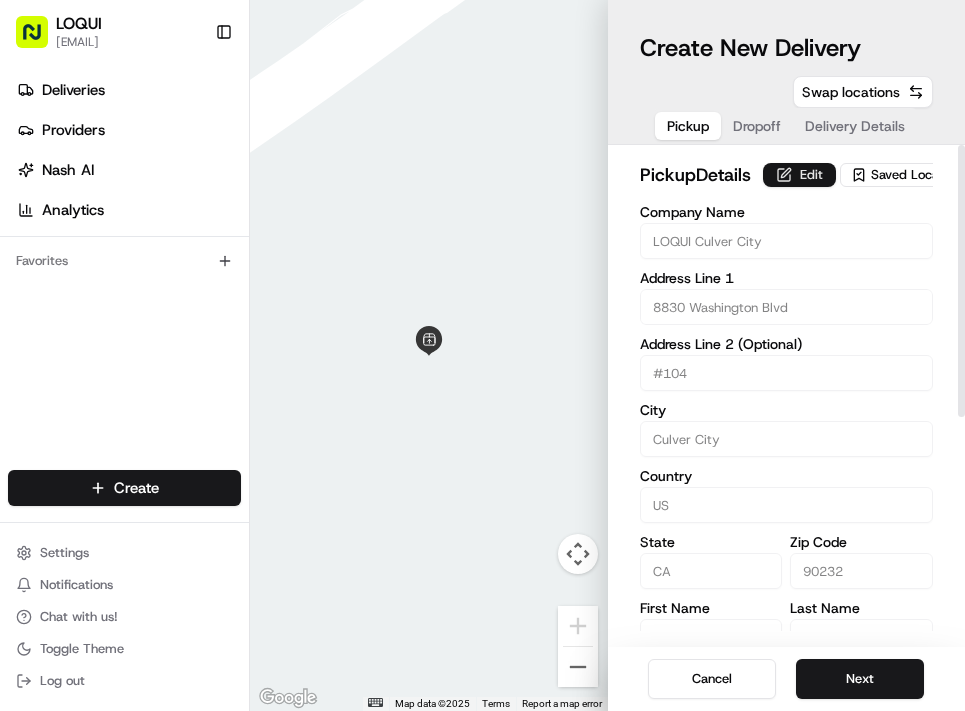 click on "Edit" at bounding box center [799, 175] 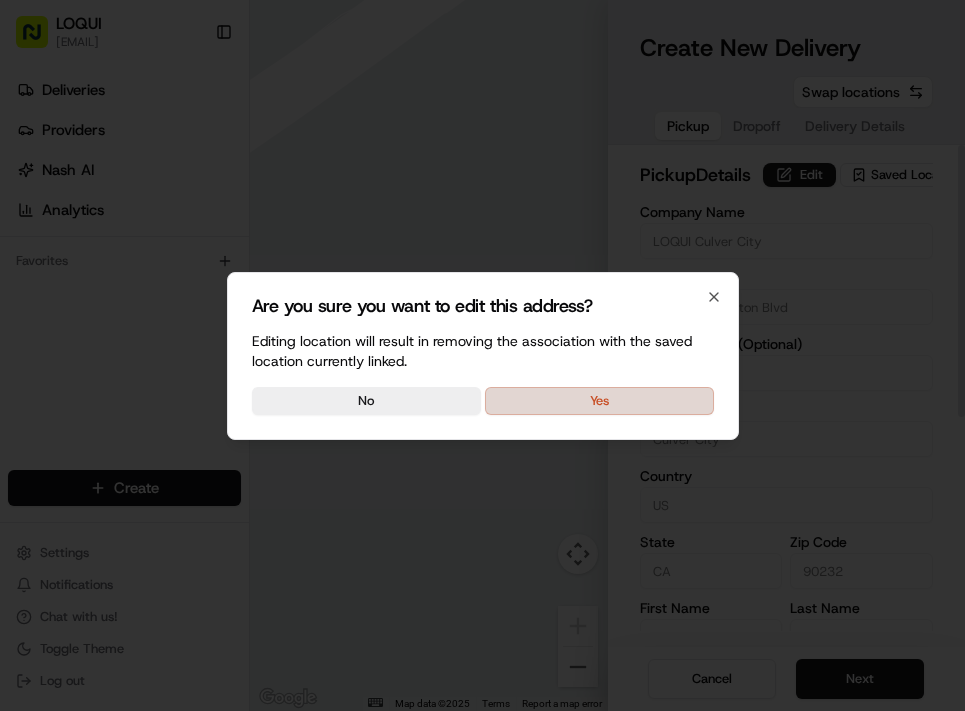 click on "Yes" at bounding box center [599, 401] 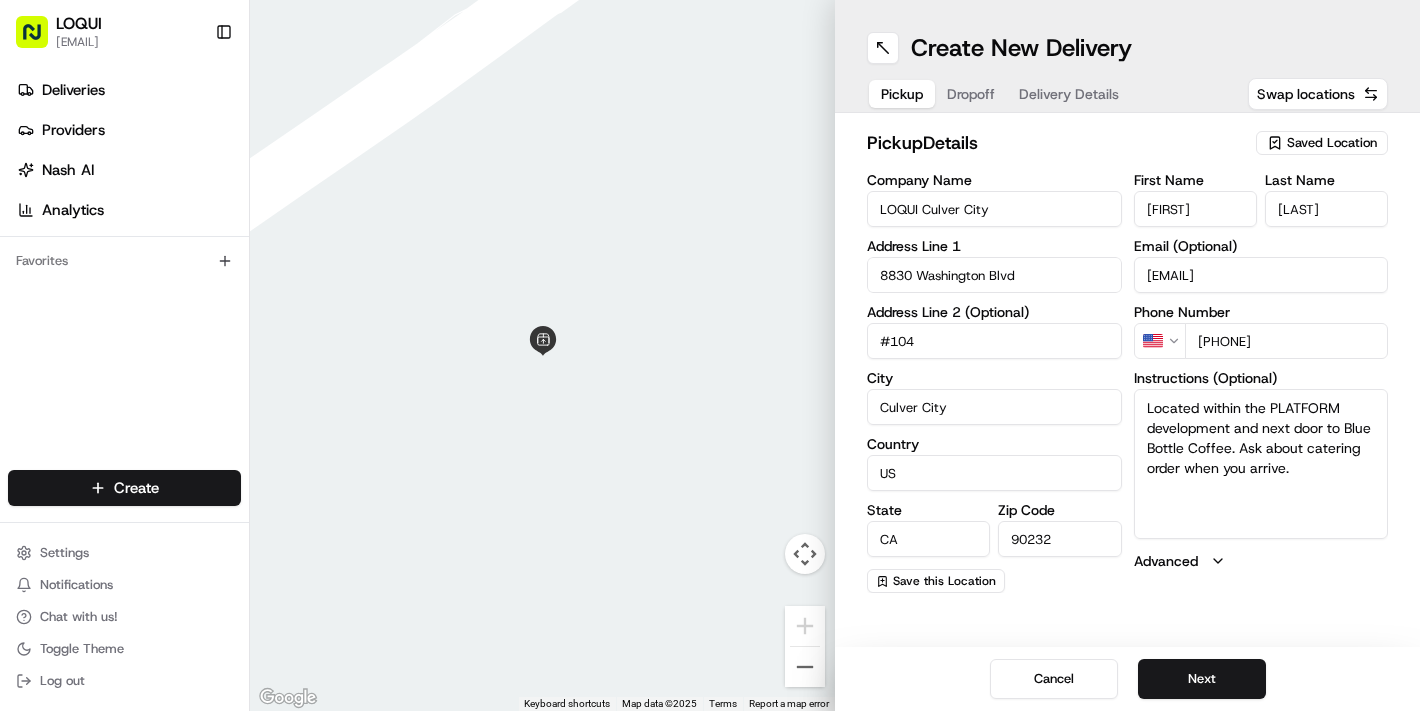drag, startPoint x: 1190, startPoint y: 209, endPoint x: 1019, endPoint y: 205, distance: 171.04678 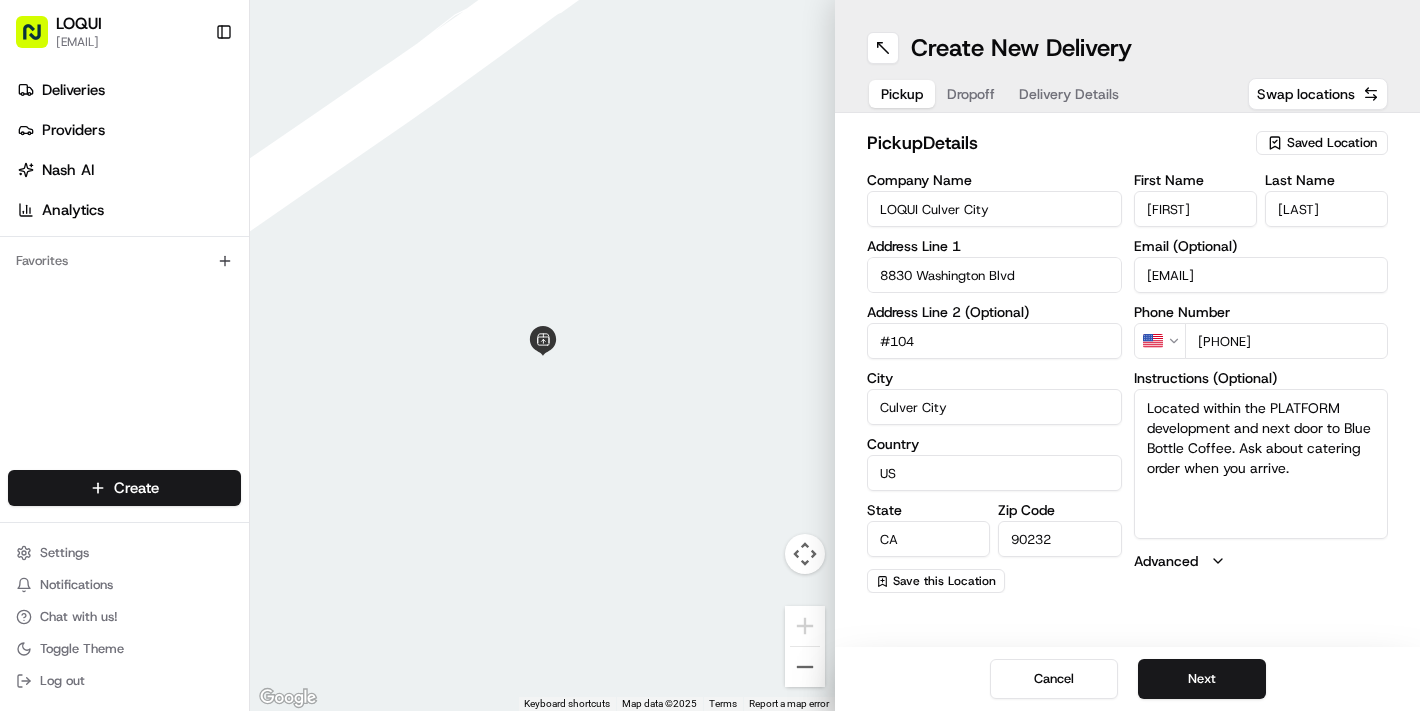 type on "[FIRST]" 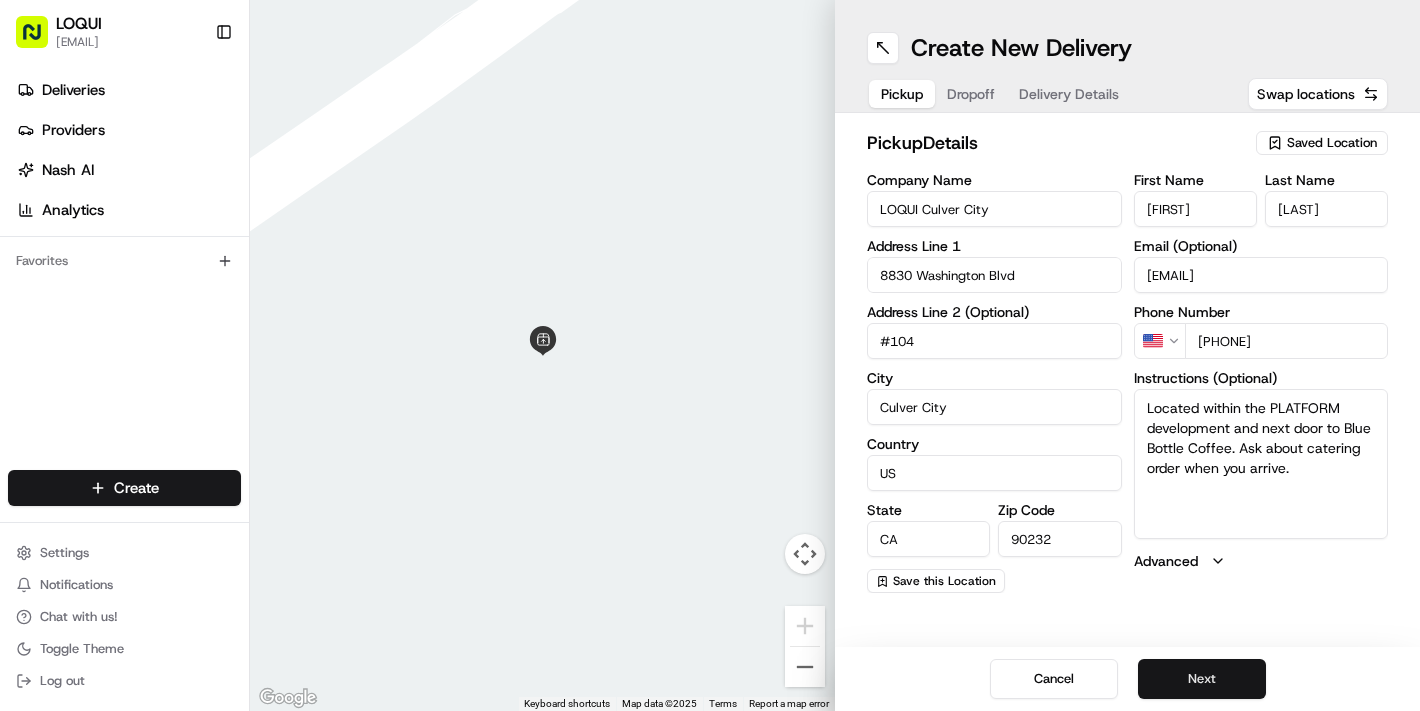 click on "Next" at bounding box center (1202, 679) 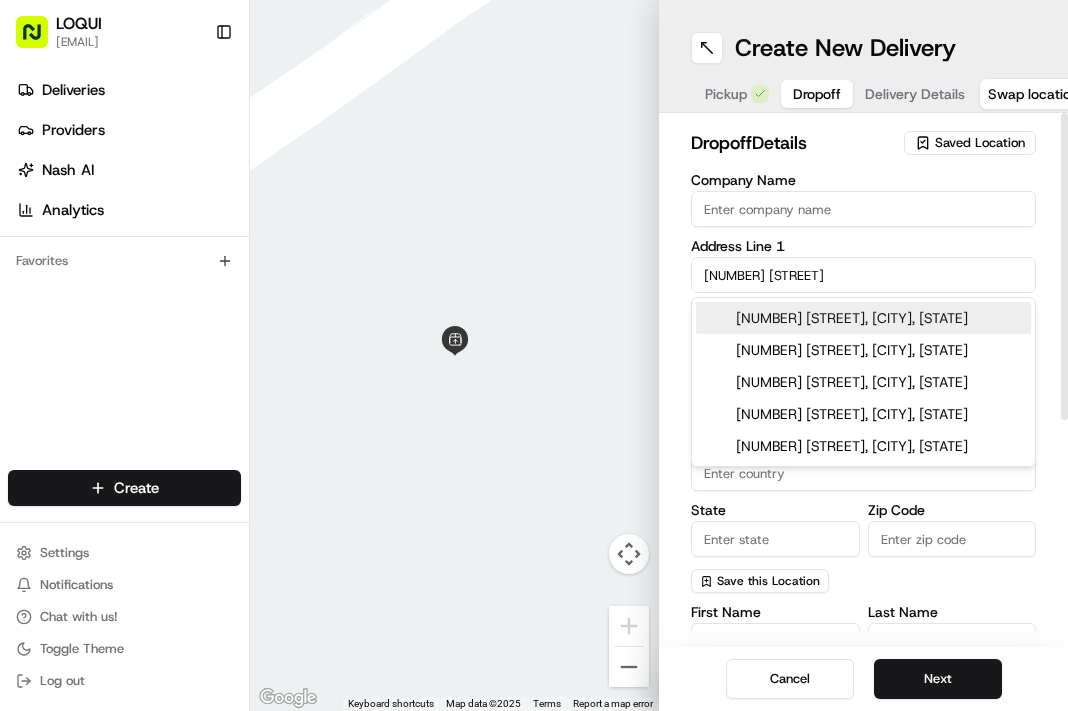click on "[NUMBER] [STREET], [CITY], [STATE]" at bounding box center [863, 318] 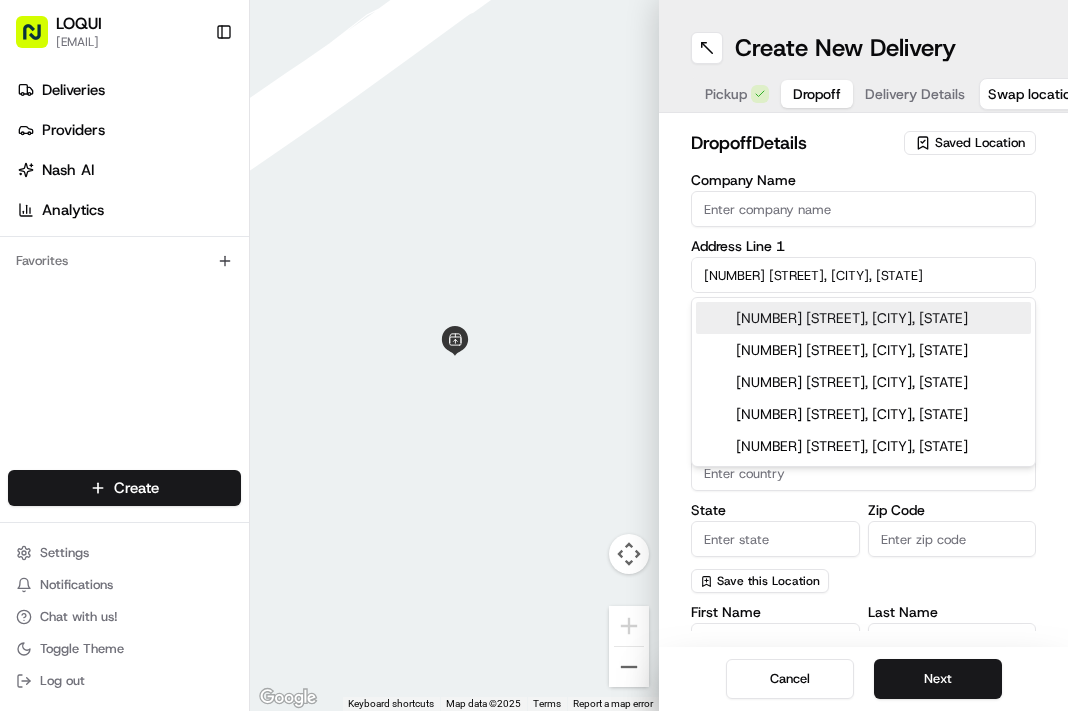type on "[NUMBER] [STREET], [CITY], [STATE], [POSTAL CODE], [COUNTRY]" 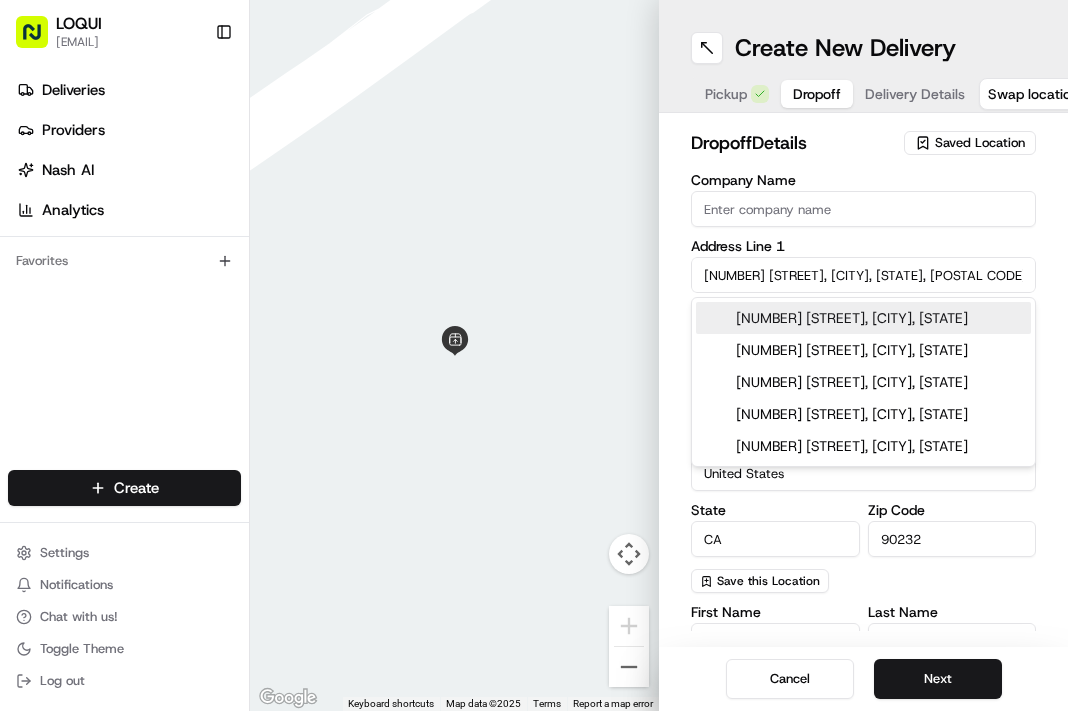 type on "[NUMBER] [STREET]" 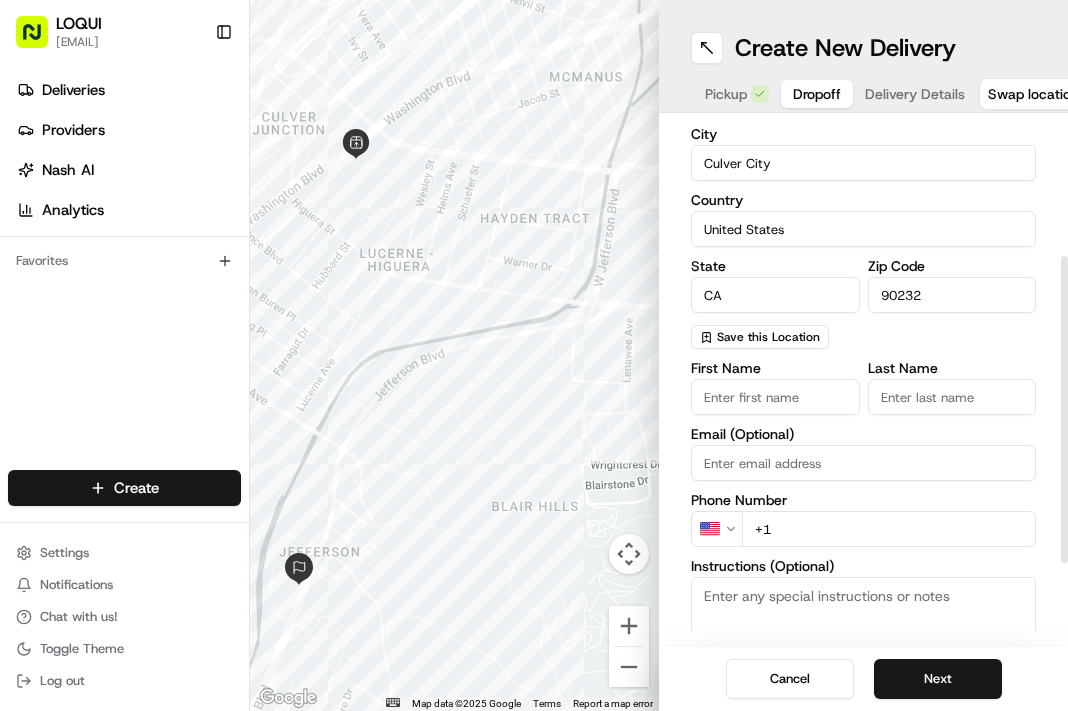 scroll, scrollTop: 264, scrollLeft: 0, axis: vertical 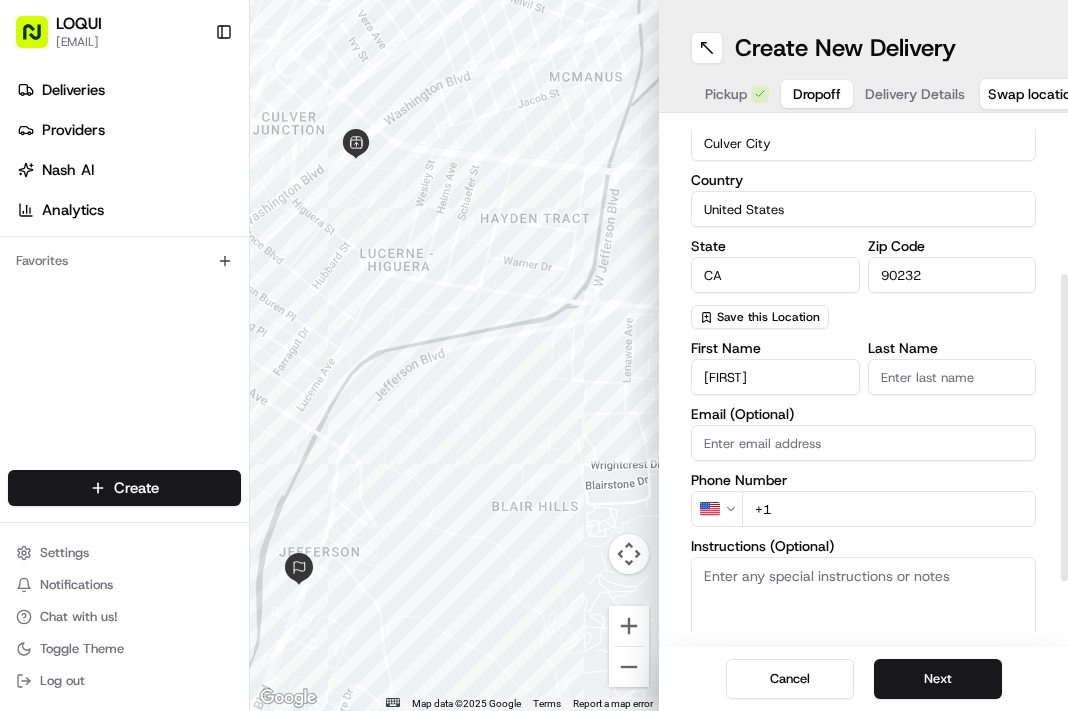 type on "[FIRST]" 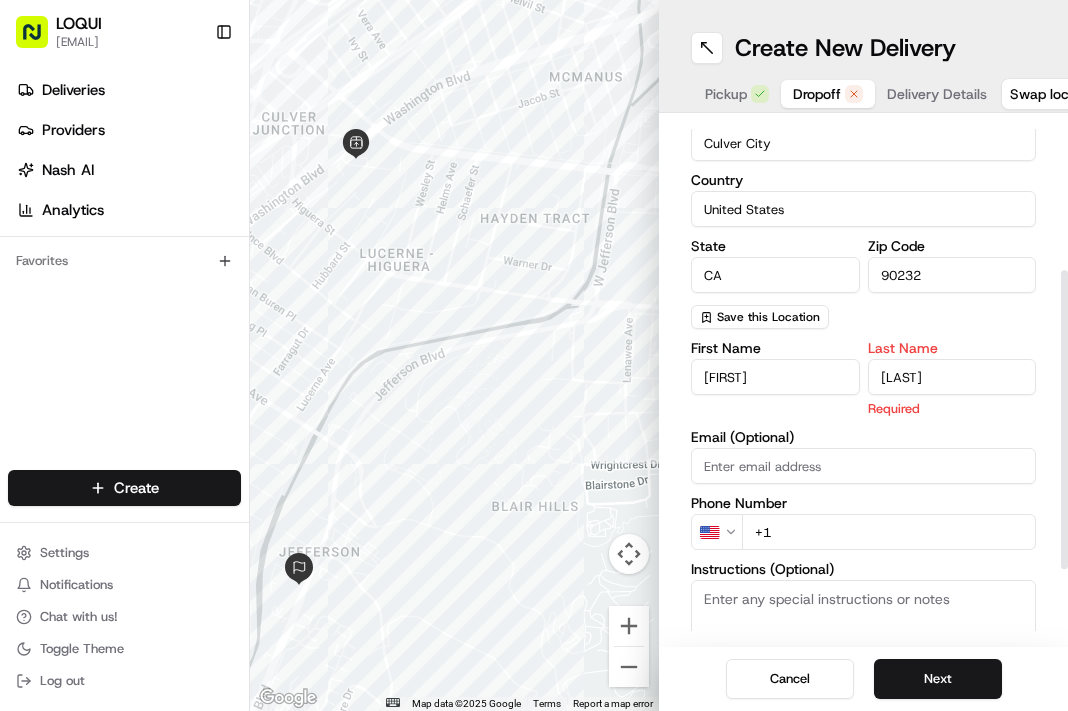 type on "[LAST]" 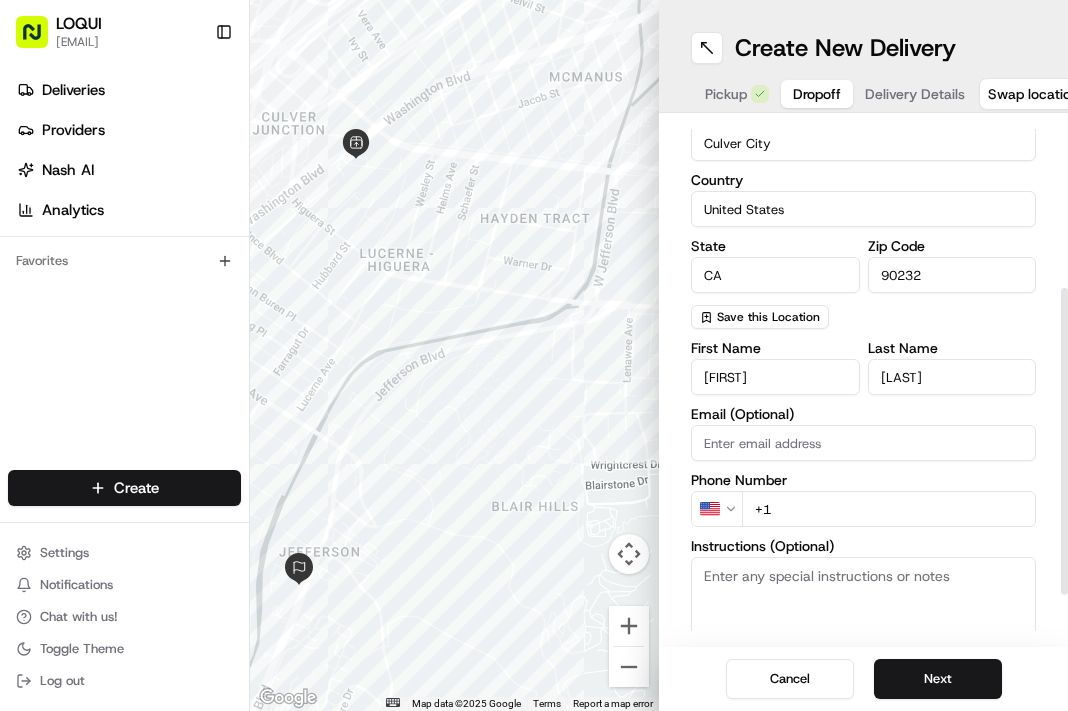 scroll, scrollTop: 363, scrollLeft: 0, axis: vertical 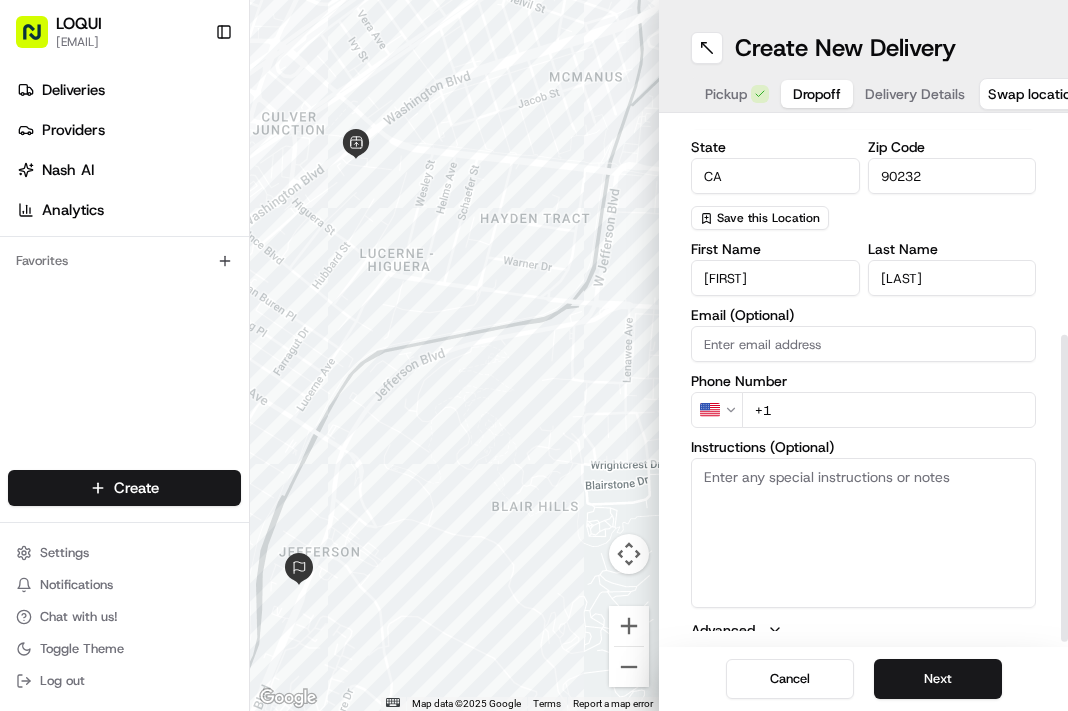 click at bounding box center [454, 355] 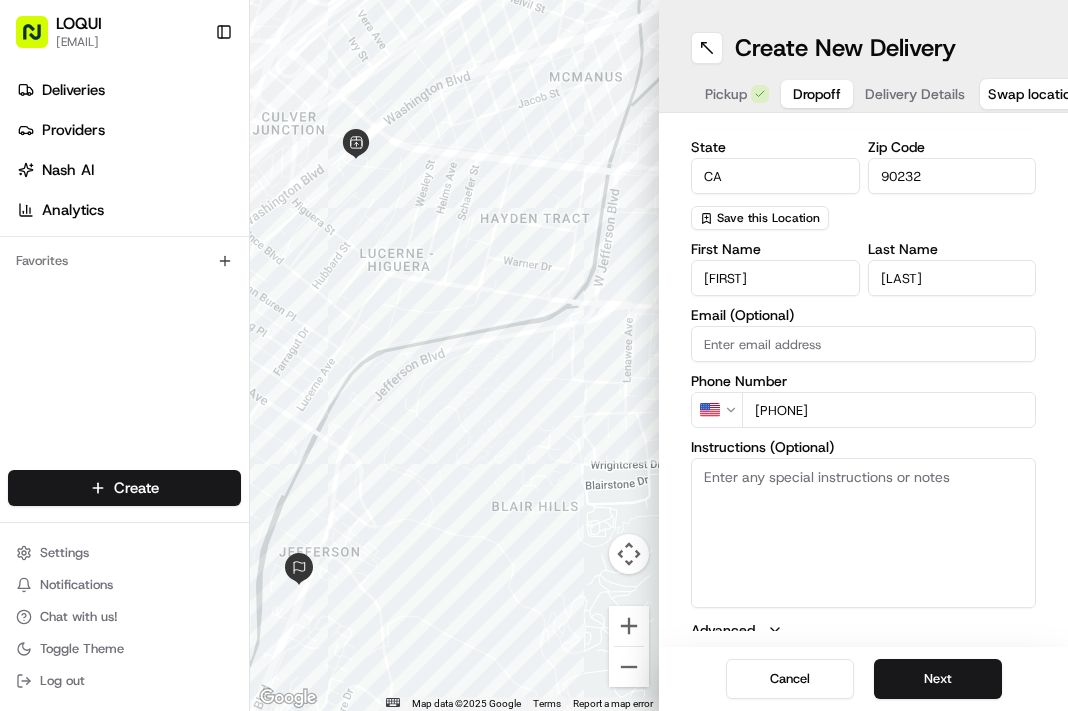 type on "[PHONE]" 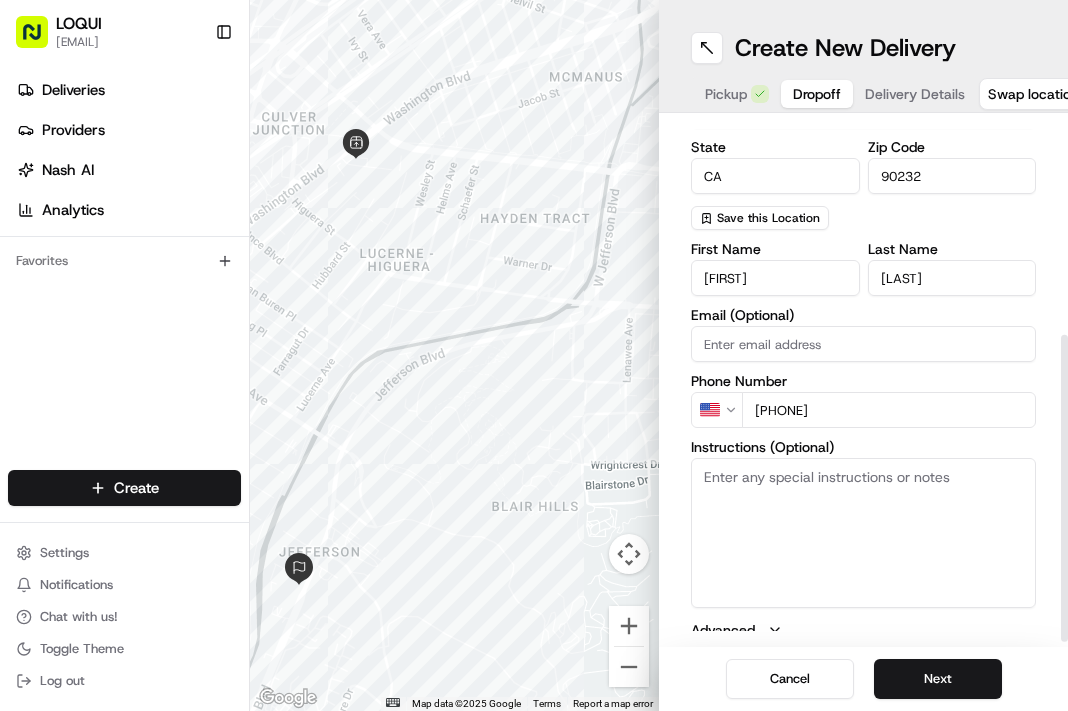 click on "Instructions (Optional)" at bounding box center (863, 533) 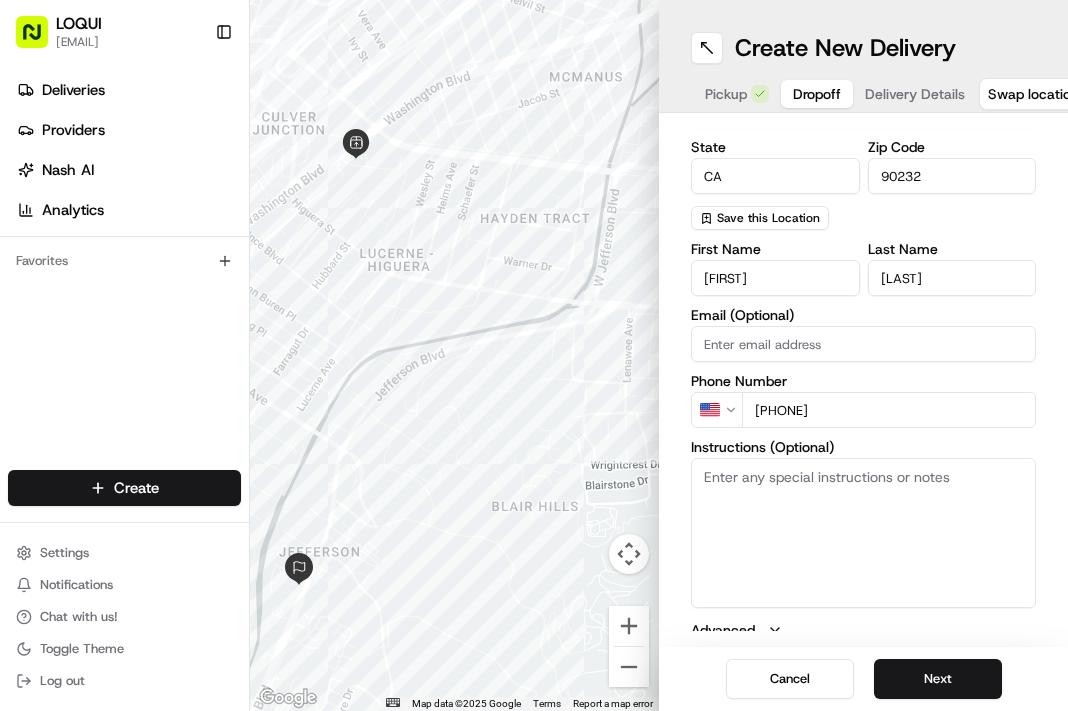 click on "Instructions (Optional)" at bounding box center (863, 533) 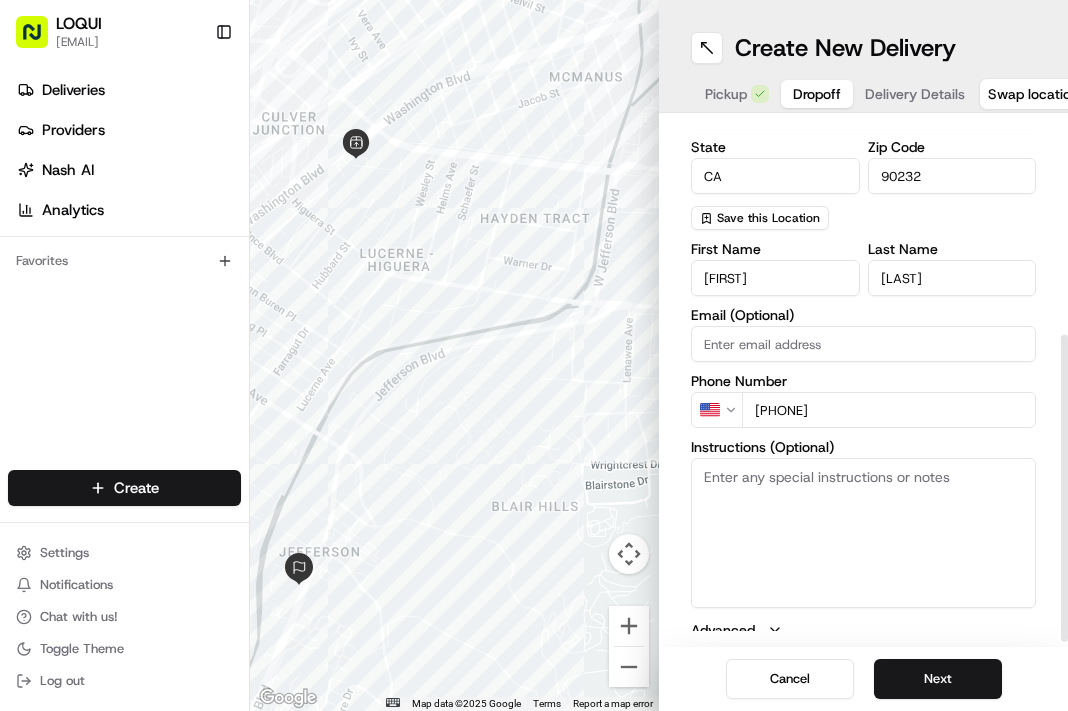 paste on "Please park in lot & bring to Reception Desk - I ([FIRST] & [FIRST]) will meet you there to direct you where to place the food in the office!" 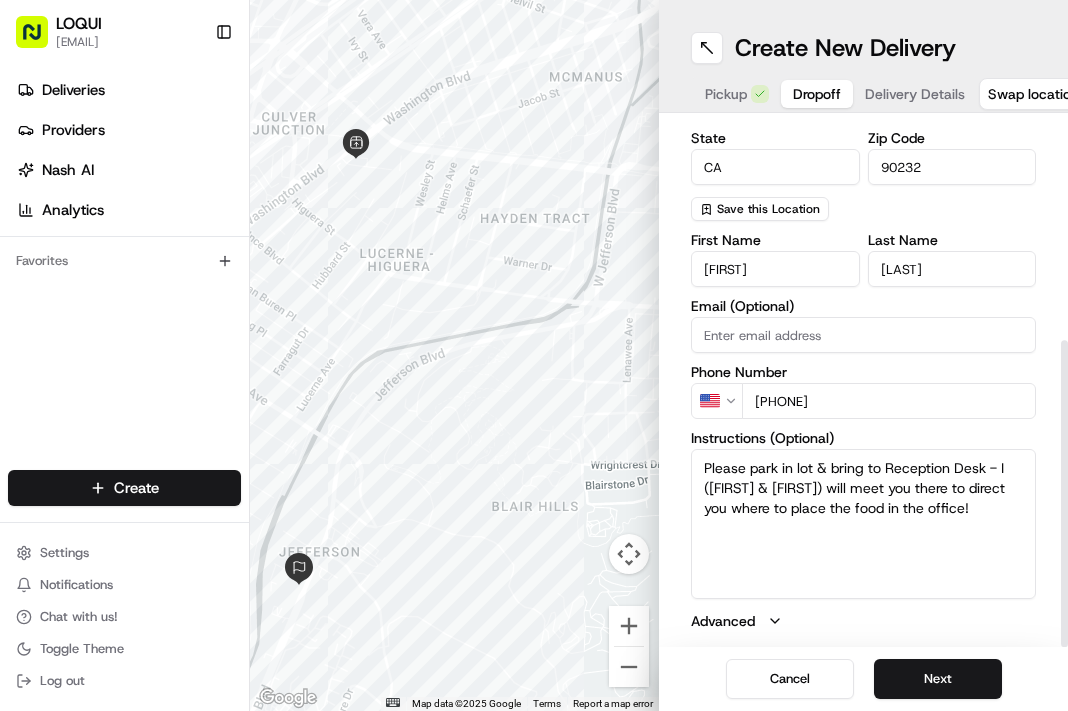 scroll, scrollTop: 372, scrollLeft: 0, axis: vertical 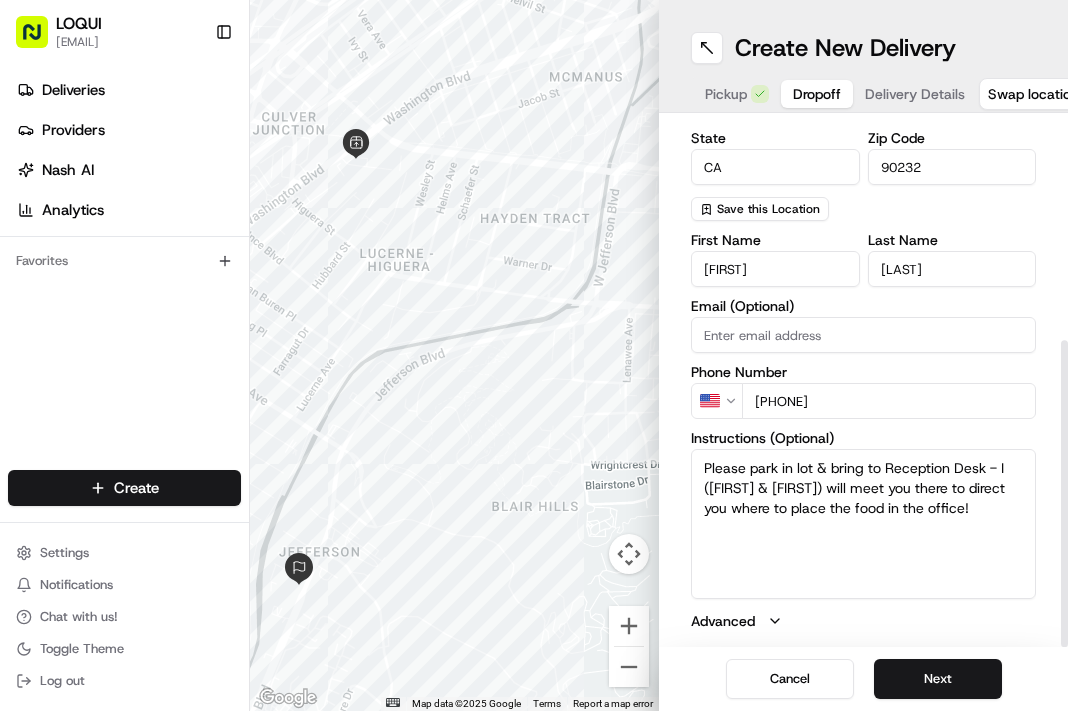 click on "Please park in lot & bring to Reception Desk - I ([FIRST] & [FIRST]) will meet you there to direct you where to place the food in the office!" at bounding box center [863, 524] 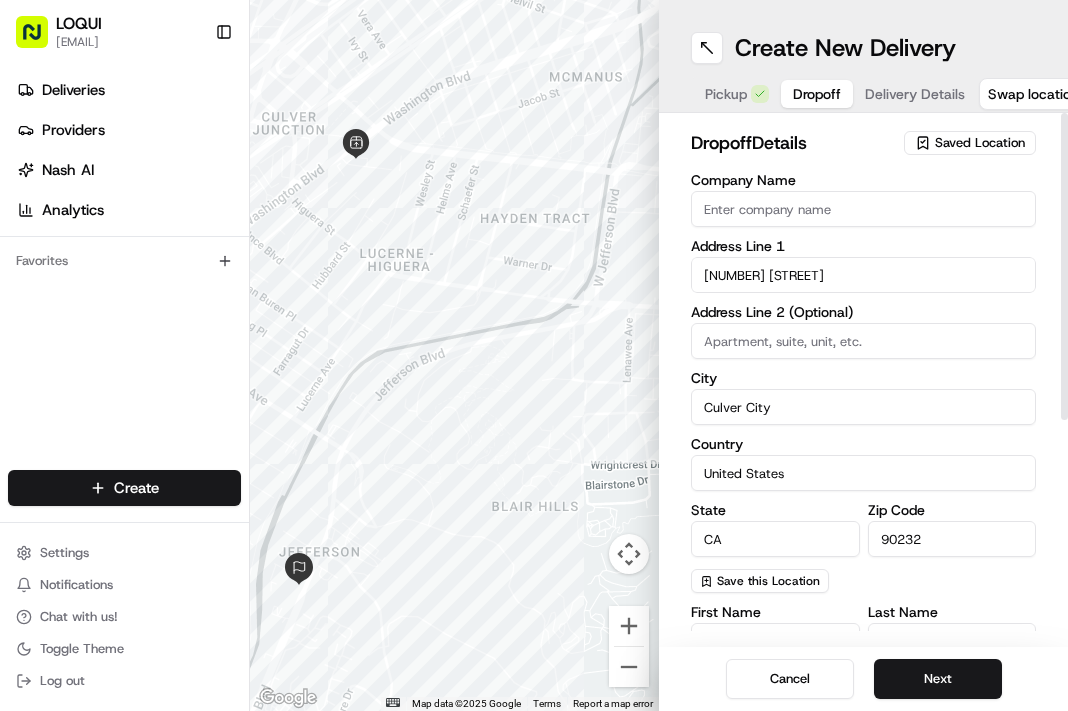 scroll, scrollTop: 0, scrollLeft: 0, axis: both 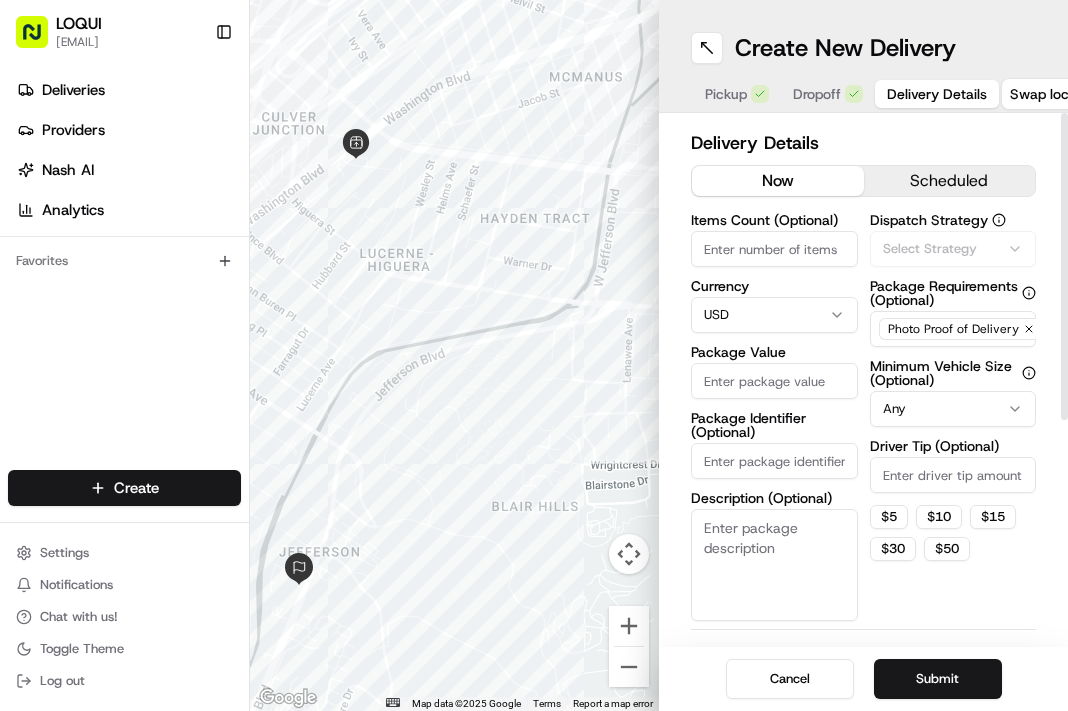 click on "Delivery Details" at bounding box center [937, 94] 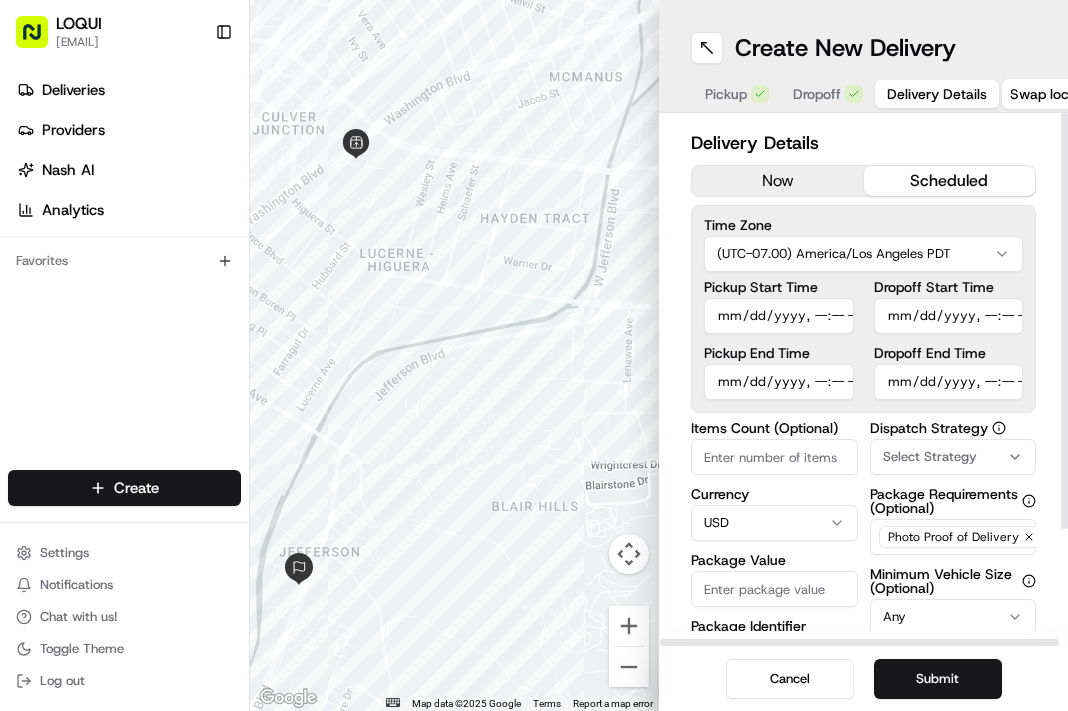 click on "scheduled" at bounding box center (950, 181) 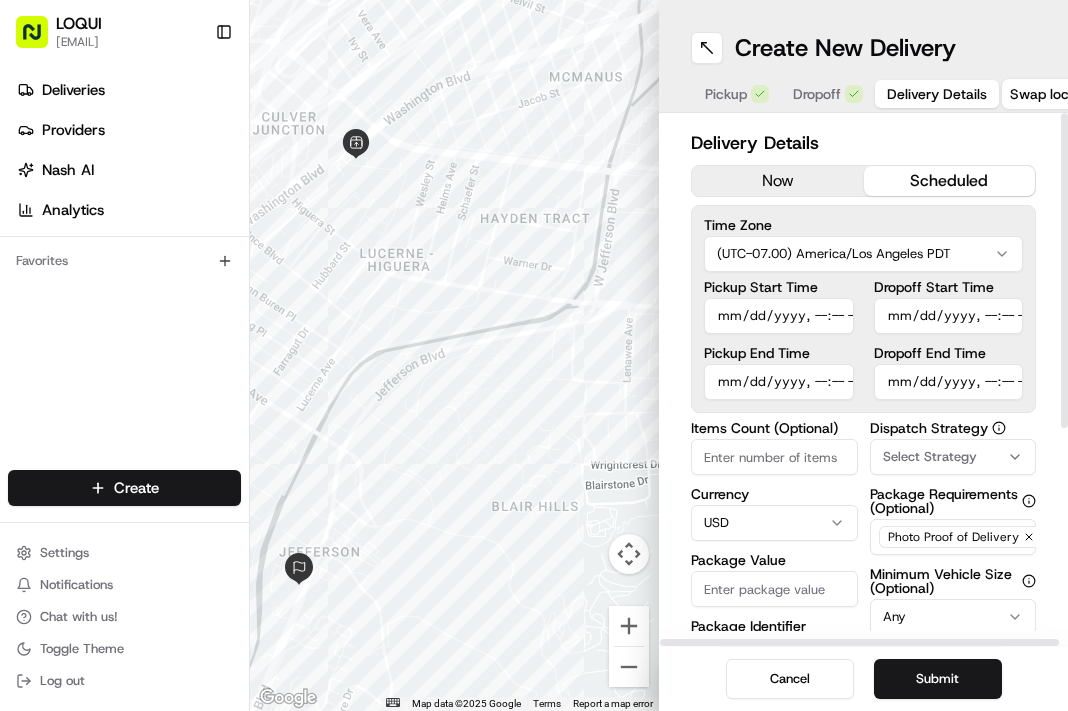 click on "Pickup Start Time" at bounding box center (779, 316) 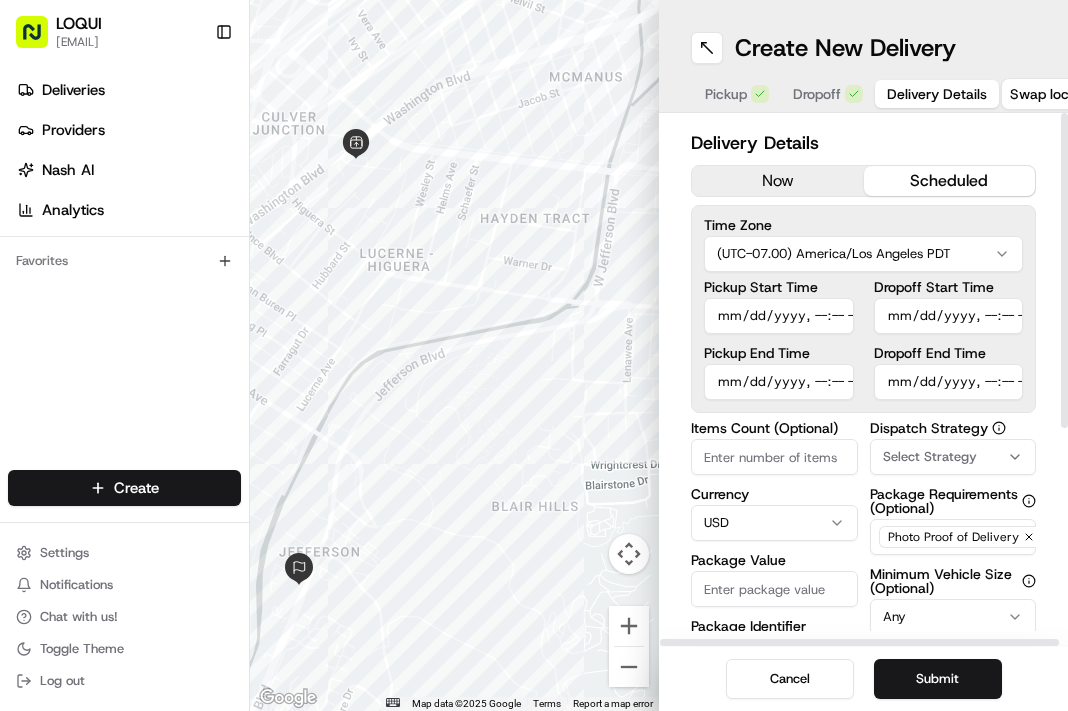type on "[DATE]T[TIME]" 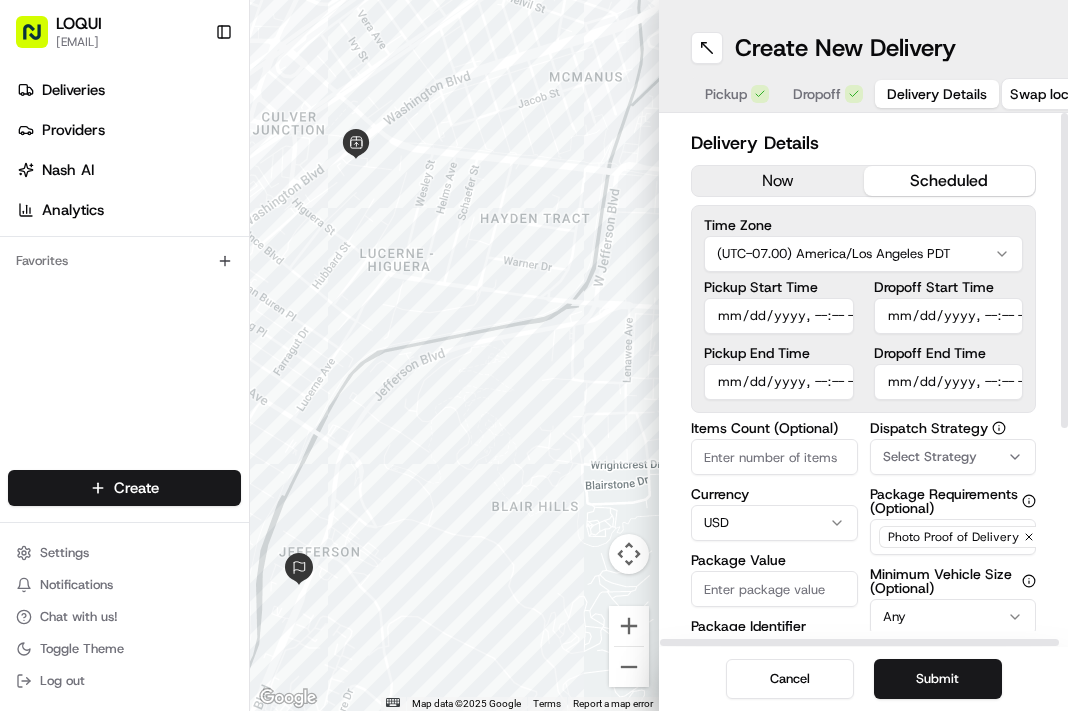 click on "Pickup Start Time Pickup End Time Dropoff Start Time Dropoff End Time" at bounding box center [863, 340] 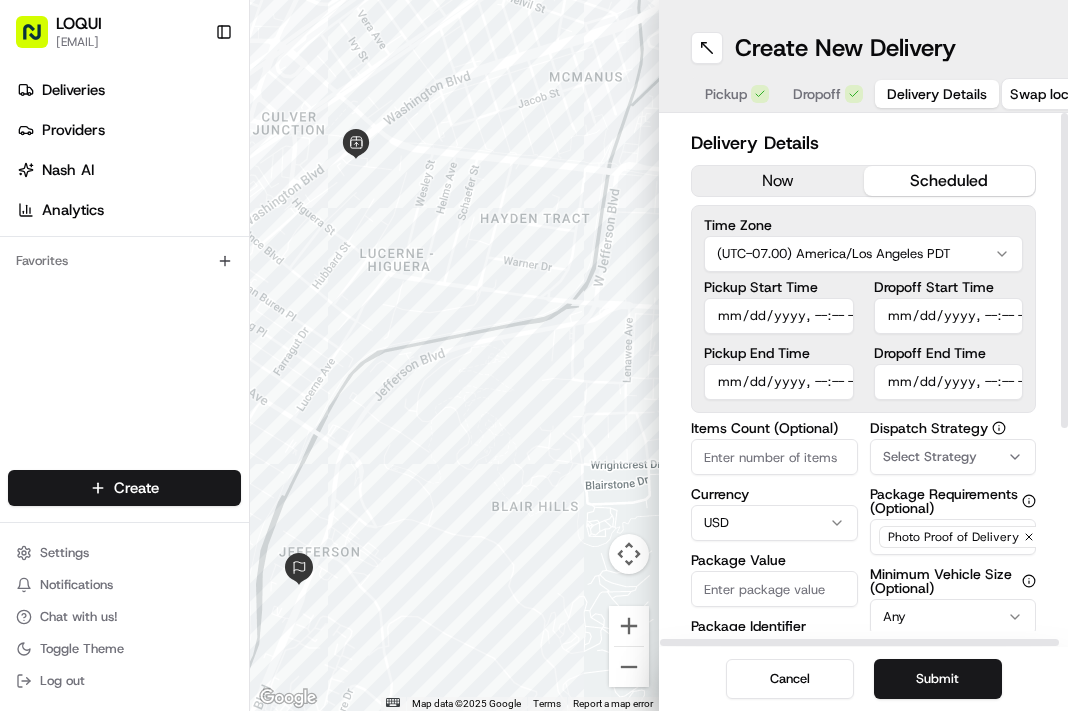 type on "[DATE]T[TIME]" 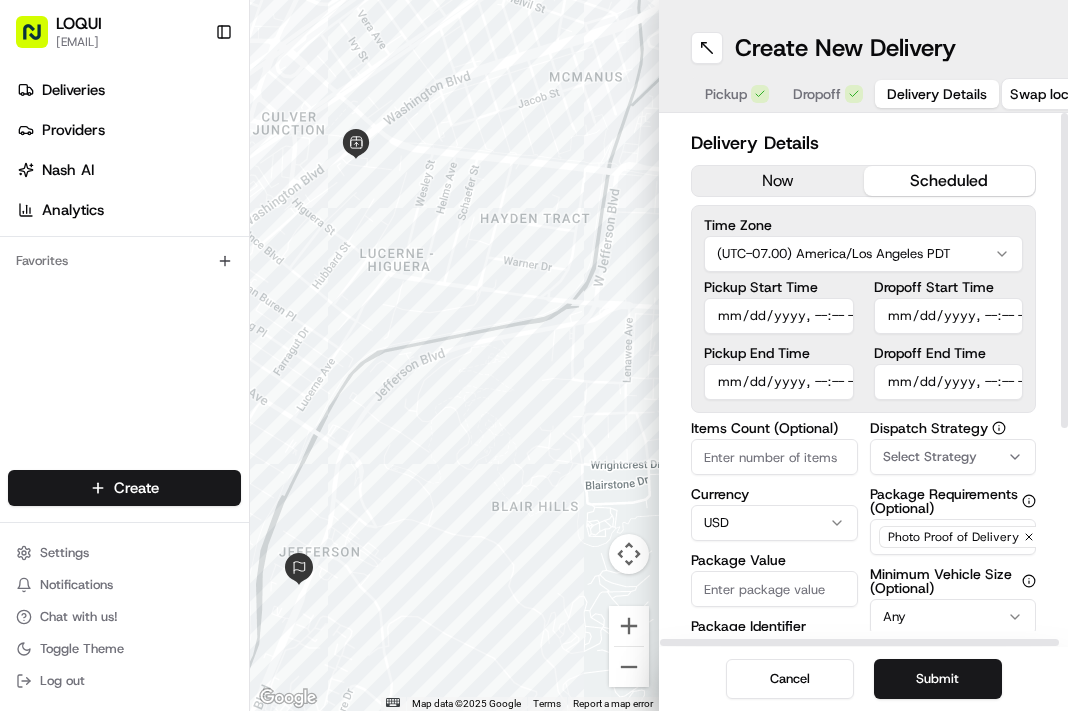 click on "Pickup End Time" at bounding box center (779, 353) 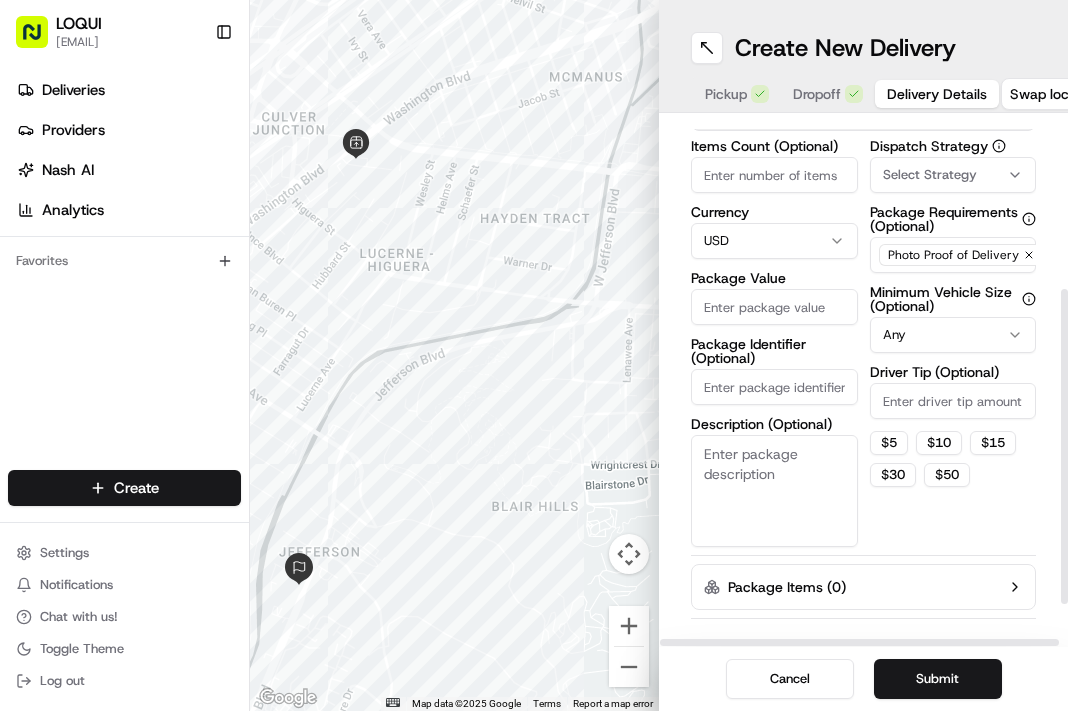 scroll, scrollTop: 284, scrollLeft: 0, axis: vertical 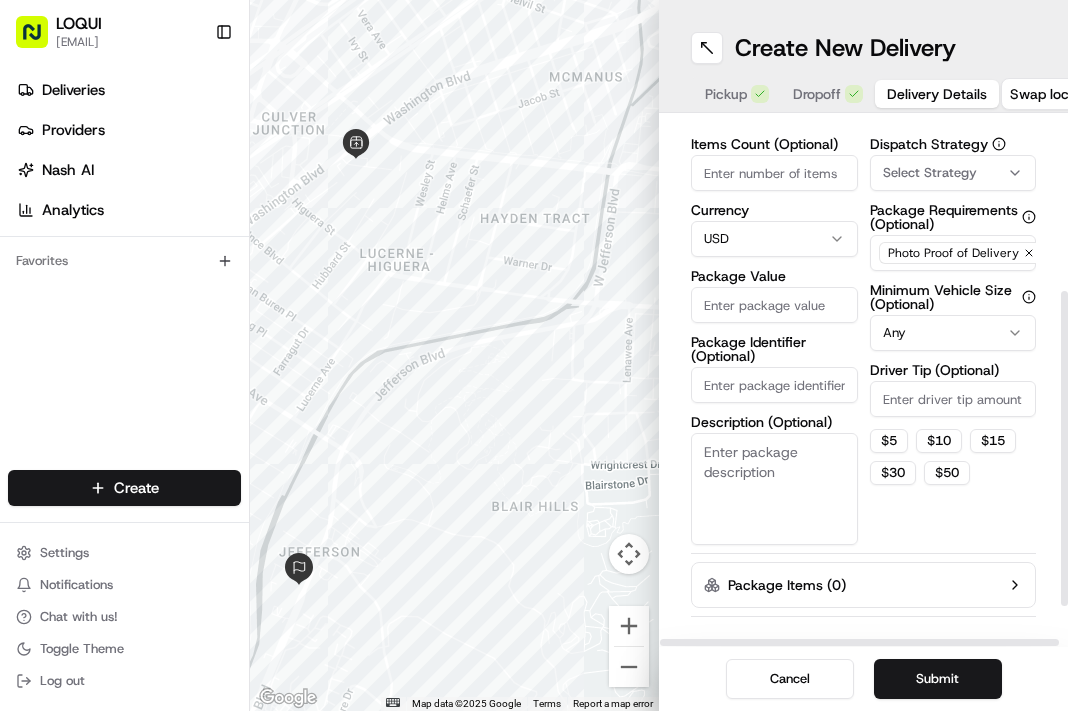 click on "Package Value" at bounding box center [774, 305] 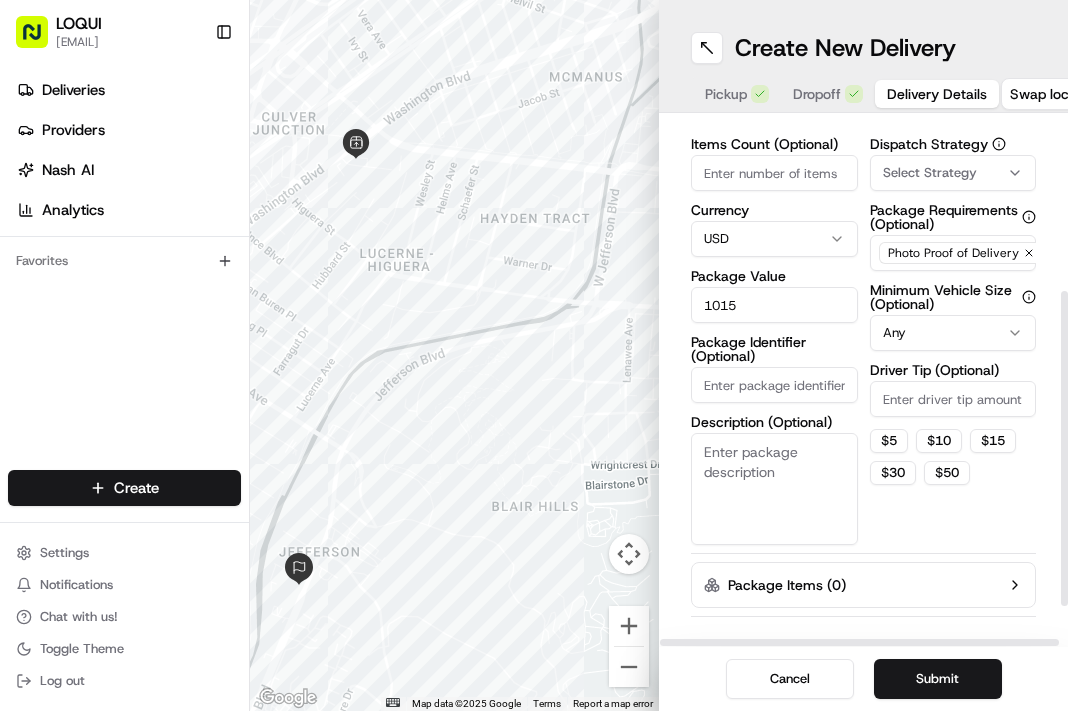 type on "1015" 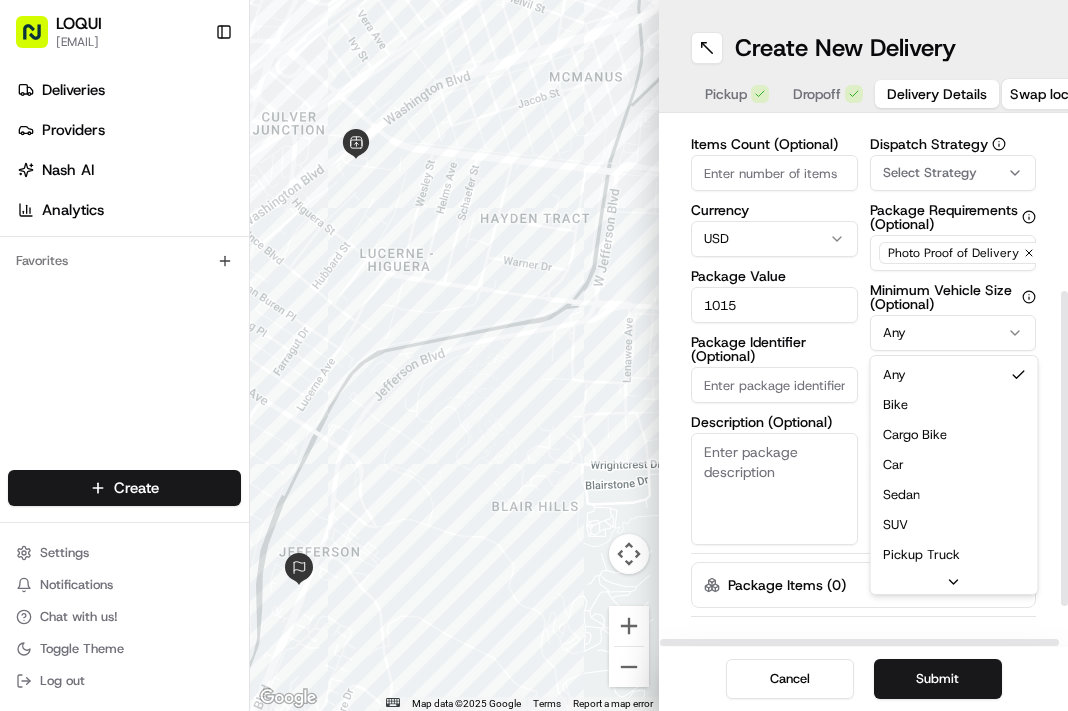click on "LOQUI [EMAIL] Toggle Sidebar Deliveries Providers Nash AI Analytics Favorites Main Menu Members & Organization Organization Users Roles Preferences Customization Tracking Orchestration Automations Dispatch Strategy Locations Pickup Locations Dropoff Locations Billing Billing Refund Requests Integrations Notification Triggers Webhooks API Keys Request Logs Create Settings Notifications Chat with us! Toggle Theme Log out ← Move left → Move right ↑ Move up ↓ Move down + Zoom in - Zoom out Home Jump left by 75% End Jump right by 75% Page Up Jump up by 75% Page Down Jump down by 75% Map Data Map data ©2025 Google Map data ©2025 Google 200 m Click to toggle between metric and imperial units Terms Report a map error Create New Delivery Pickup Dropoff Delivery Details Swap locations Delivery Details now scheduled Time Zone (UTC-07.00) America/Los Angeles PDT Pickup Start Time Pickup End Time Dropoff Start Time Dropoff End Time Items Count (Optional) Currency USD Package Value $" at bounding box center [534, 355] 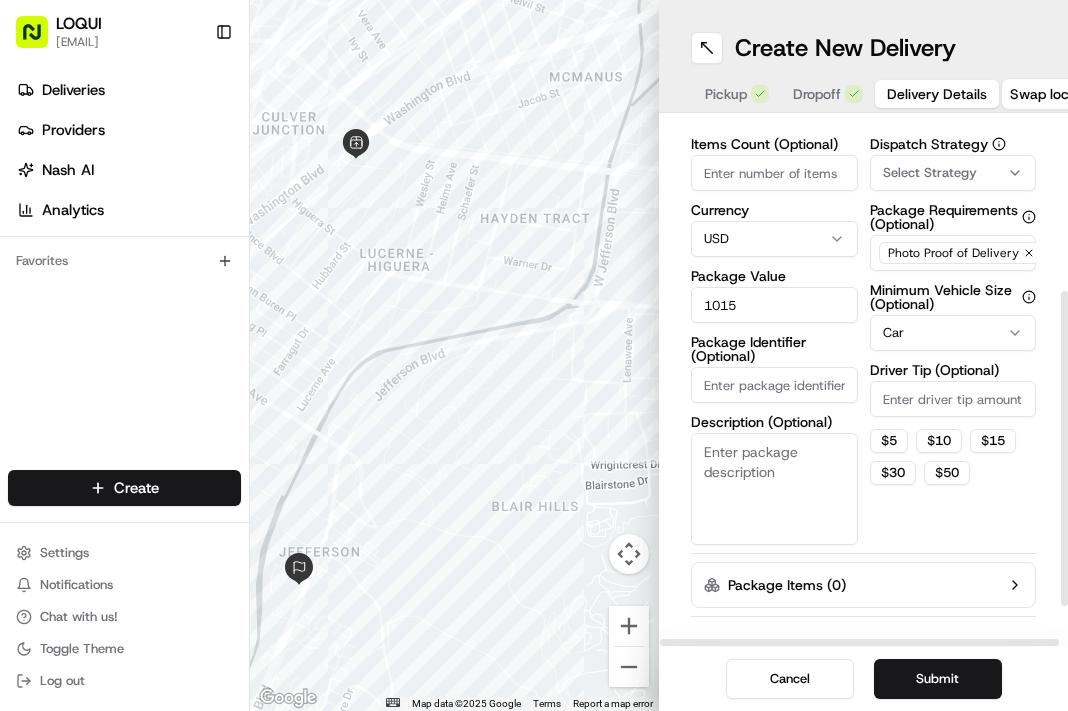 click on "Items Count (Optional) Currency USD Package Value 1015 Package Identifier (Optional) Description (Optional)" at bounding box center (774, 341) 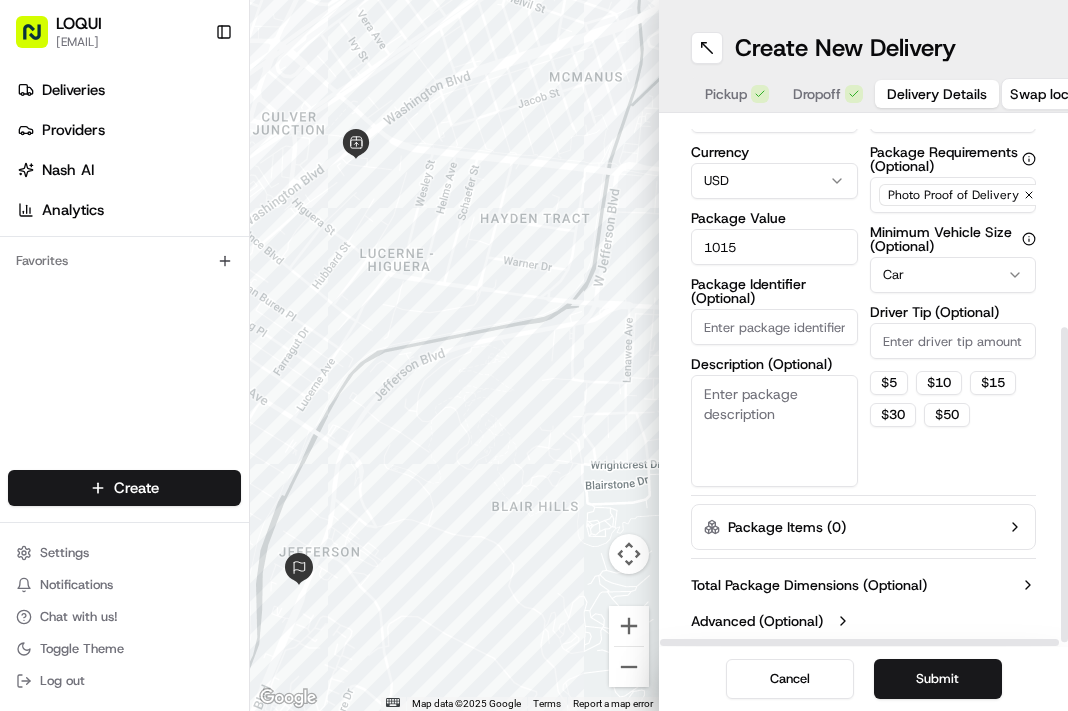scroll, scrollTop: 343, scrollLeft: 0, axis: vertical 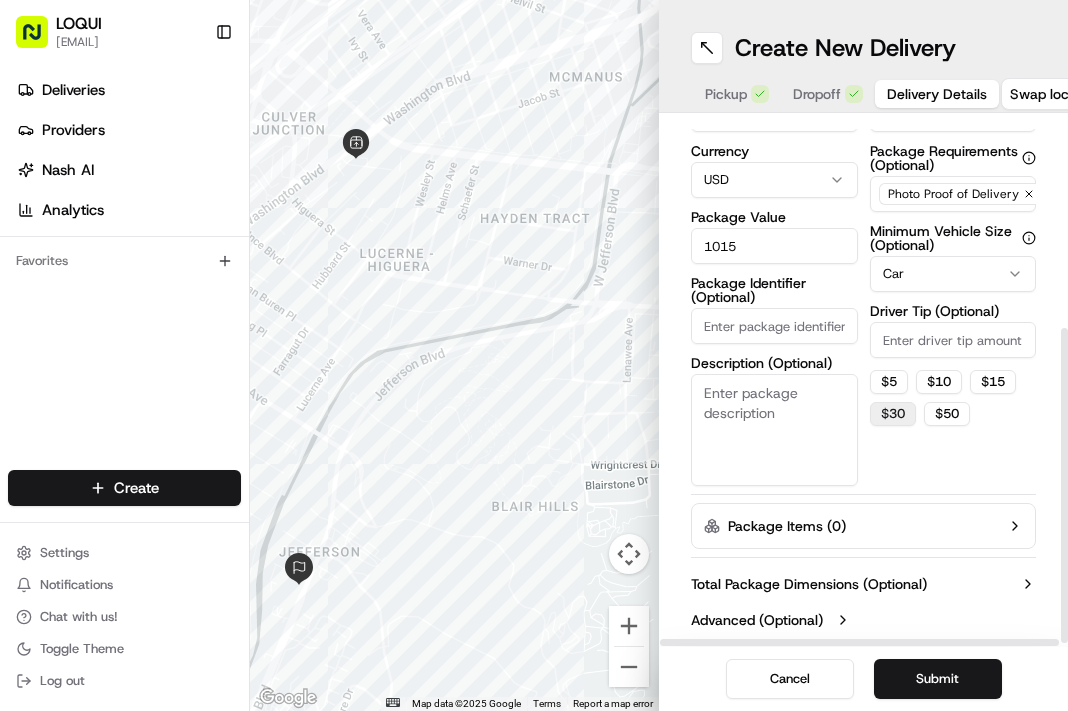 click on "$ 30" at bounding box center (893, 414) 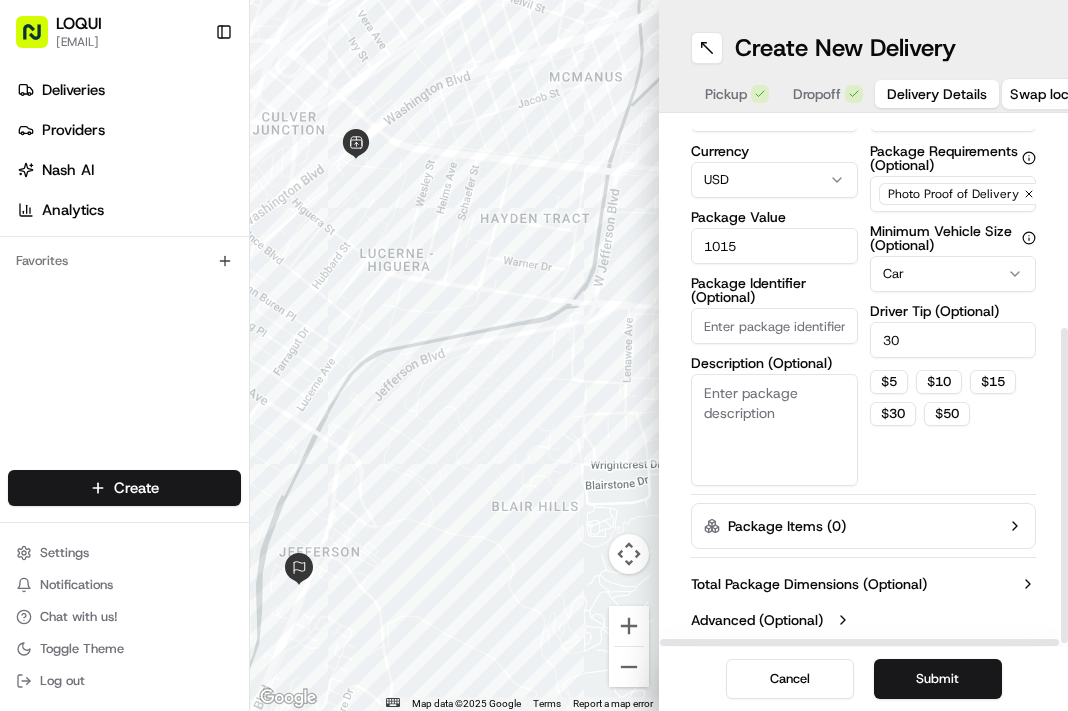 scroll, scrollTop: 308, scrollLeft: 0, axis: vertical 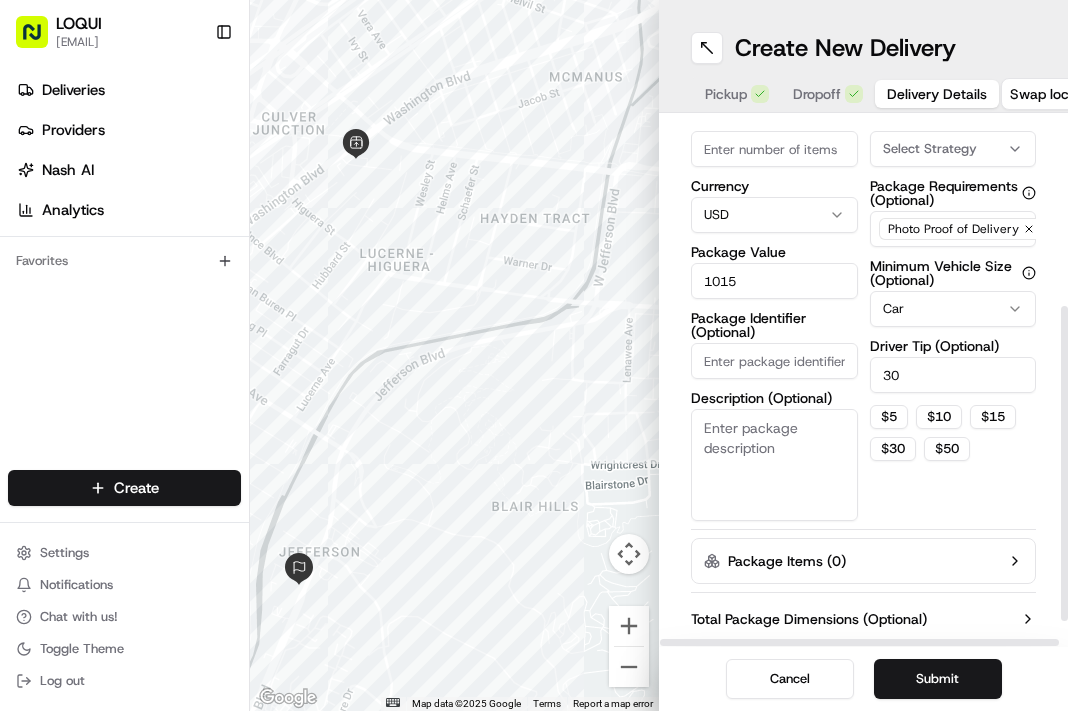 click on "Description (Optional)" at bounding box center (774, 465) 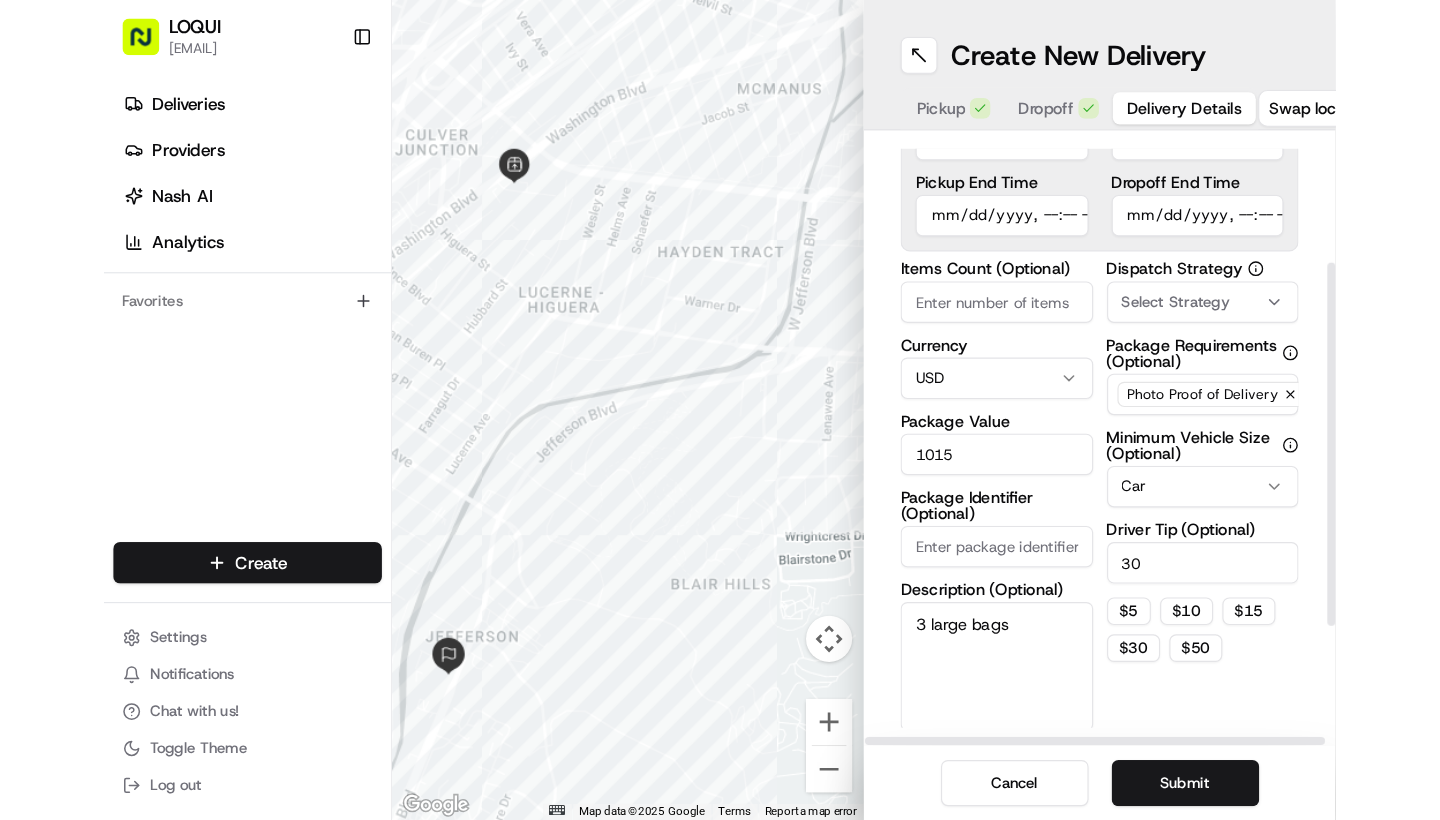 scroll, scrollTop: 94, scrollLeft: 0, axis: vertical 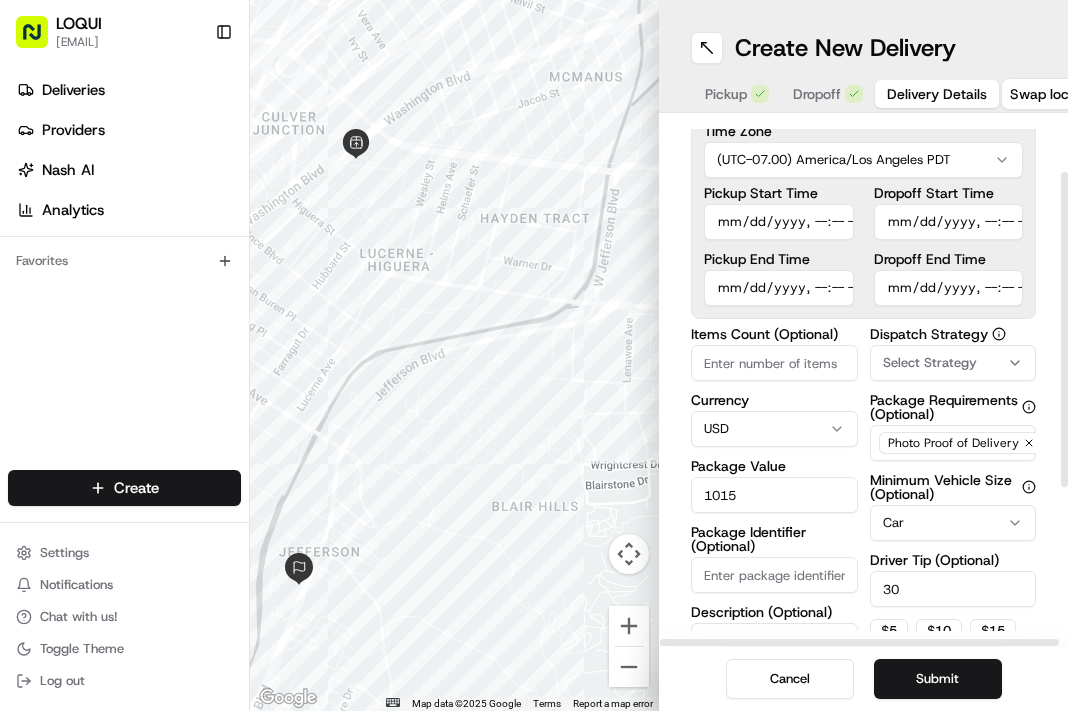 type on "3 large bags" 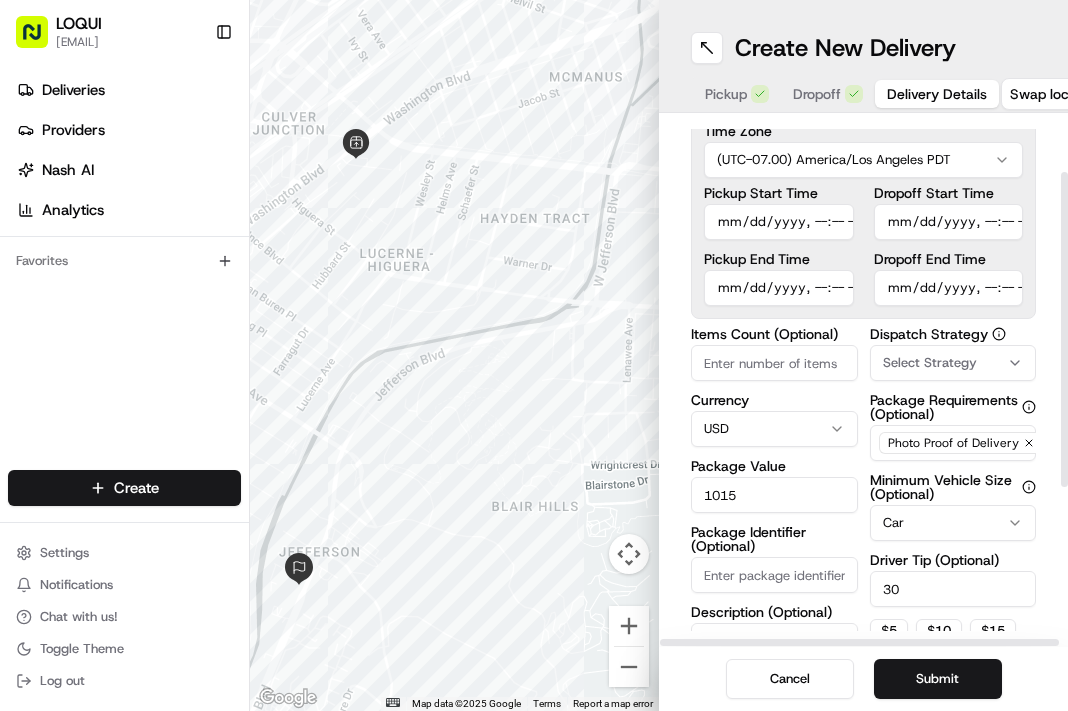 click on "Pickup Start Time" at bounding box center [779, 222] 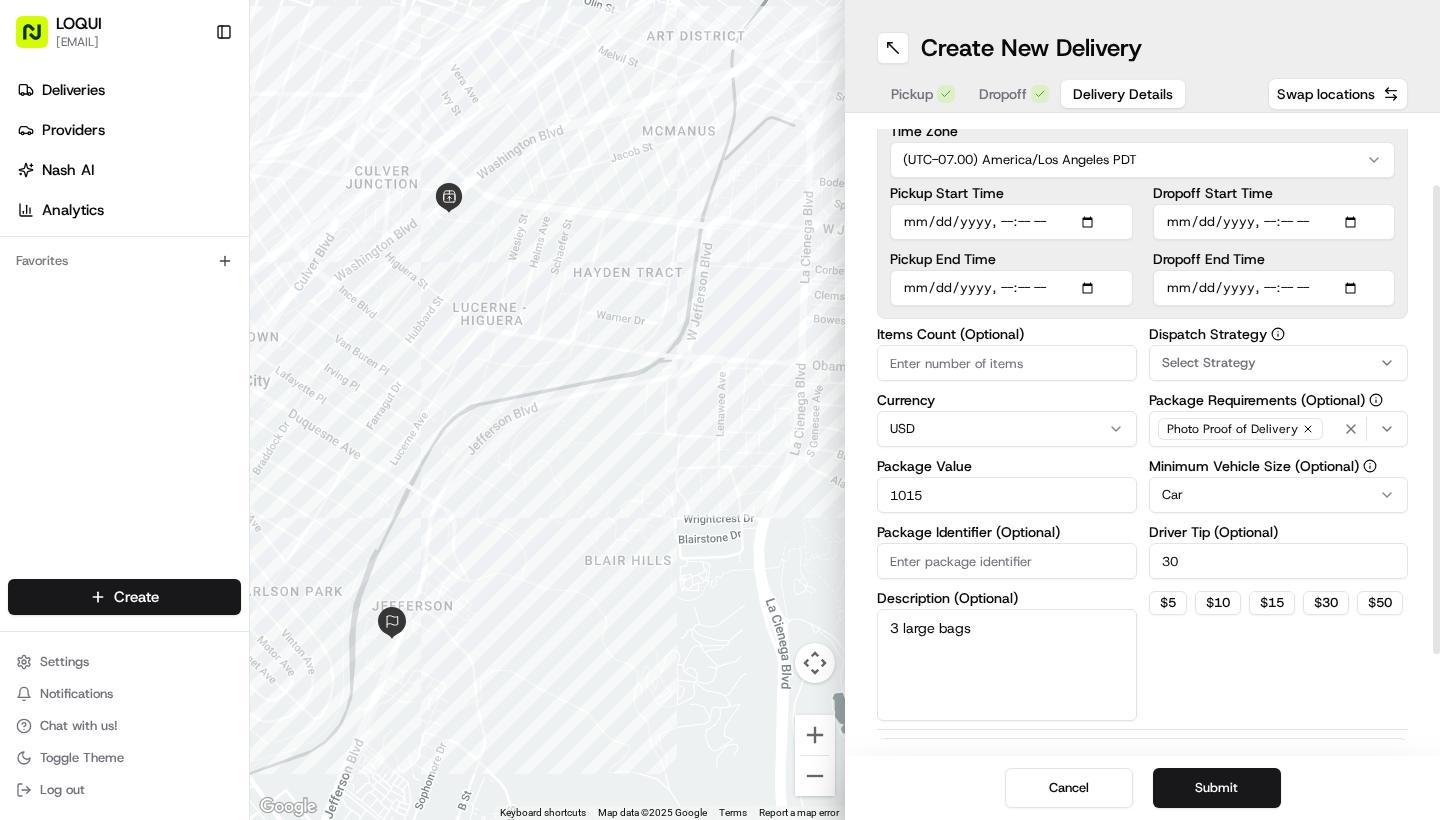 click on "Dropoff End Time" at bounding box center [1274, 288] 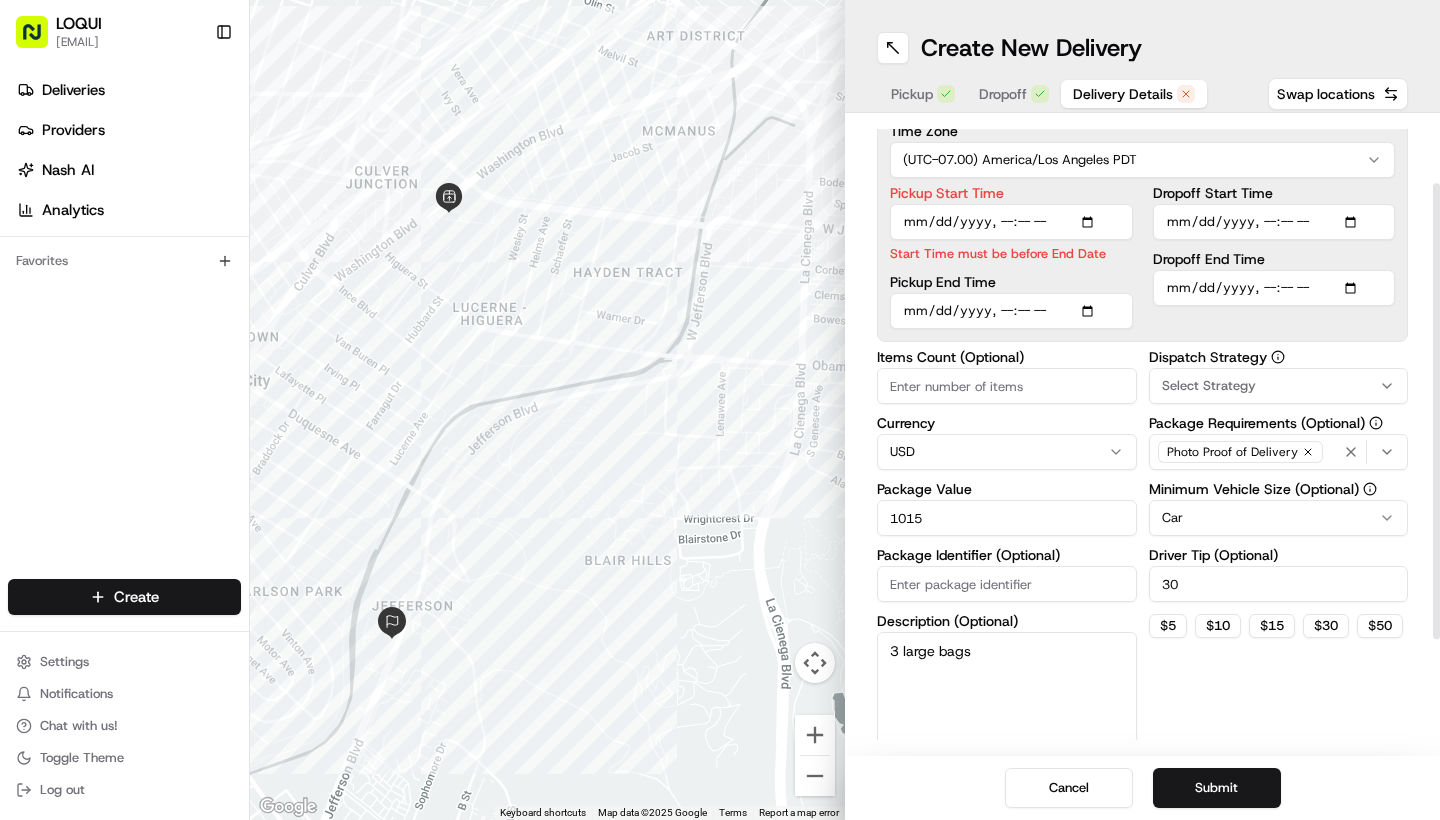 click on "Dropoff End Time" at bounding box center (1274, 288) 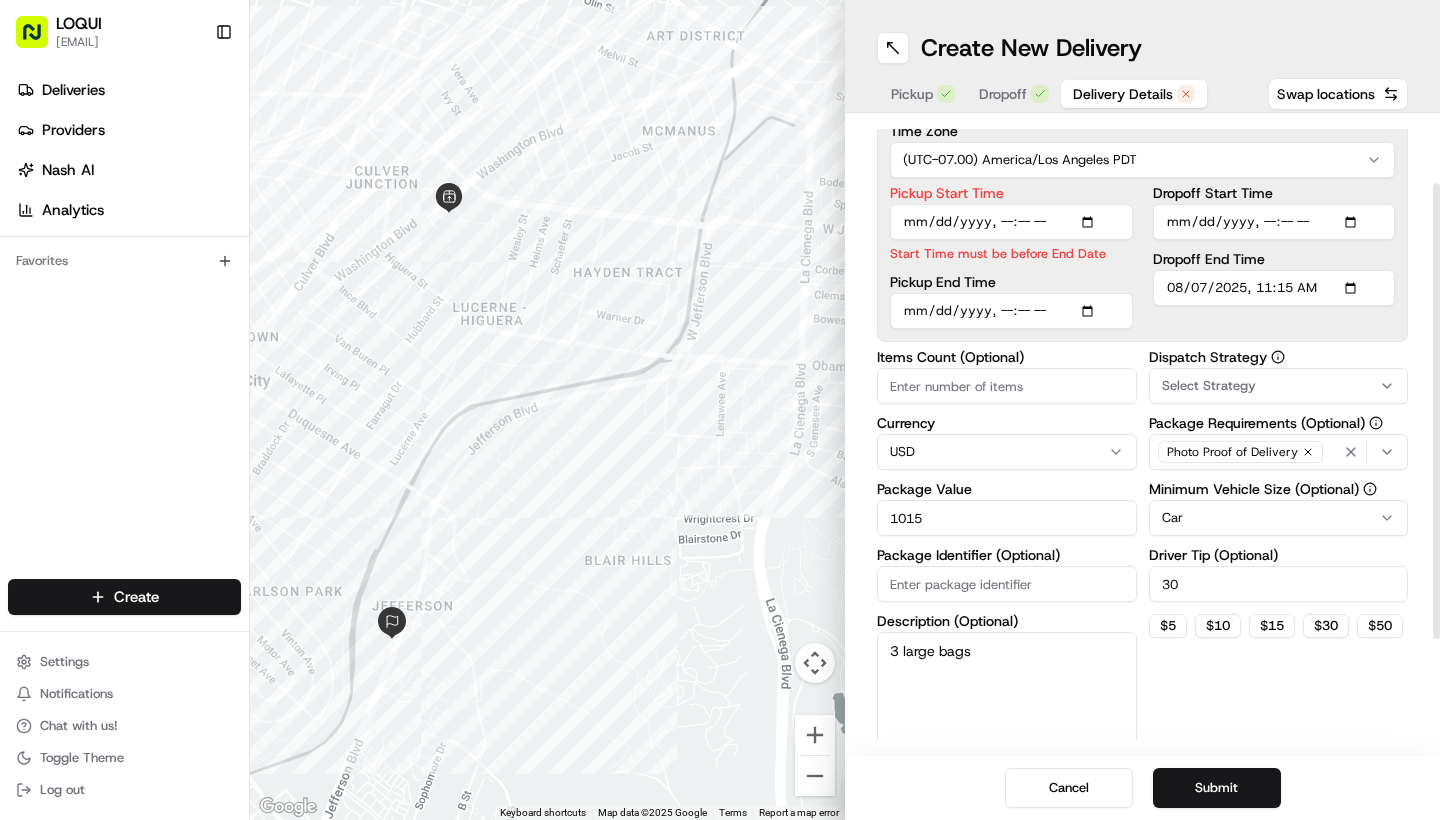 type on "2025-08-07T11:15" 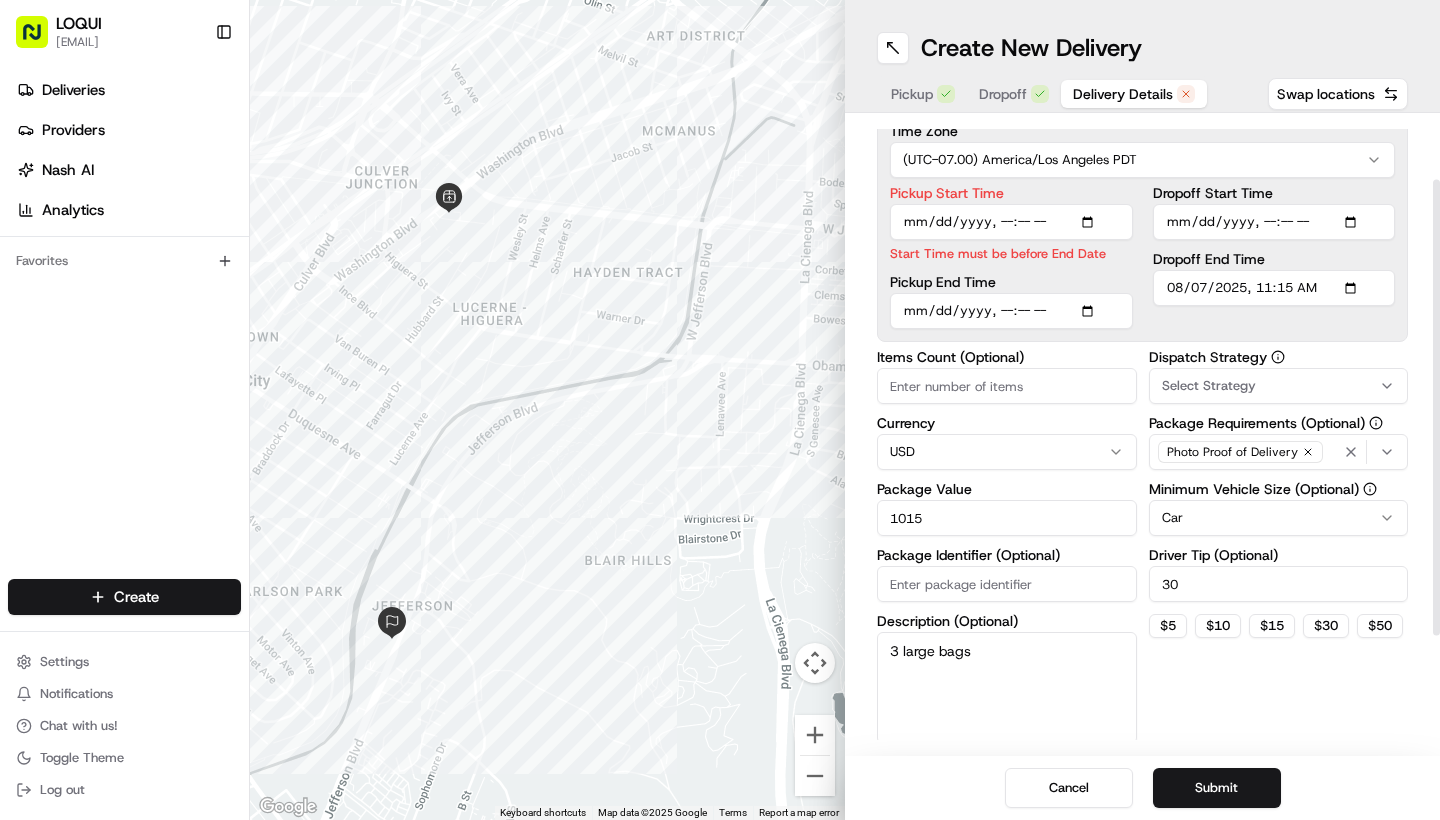 scroll, scrollTop: 89, scrollLeft: 0, axis: vertical 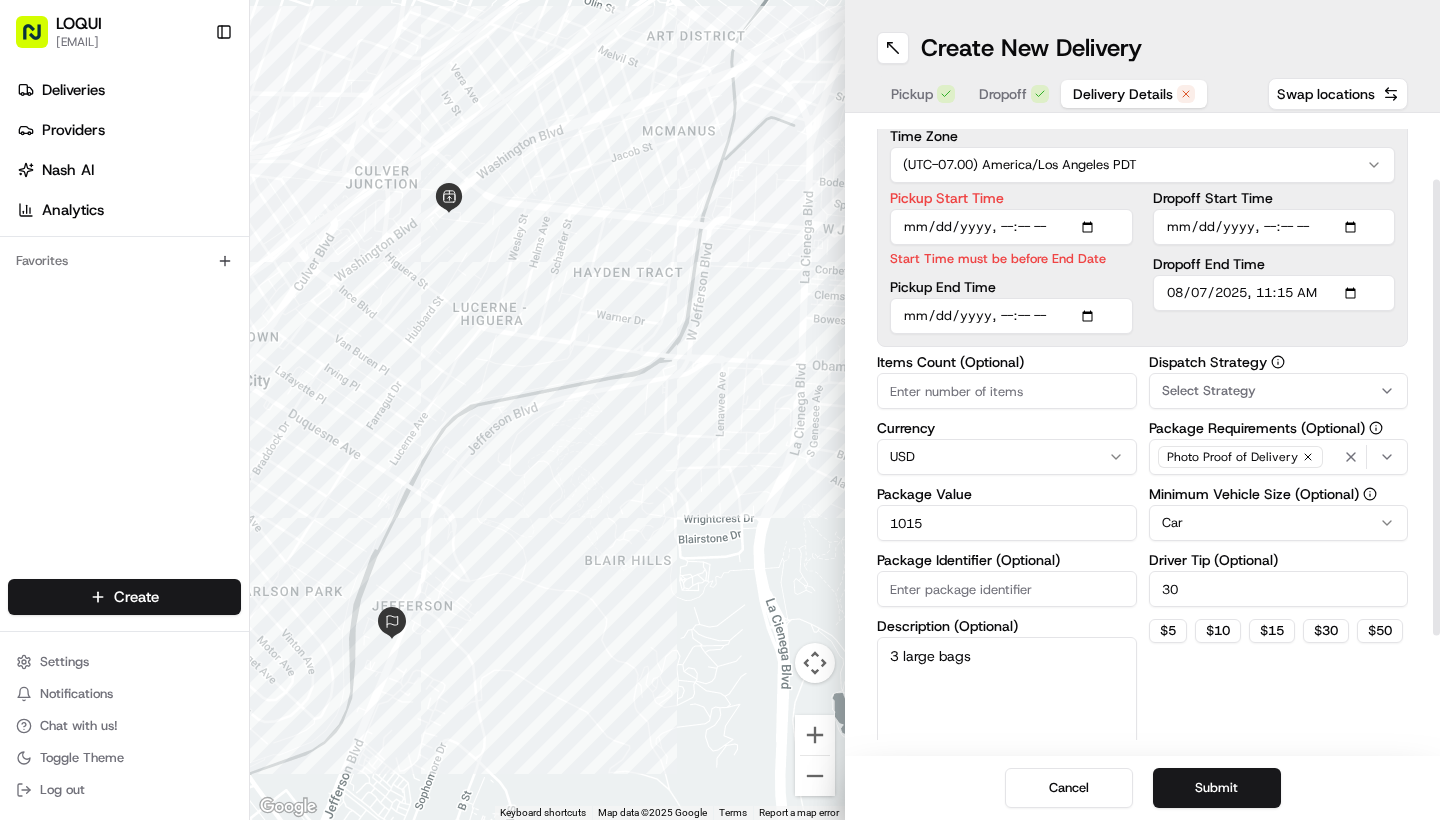 click on "Dropoff Start Time" at bounding box center [1274, 227] 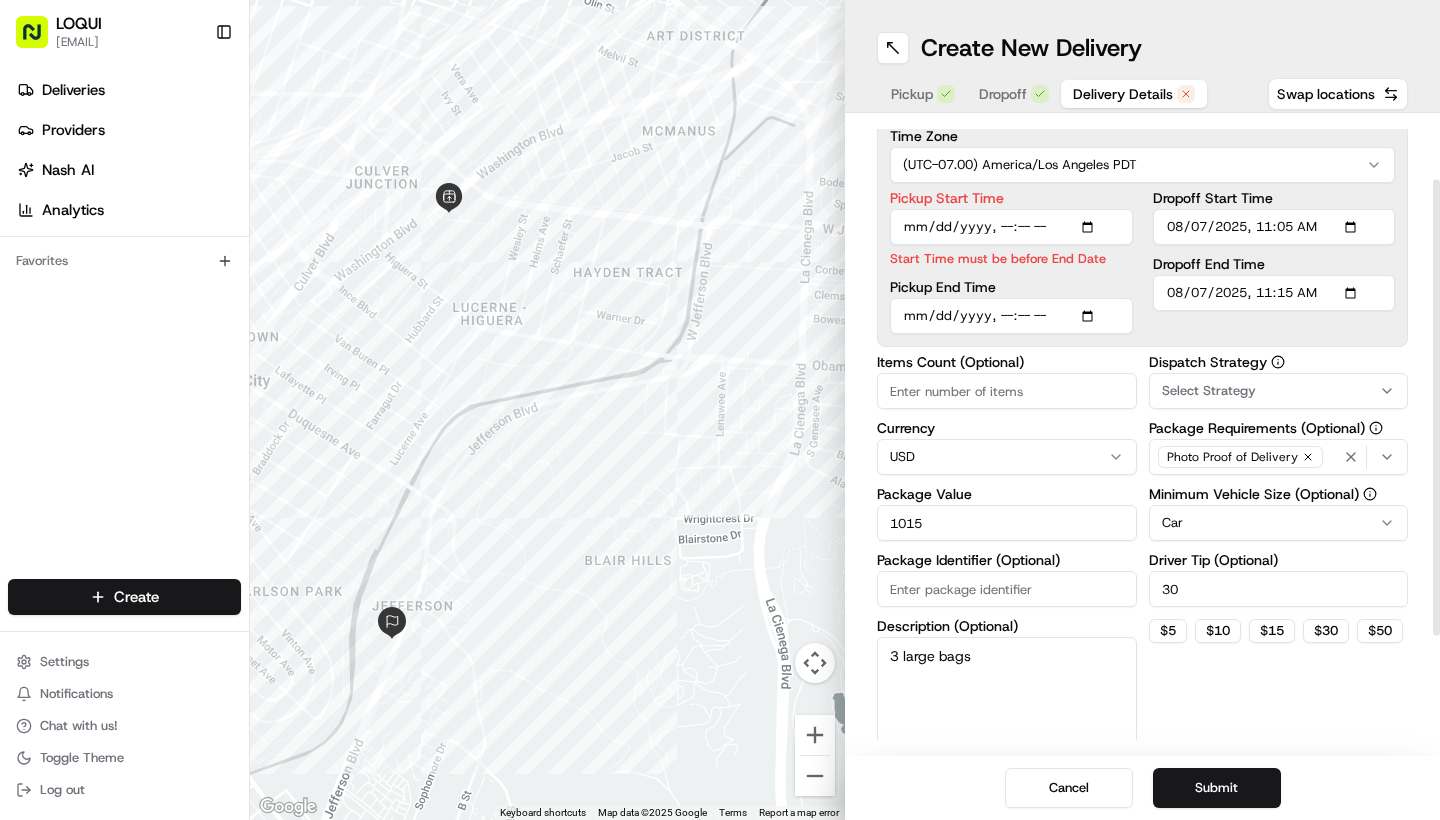 type on "2025-08-07T11:05" 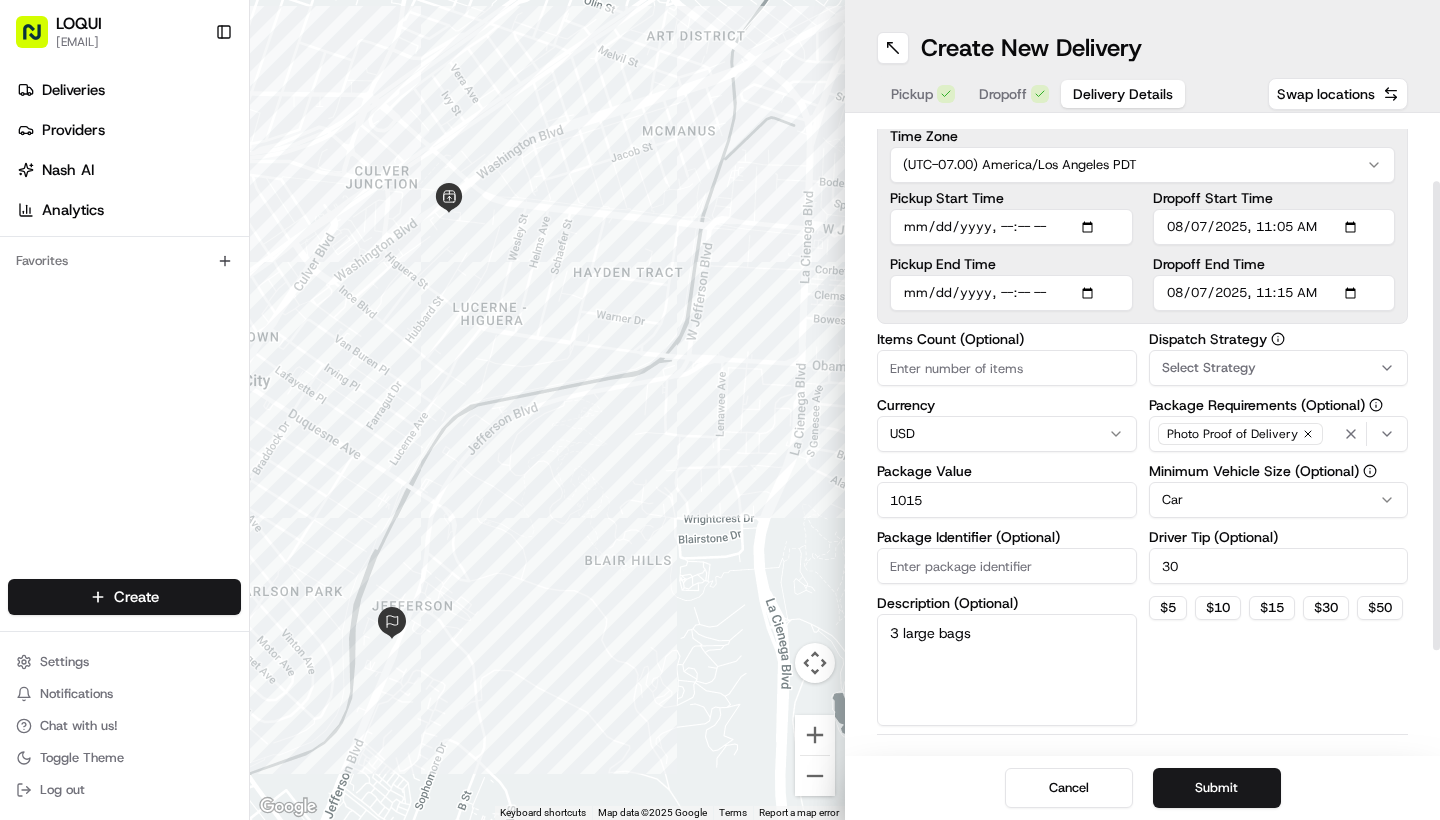 click on "Pickup End Time" at bounding box center (1011, 293) 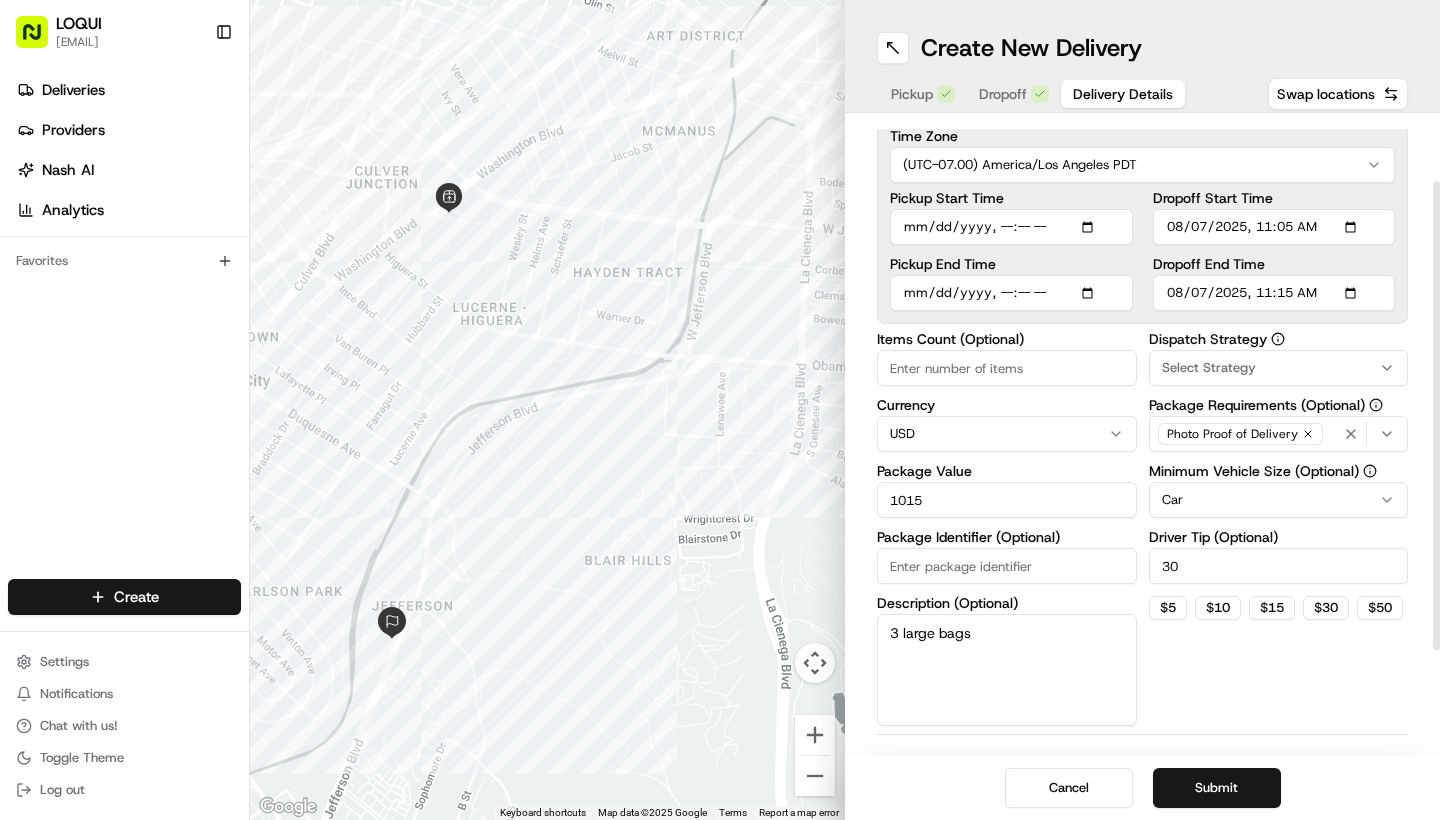 type on "[DATE]T[TIME]" 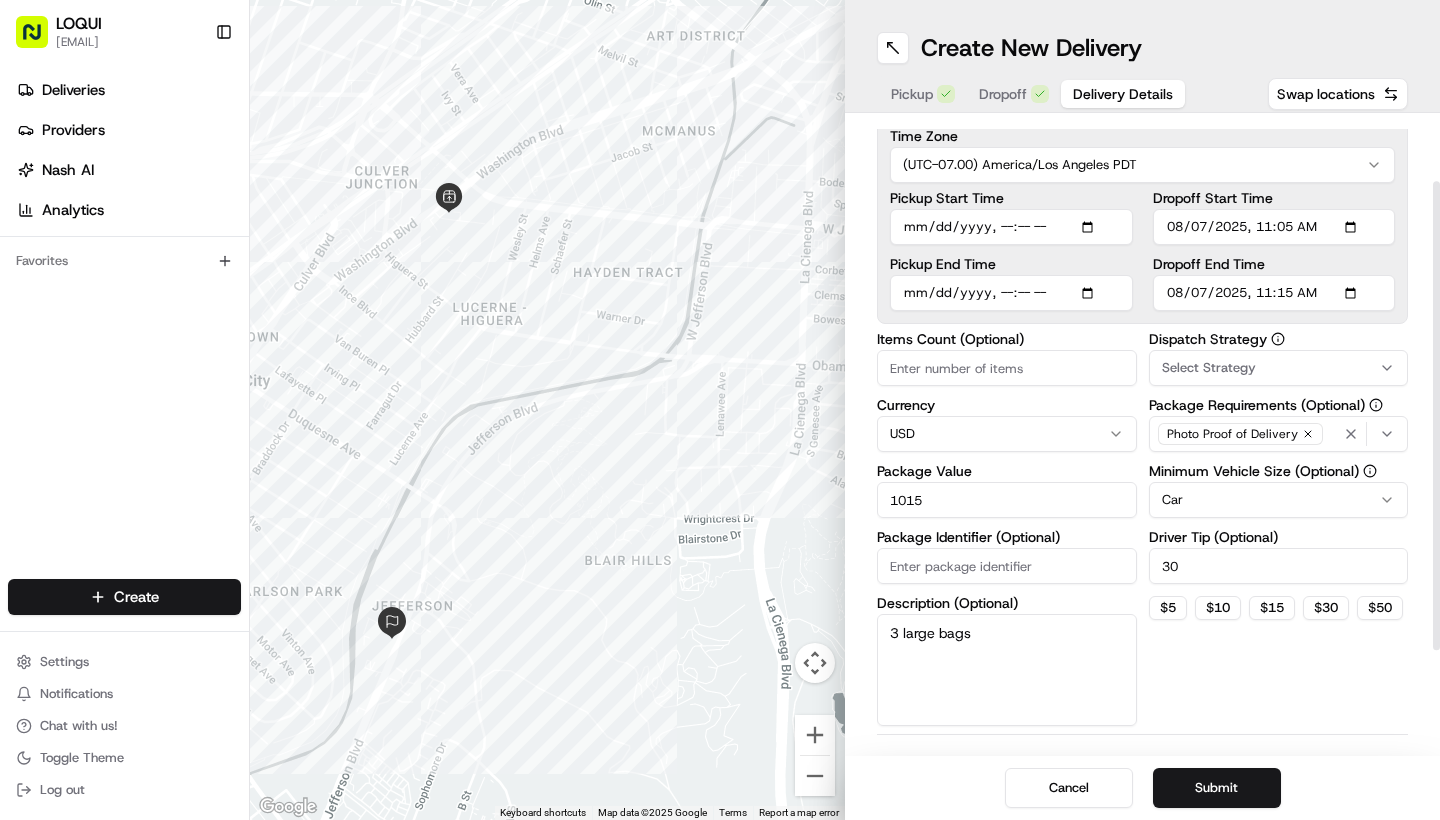 click on "Pickup Start Time" at bounding box center [1011, 227] 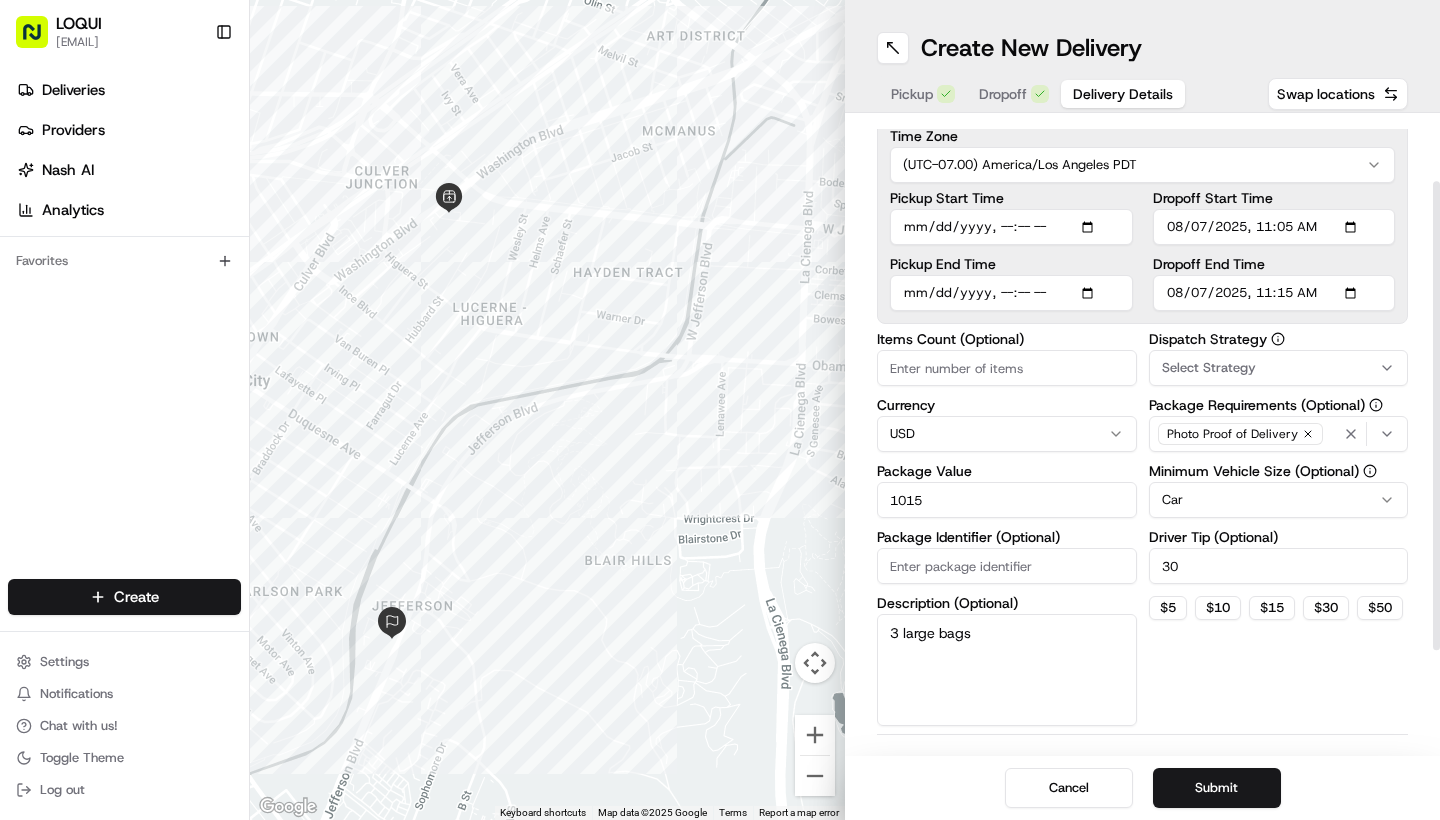 type on "[DATE]T[TIME]" 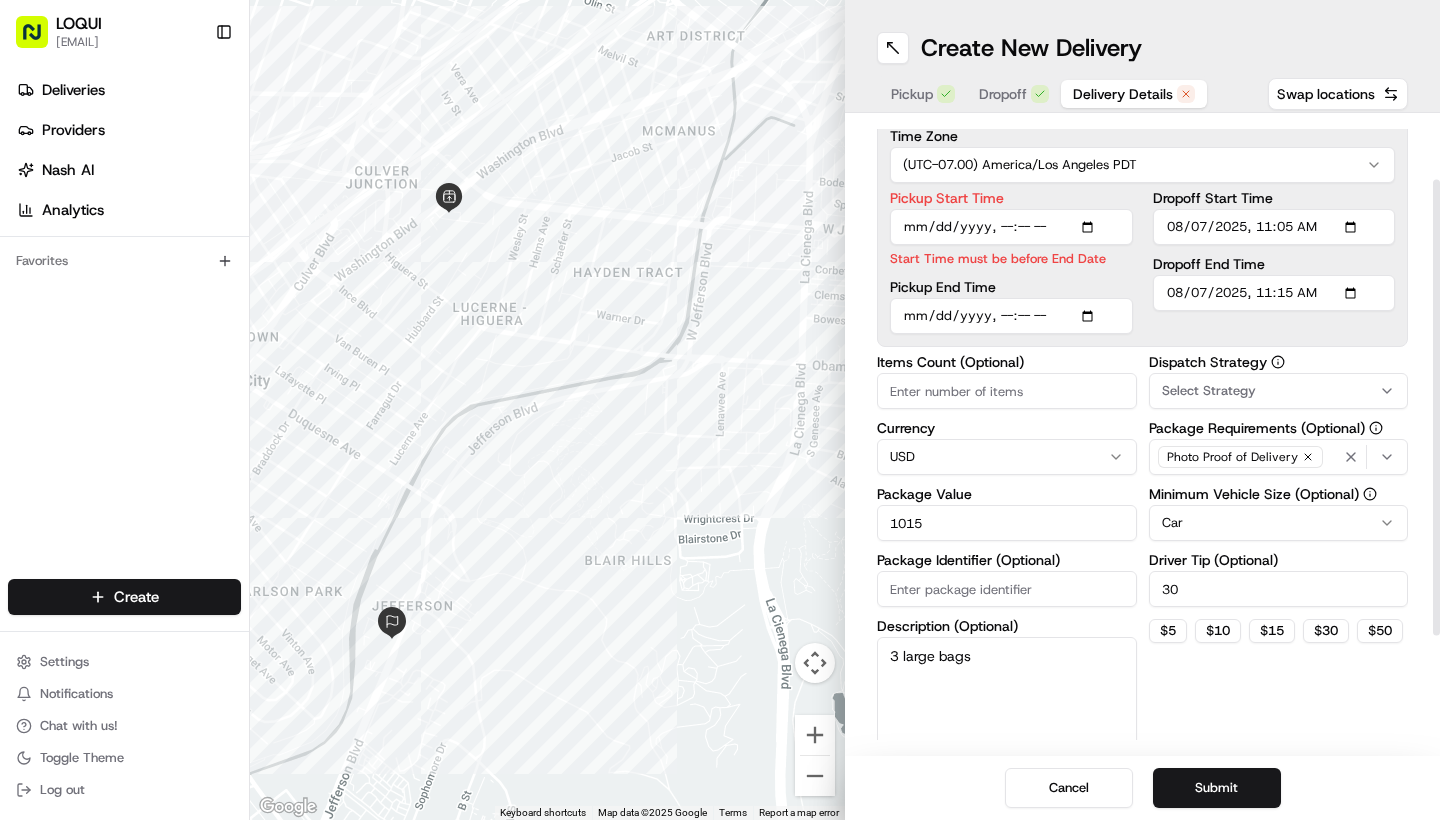 click on "Pickup Start Time Start Time must be before End Date Pickup End Time" at bounding box center [1011, 262] 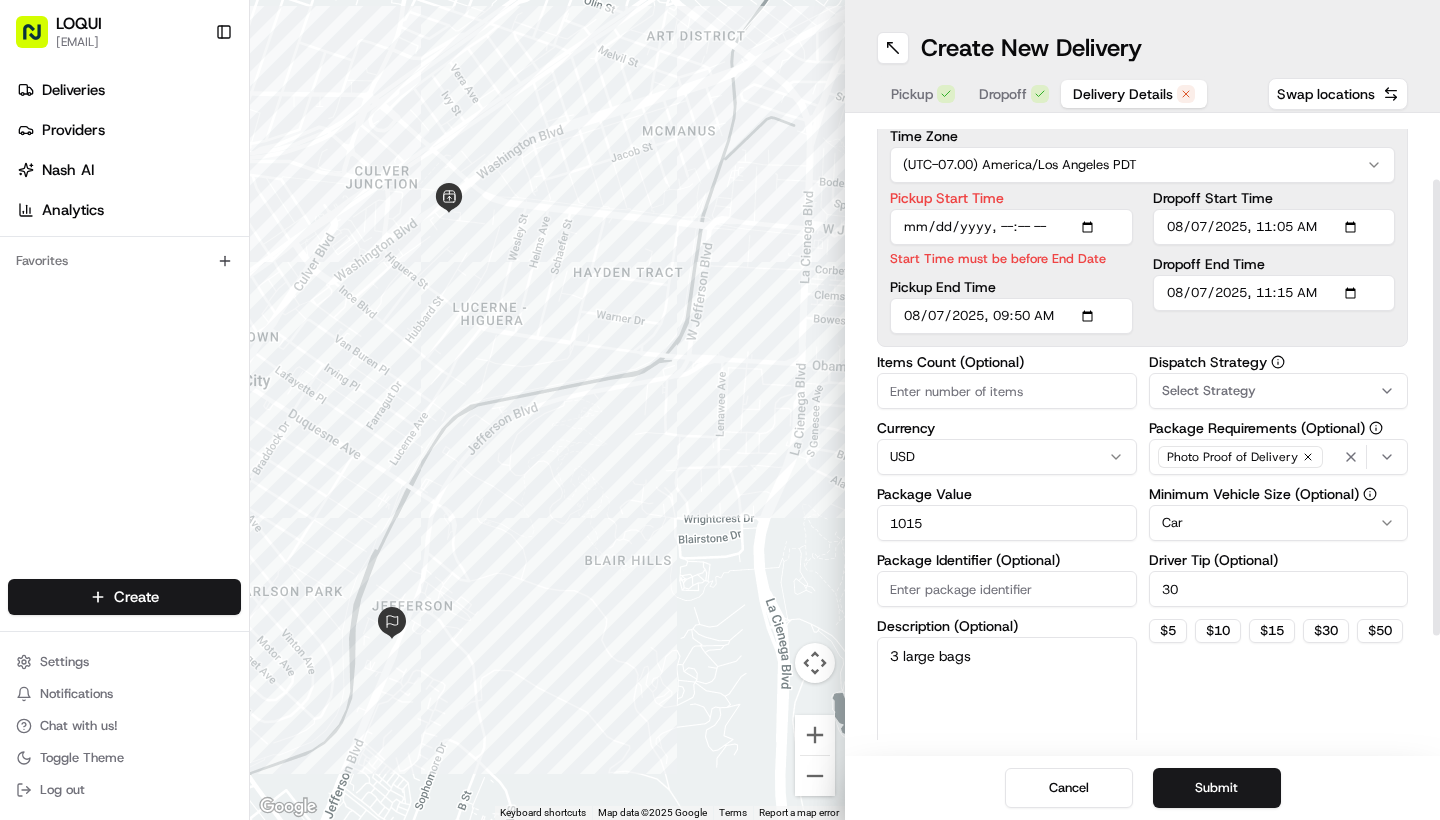 type on "2025-08-07T09:50" 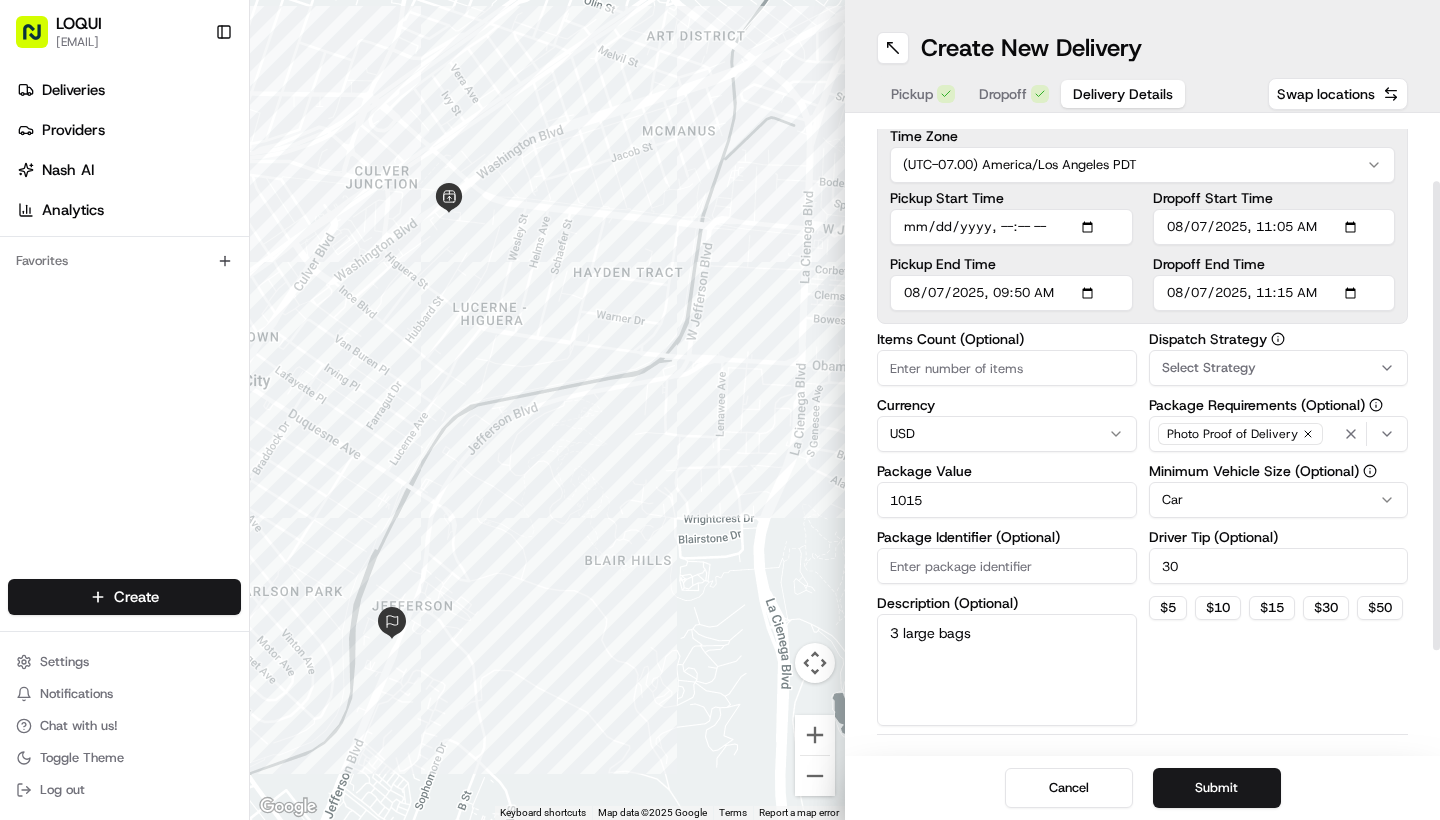 click on "Pickup Start Time Pickup End Time" at bounding box center (1011, 251) 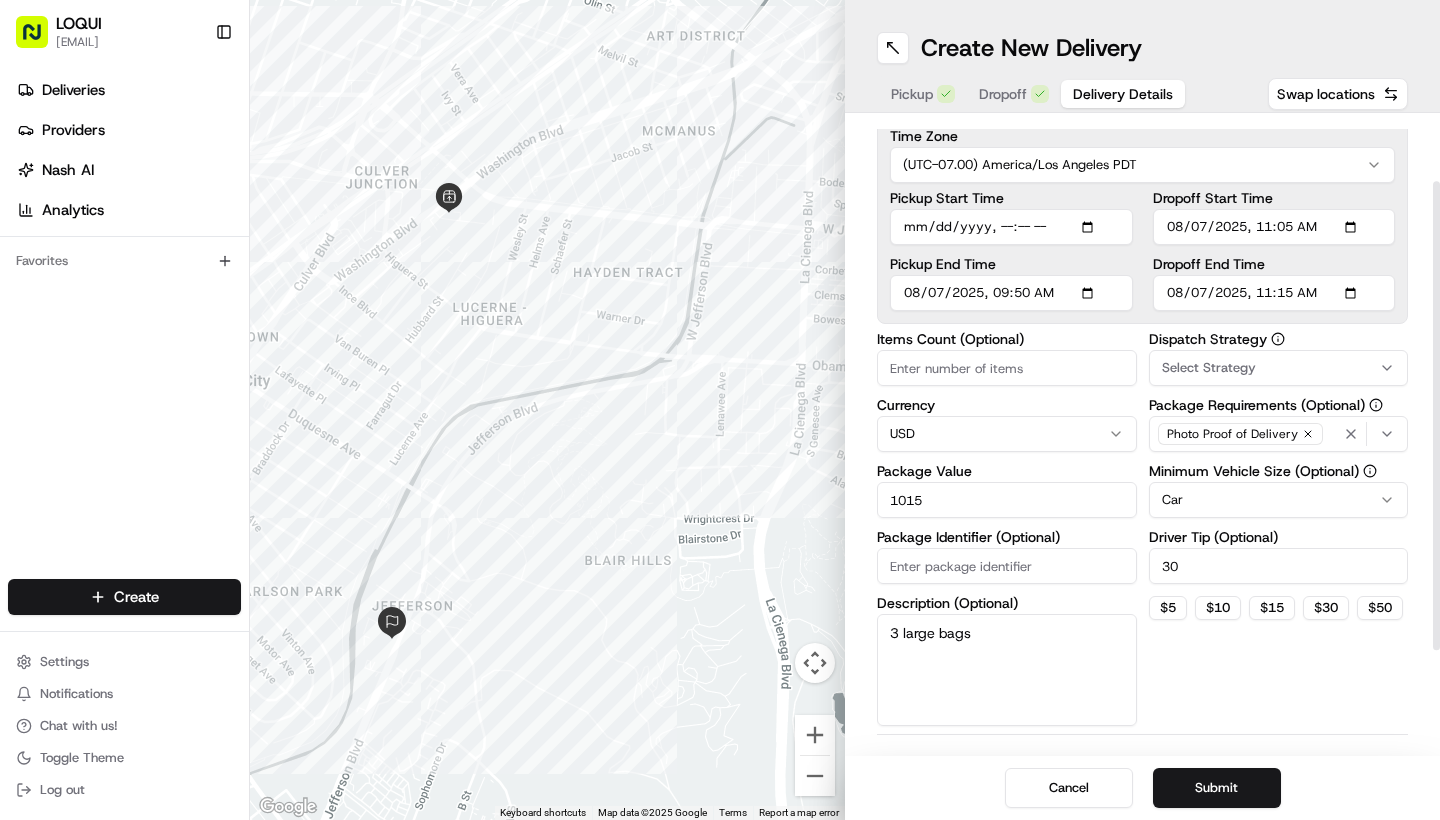 click on "Pickup Start Time" at bounding box center [1011, 227] 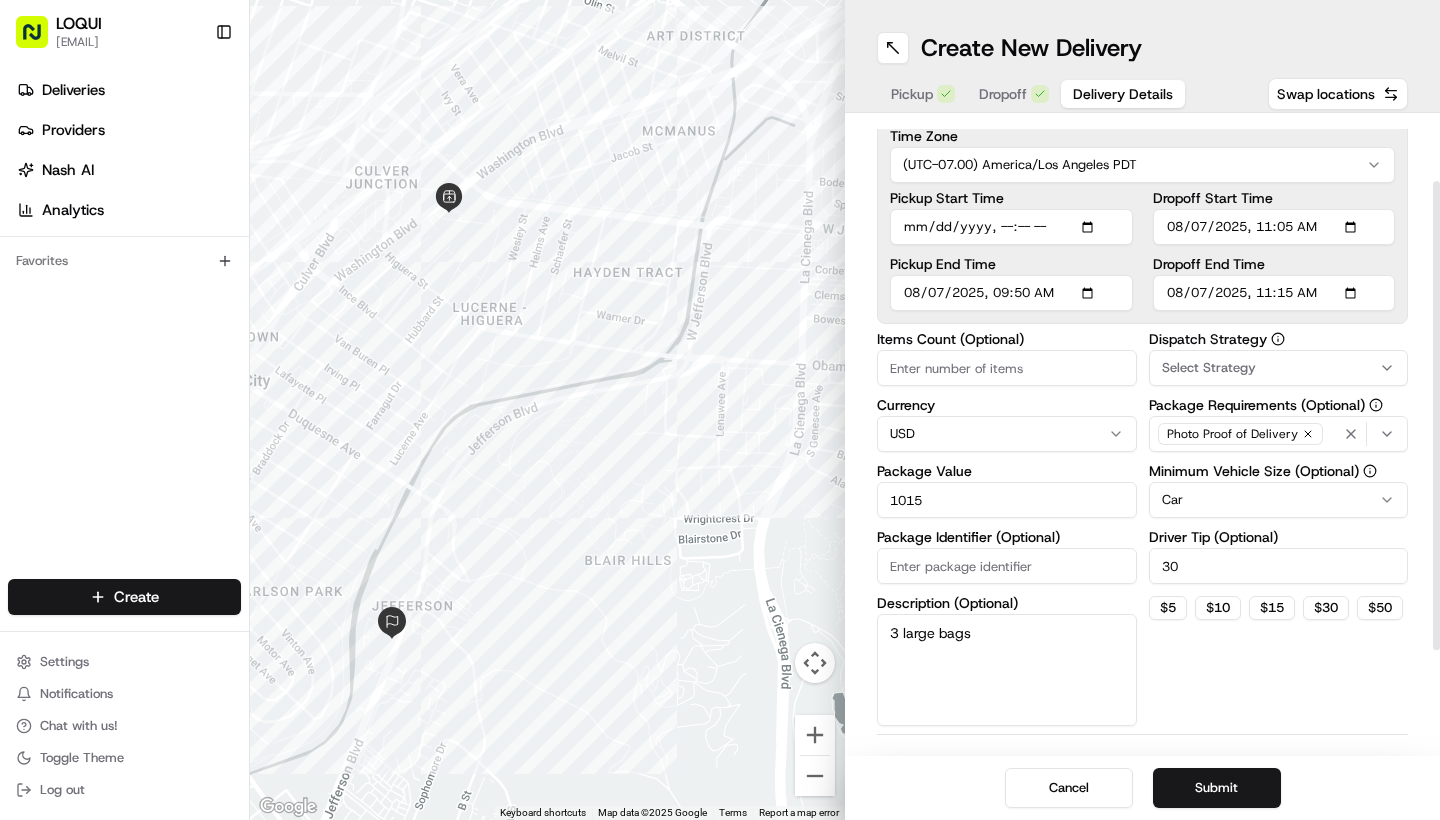type on "[DATE]T[TIME]" 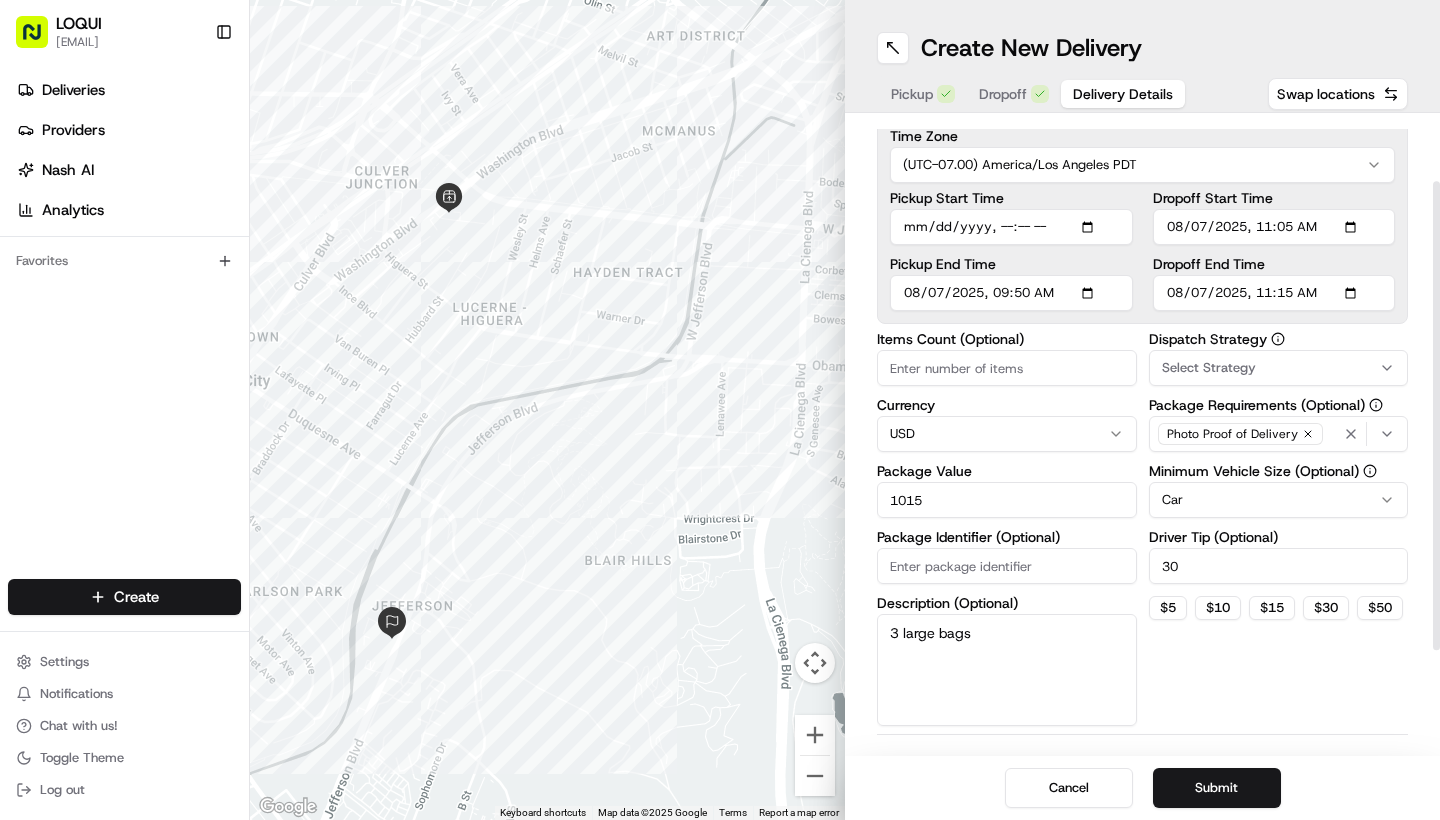 click on "Pickup Start Time Pickup End Time" at bounding box center [1011, 251] 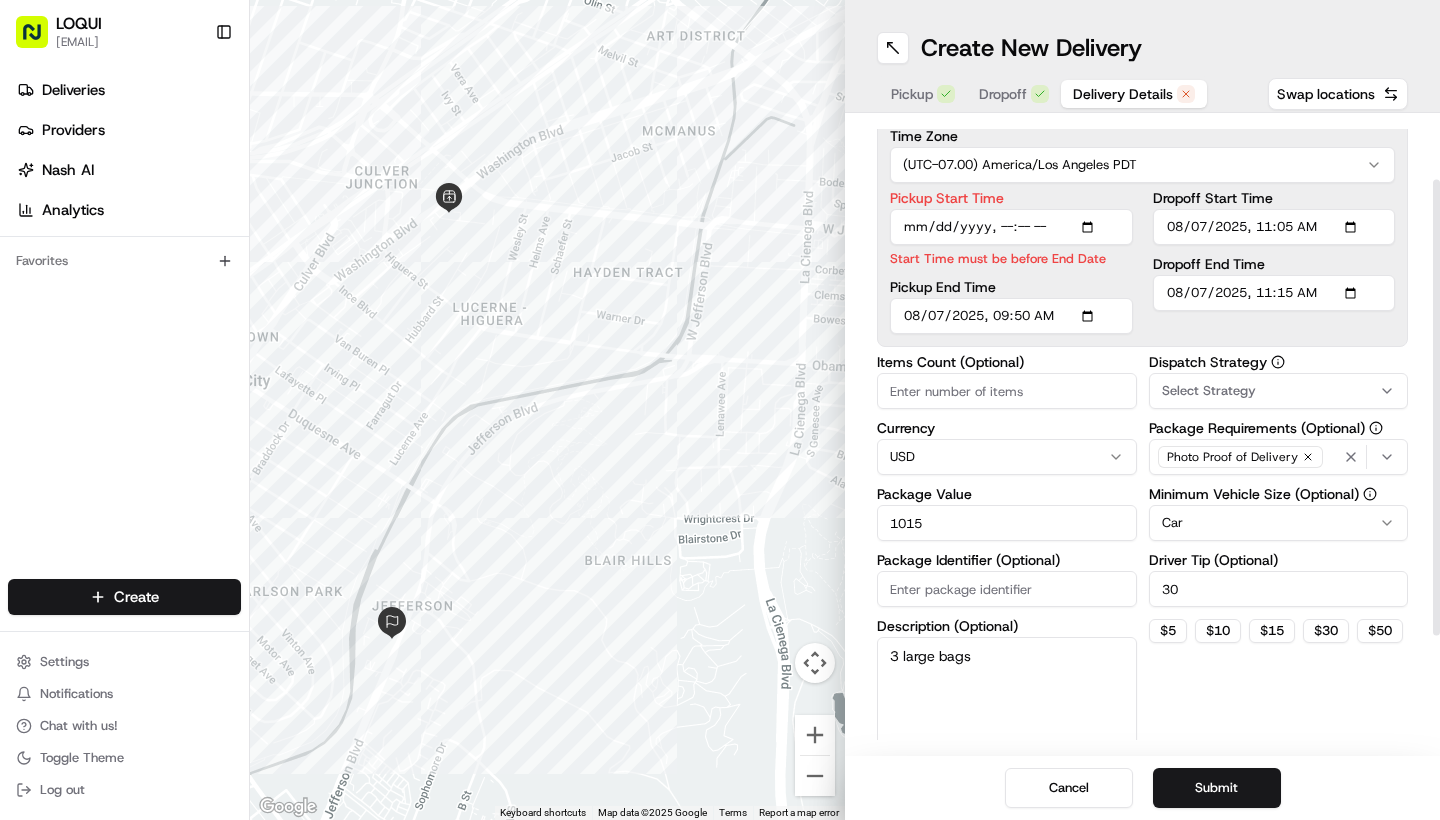 click on "Pickup End Time" at bounding box center (1011, 316) 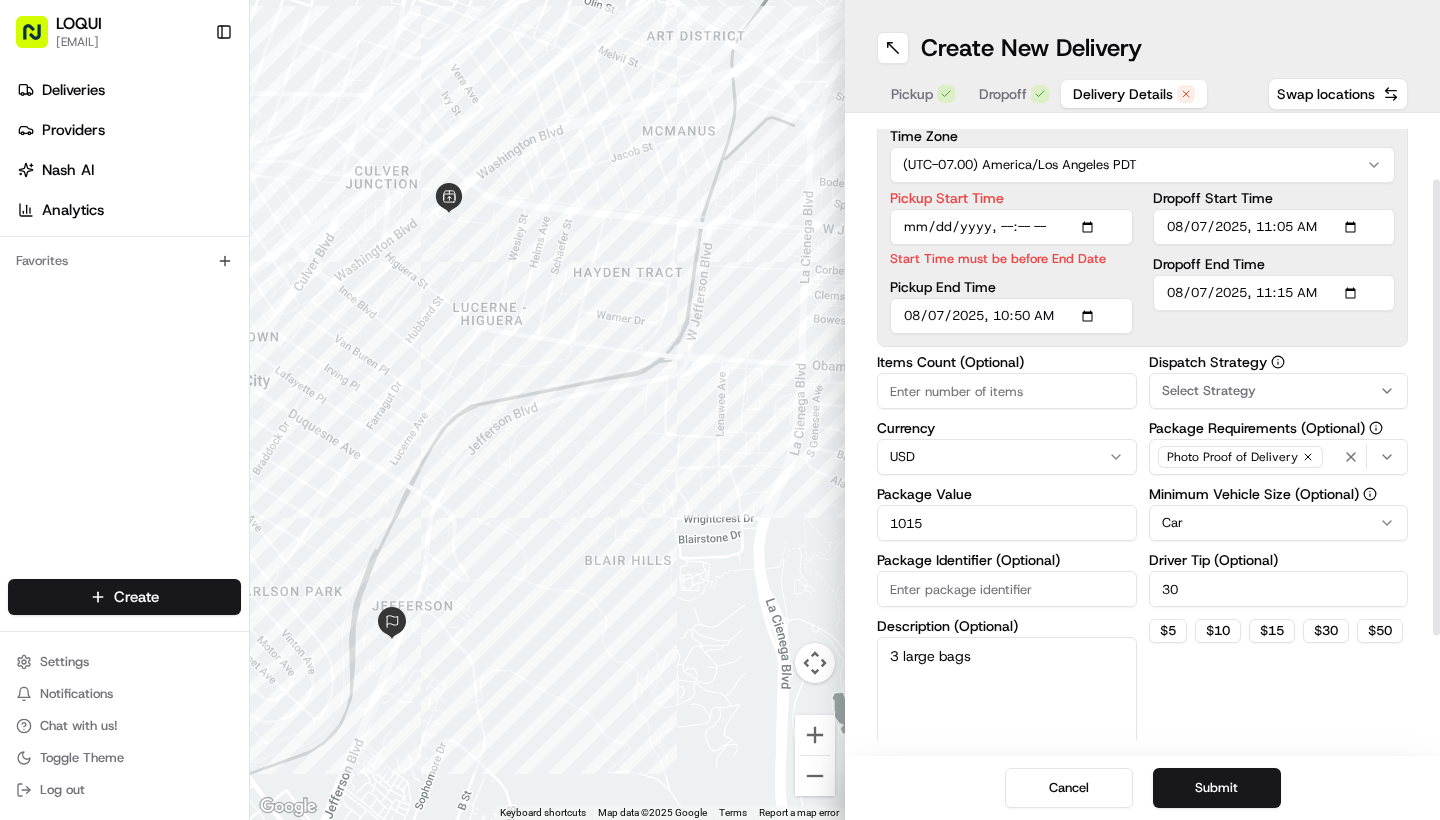 type on "2025-08-07T10:50" 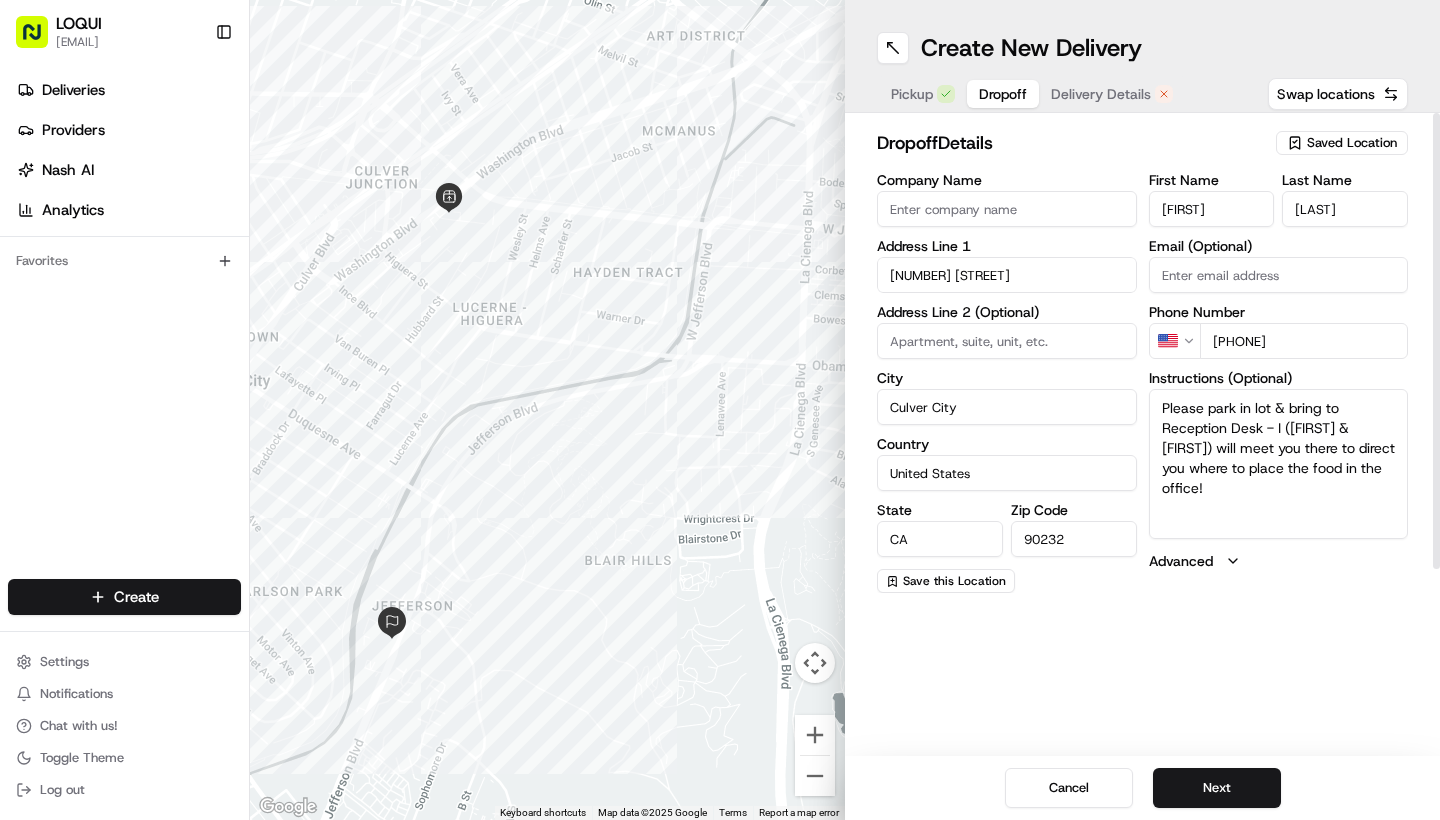 click on "Dropoff" at bounding box center [1003, 94] 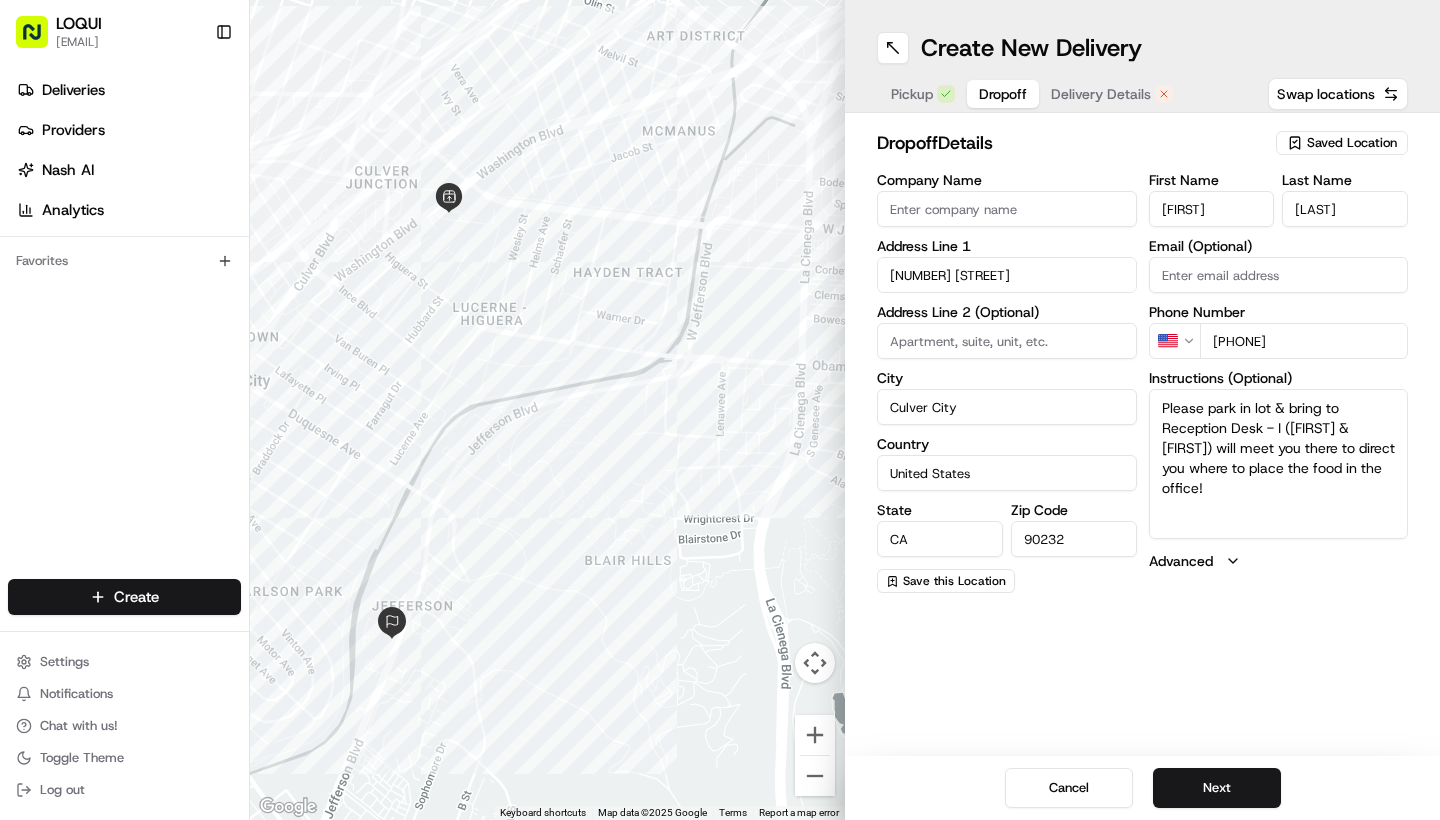 click on "Delivery Details" at bounding box center (1112, 94) 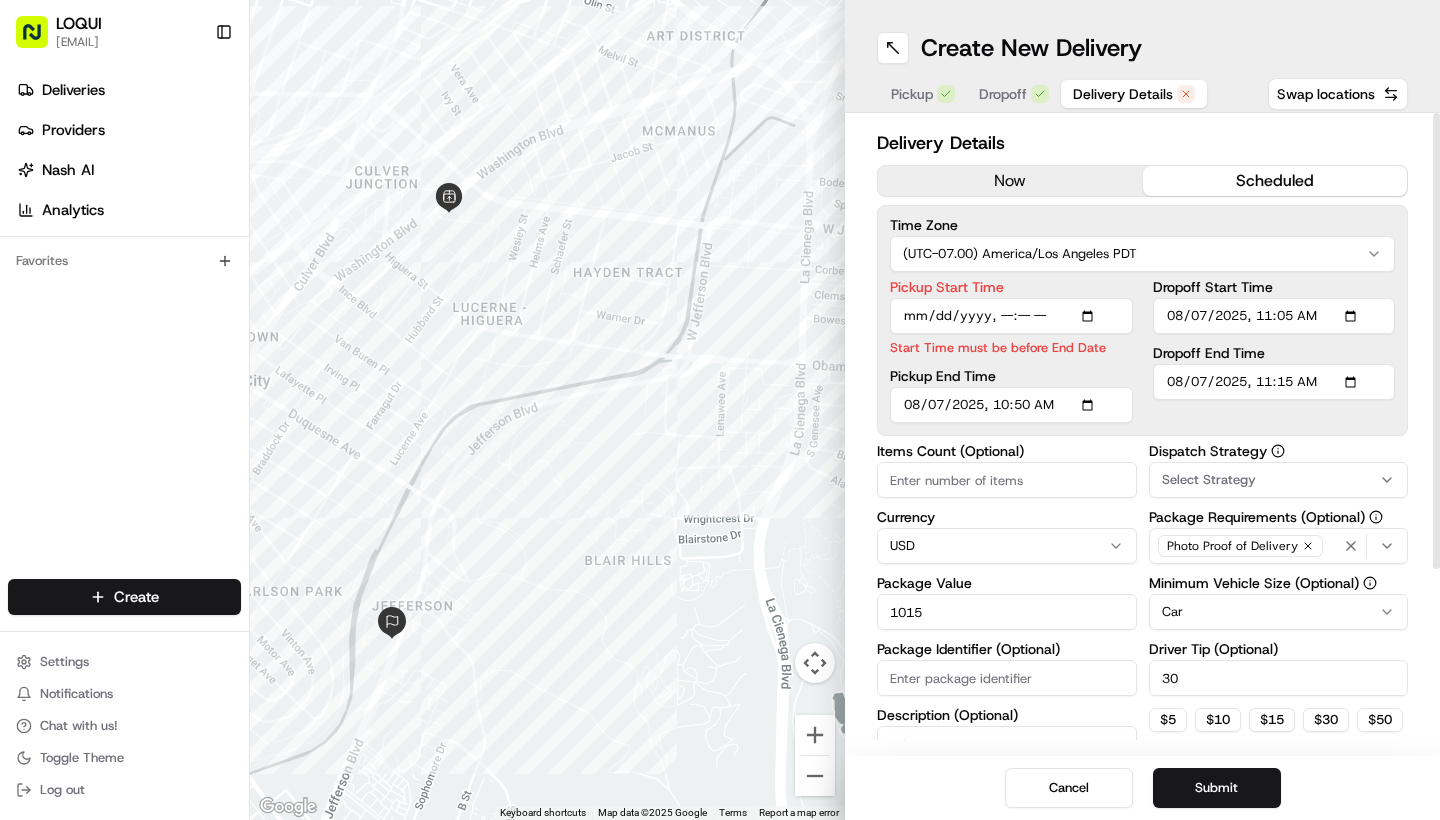 click on "Pickup Start Time" at bounding box center (1011, 316) 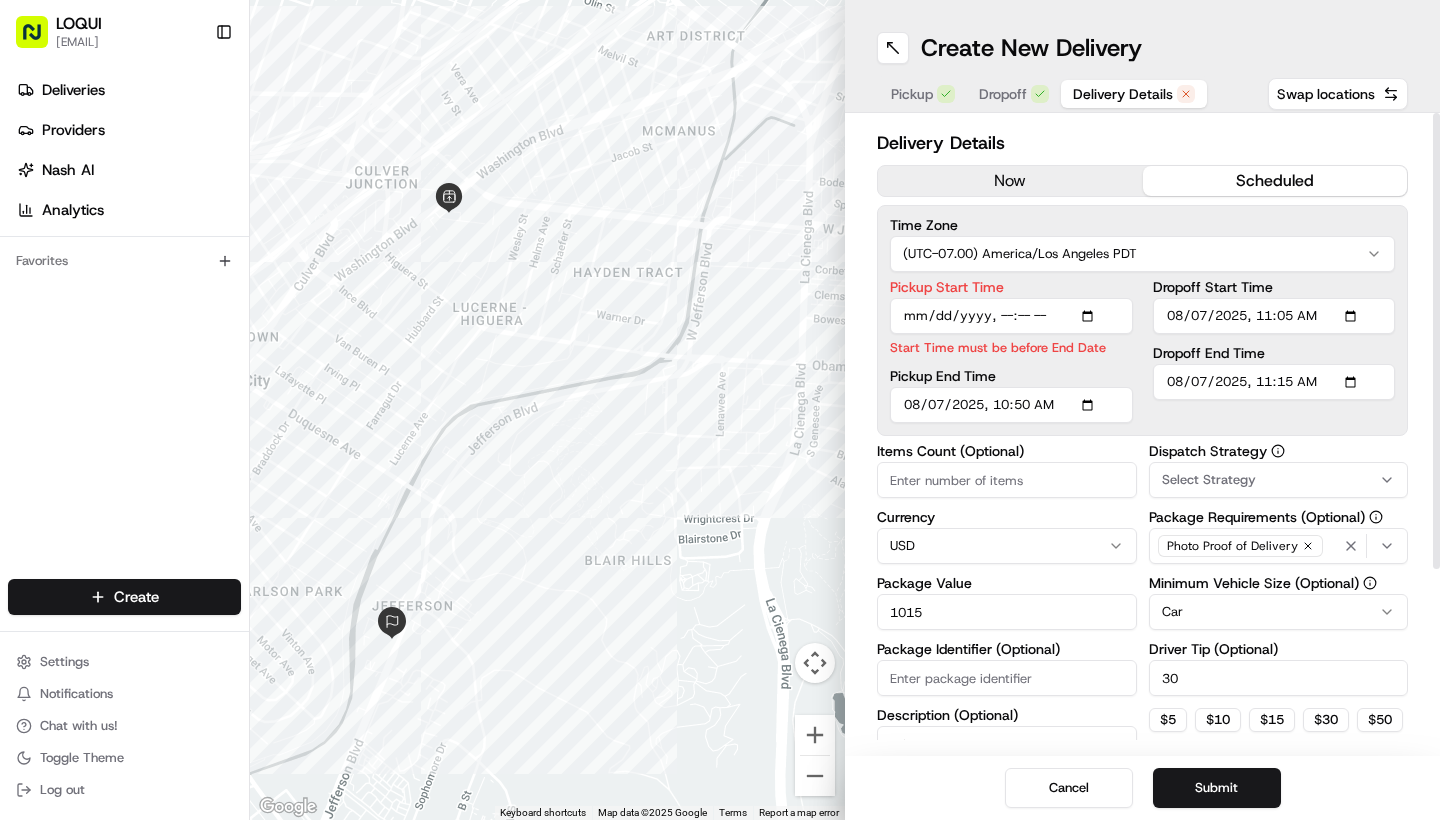 click on "Pickup Start Time" at bounding box center (1011, 316) 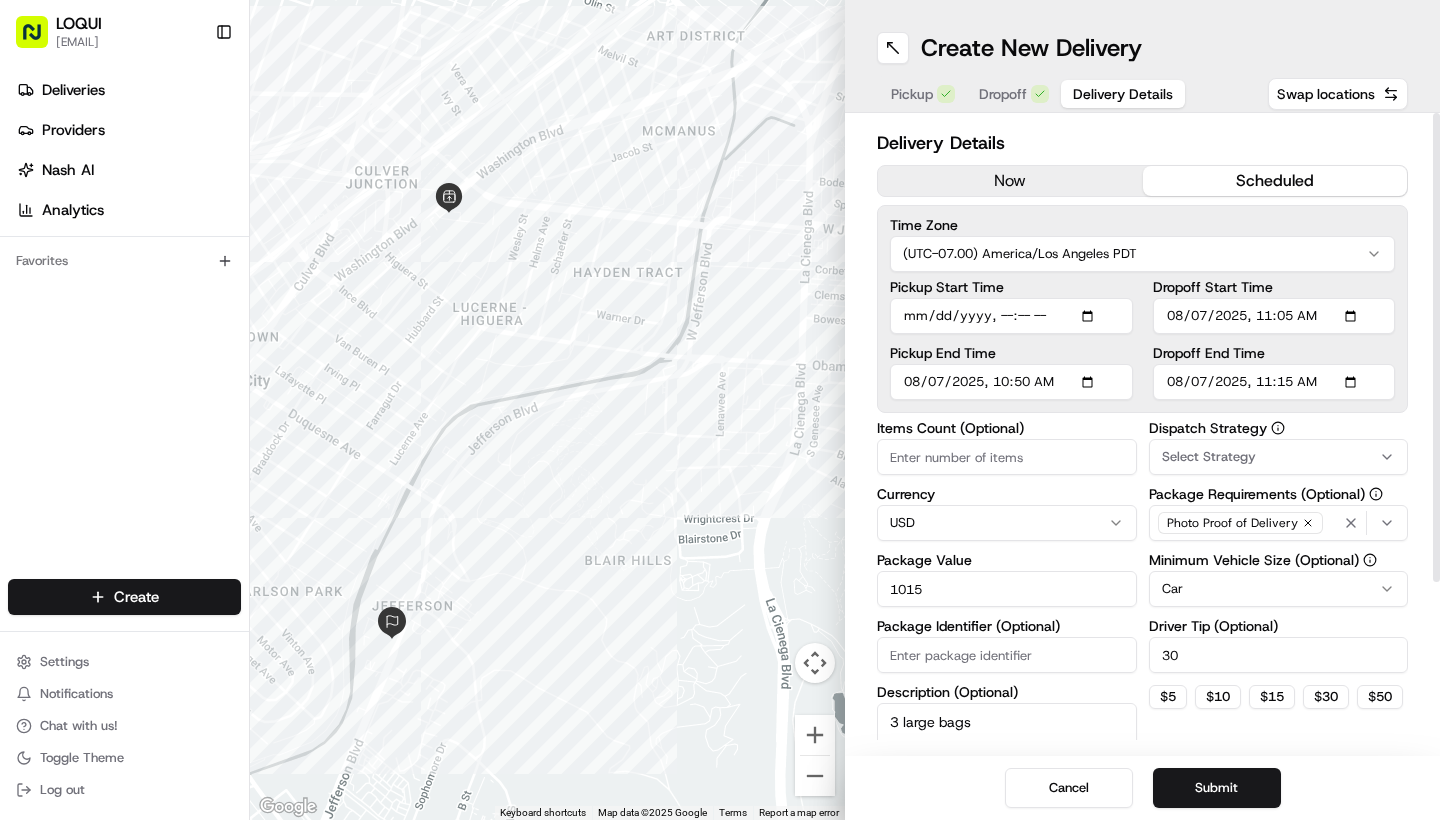 click on "Pickup End Time" at bounding box center [1011, 382] 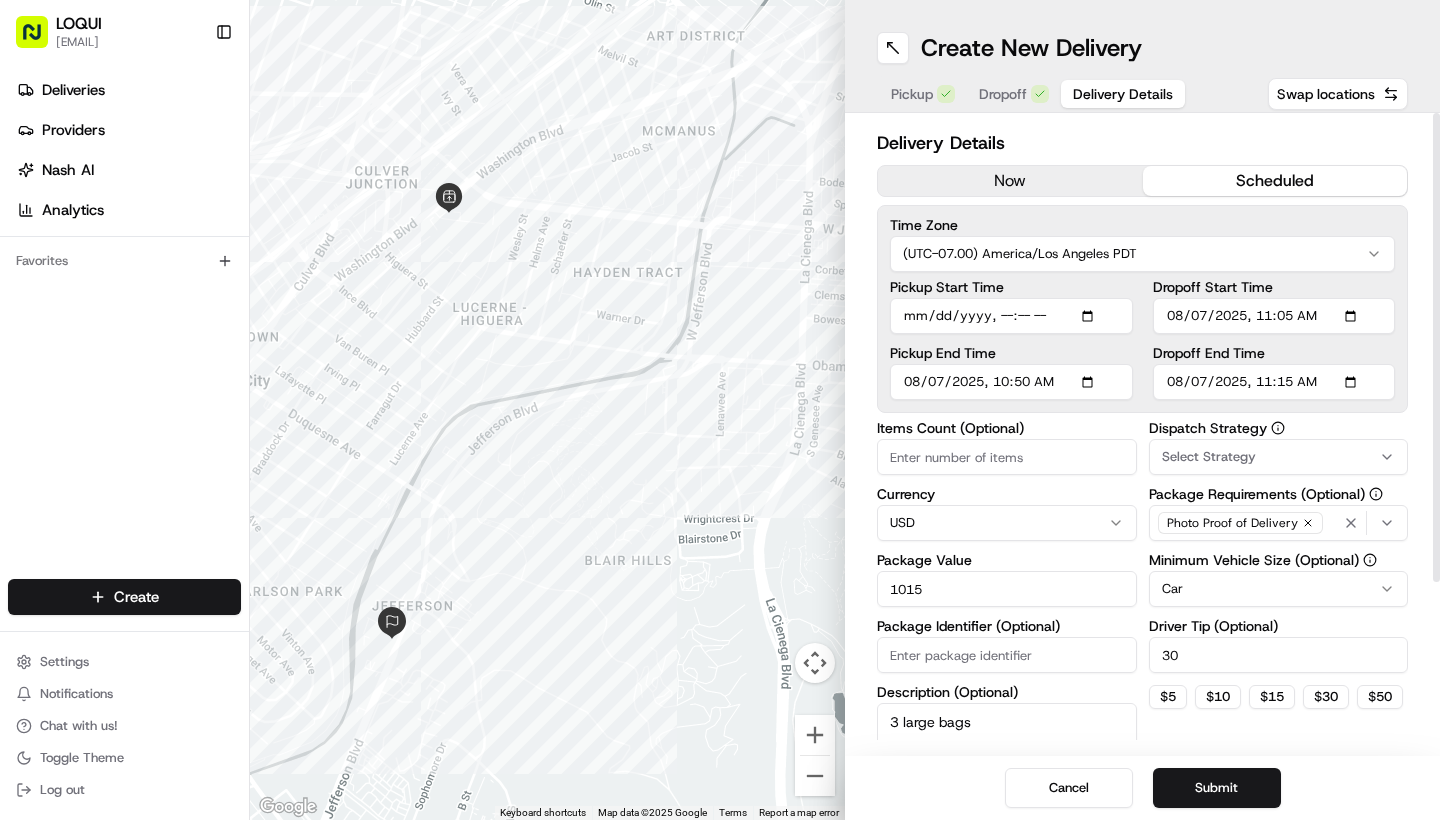 click on "Items Count (Optional)" at bounding box center (1007, 428) 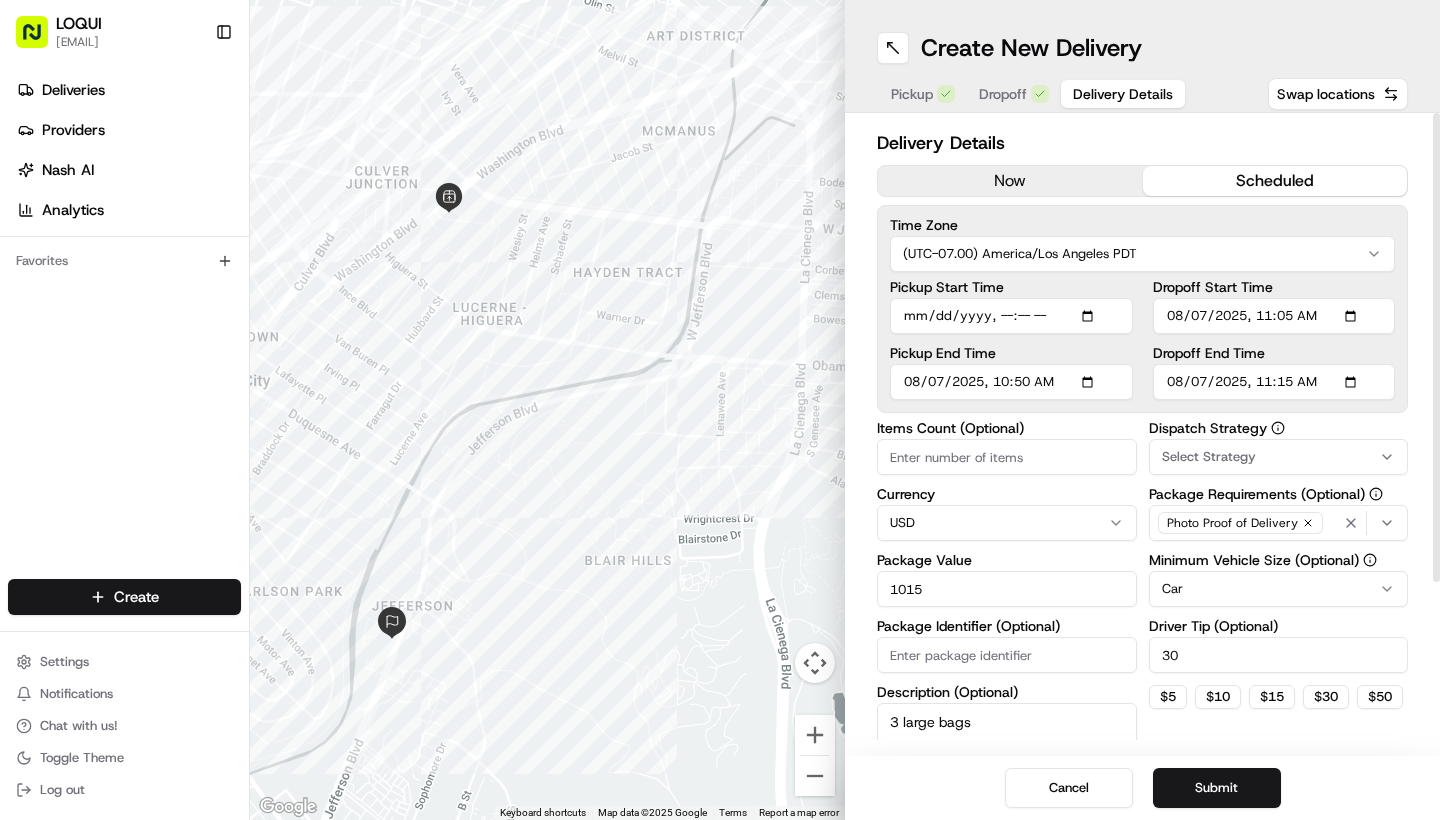 click on "Dropoff Start Time" at bounding box center [1274, 316] 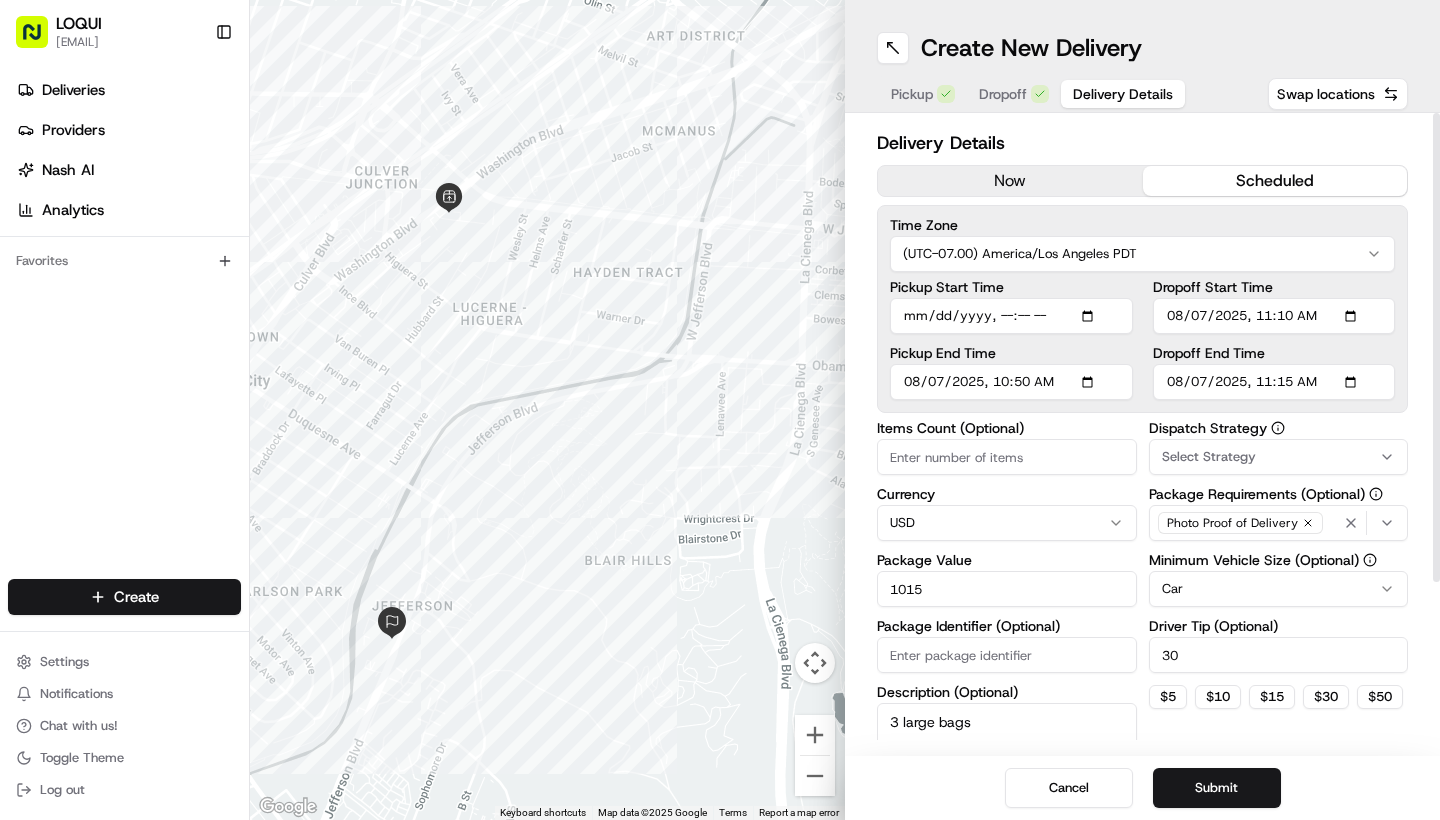 type on "2025-08-07T11:10" 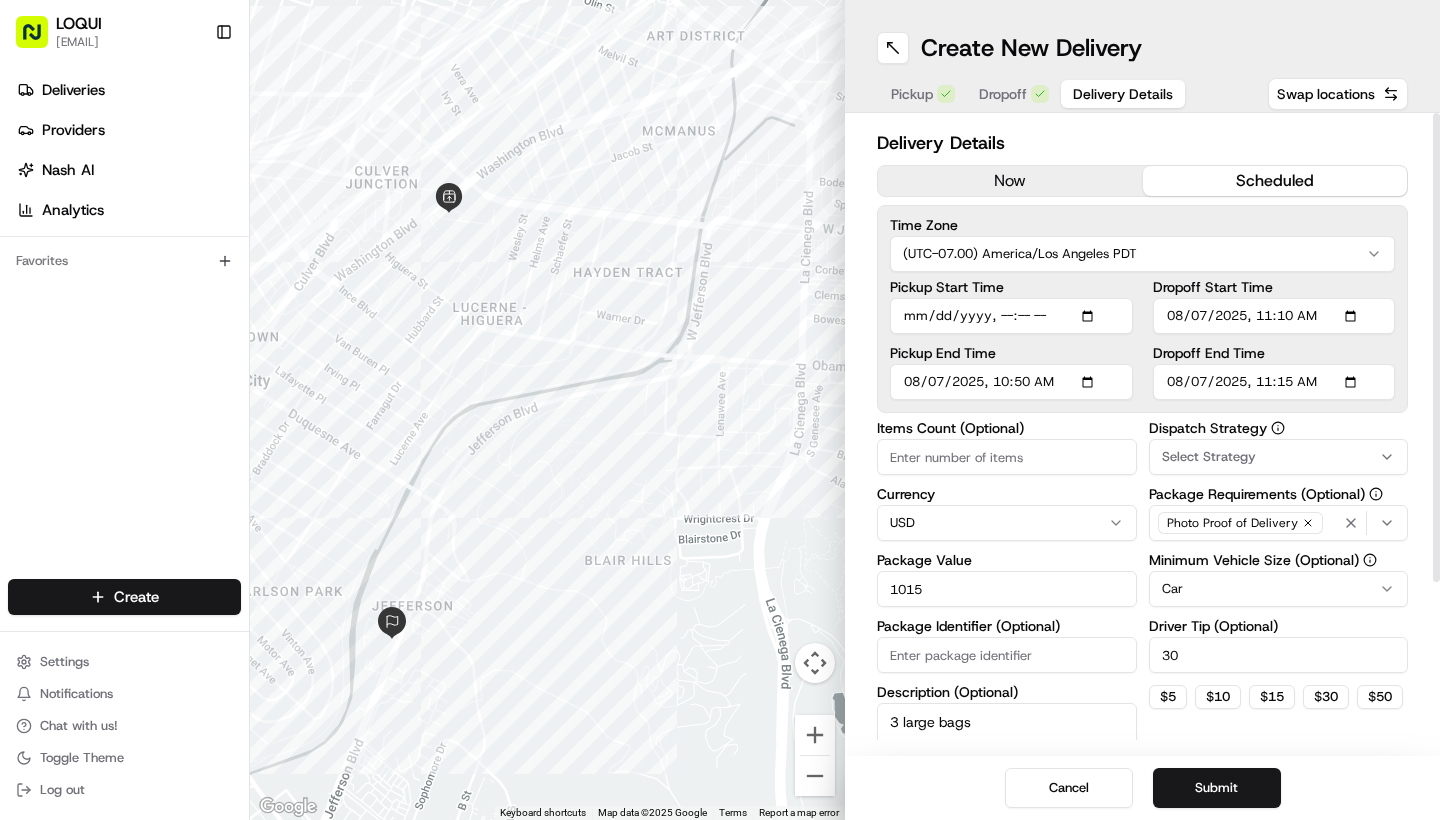 click on "Dropoff End Time" at bounding box center [1274, 353] 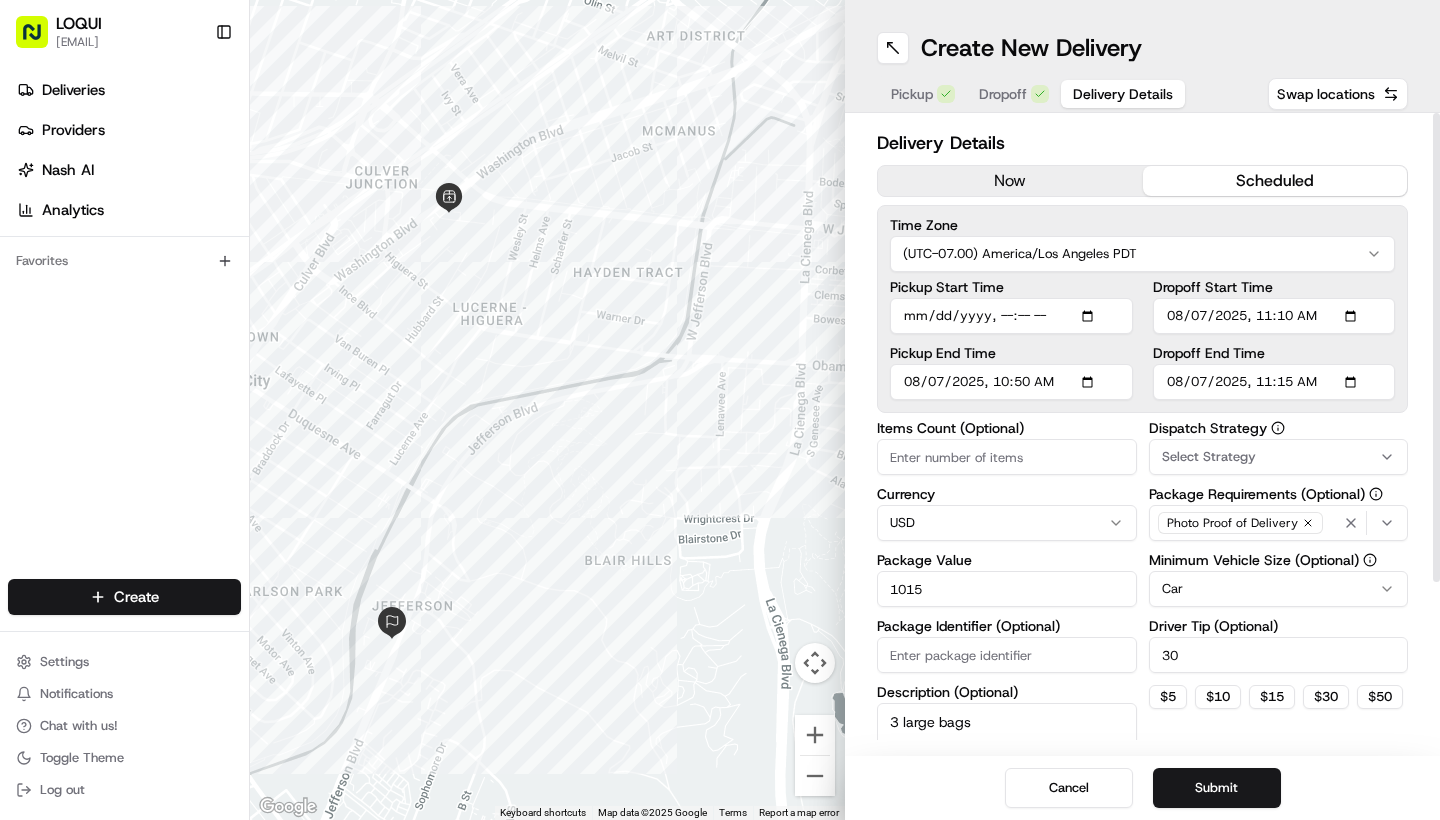 click at bounding box center (1436, 347) 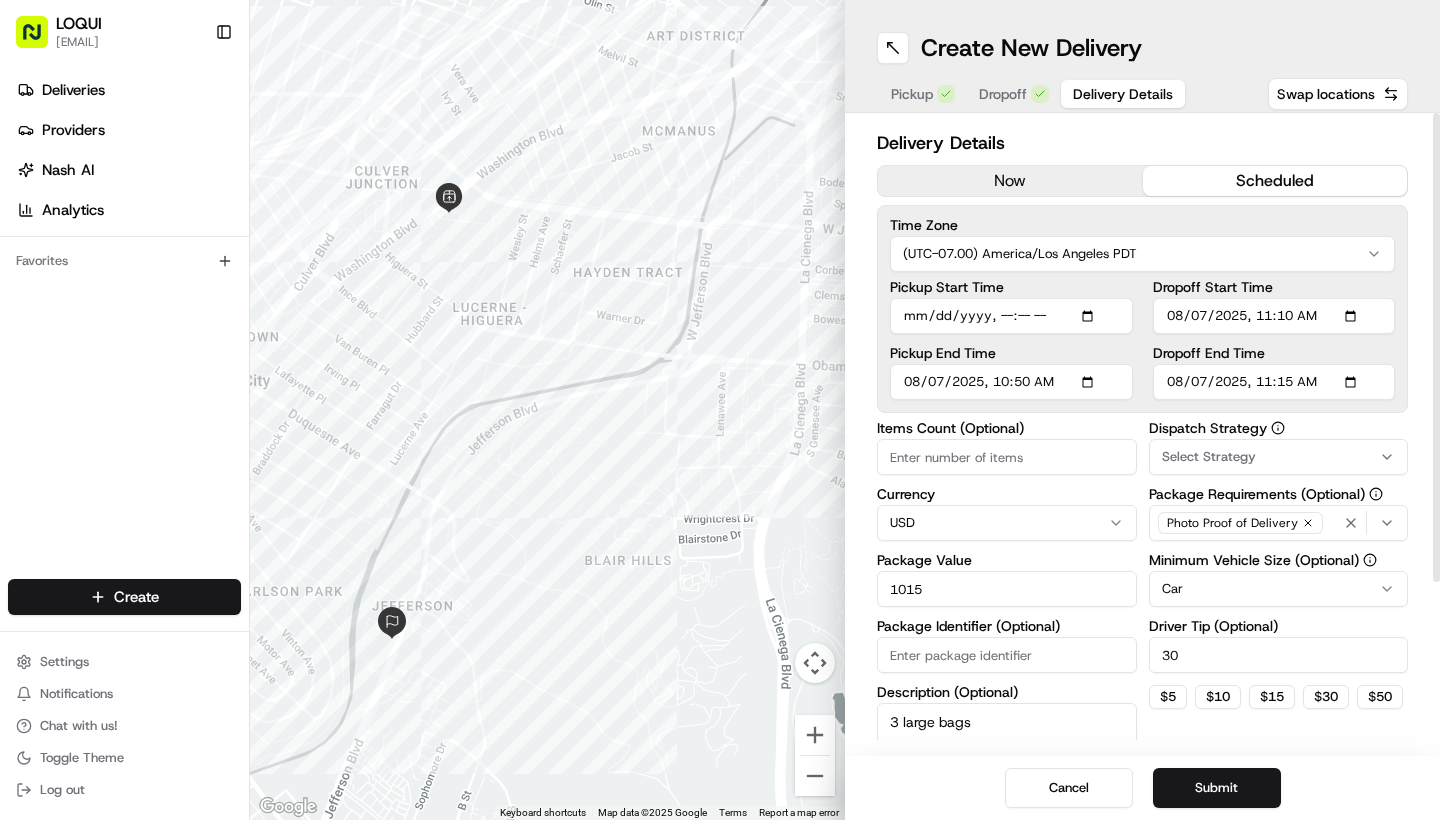 click on "Pickup End Time" at bounding box center [1011, 382] 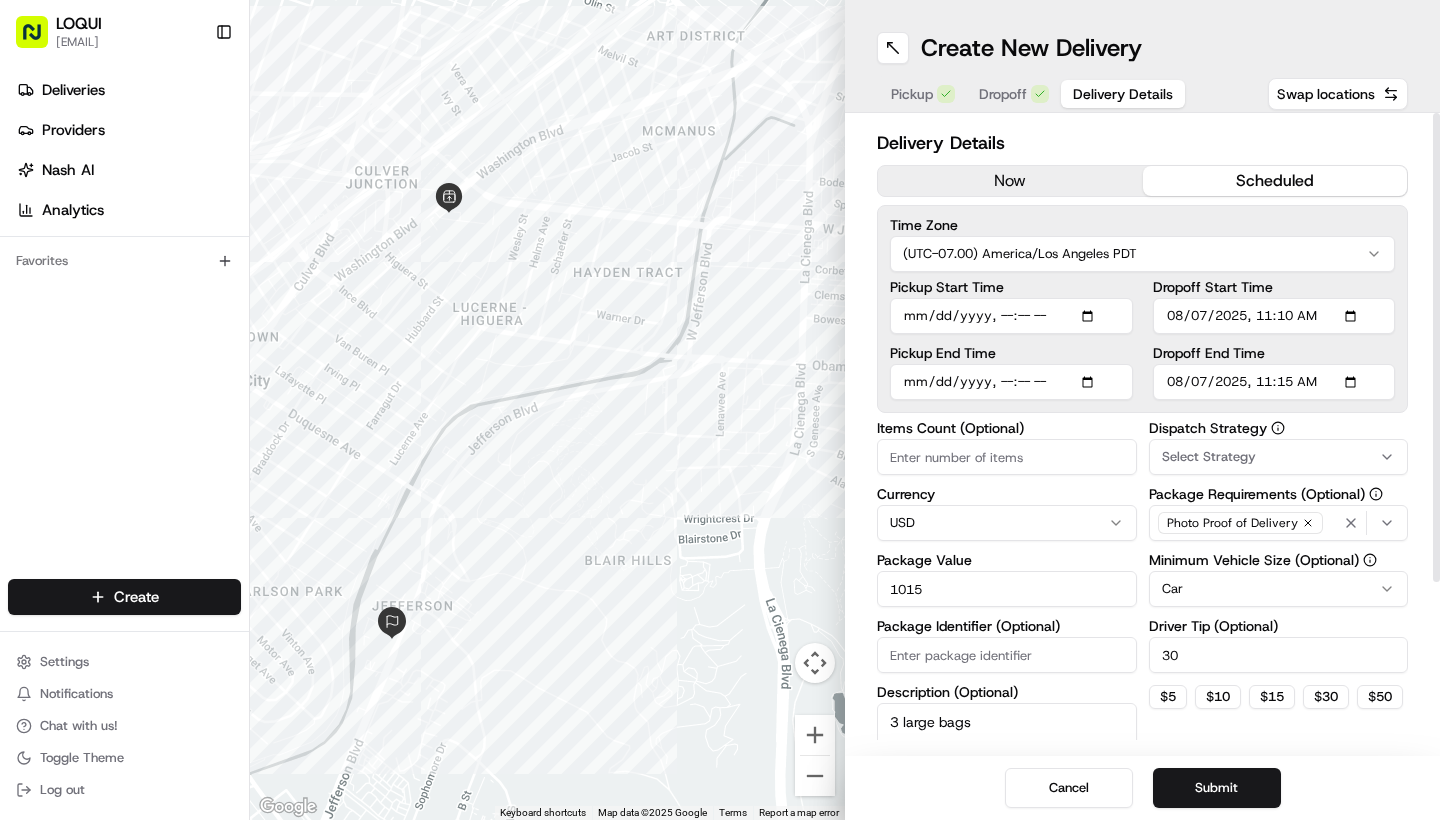 type on "[DATE]T[TIME]" 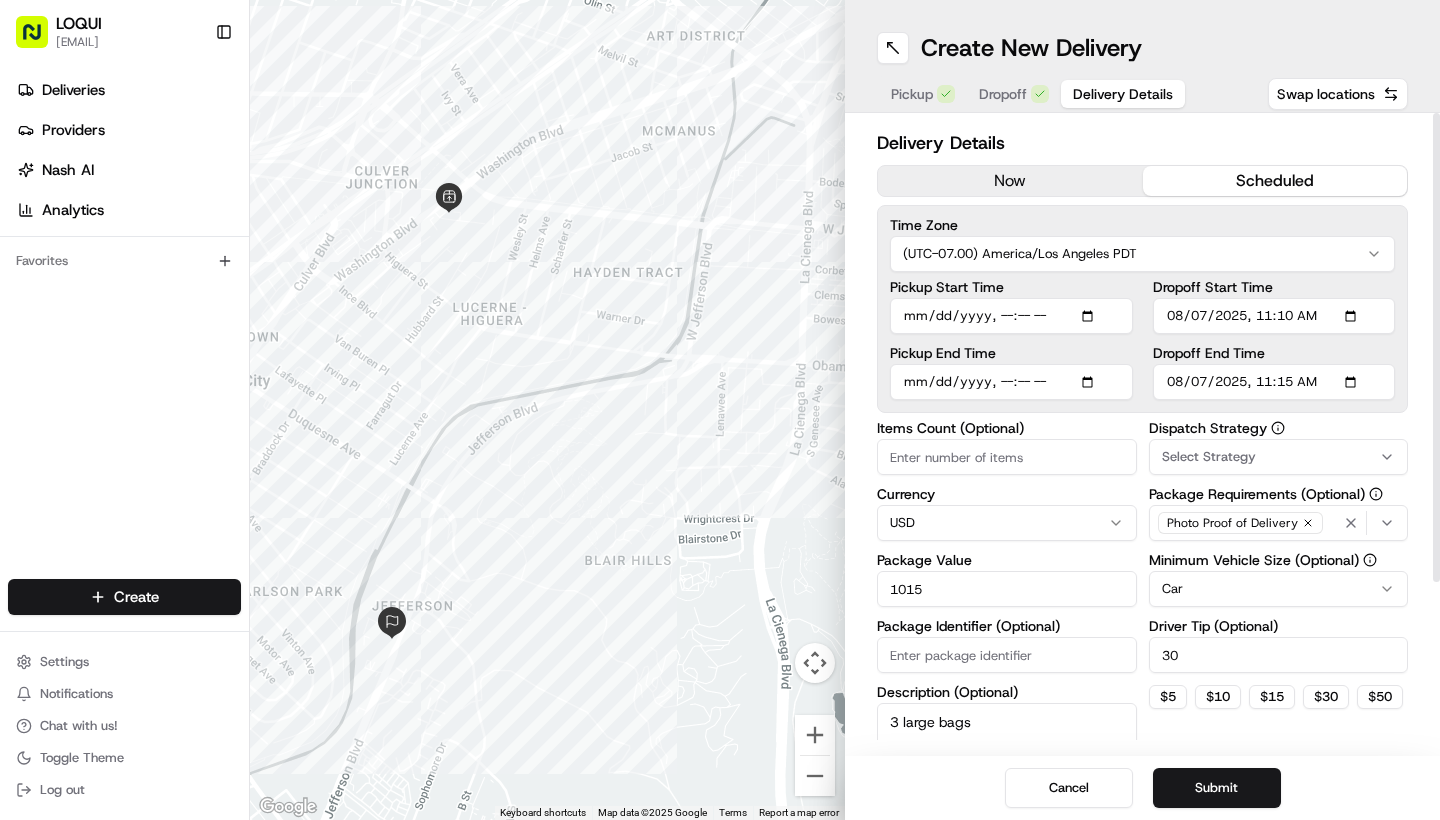 scroll, scrollTop: 0, scrollLeft: 0, axis: both 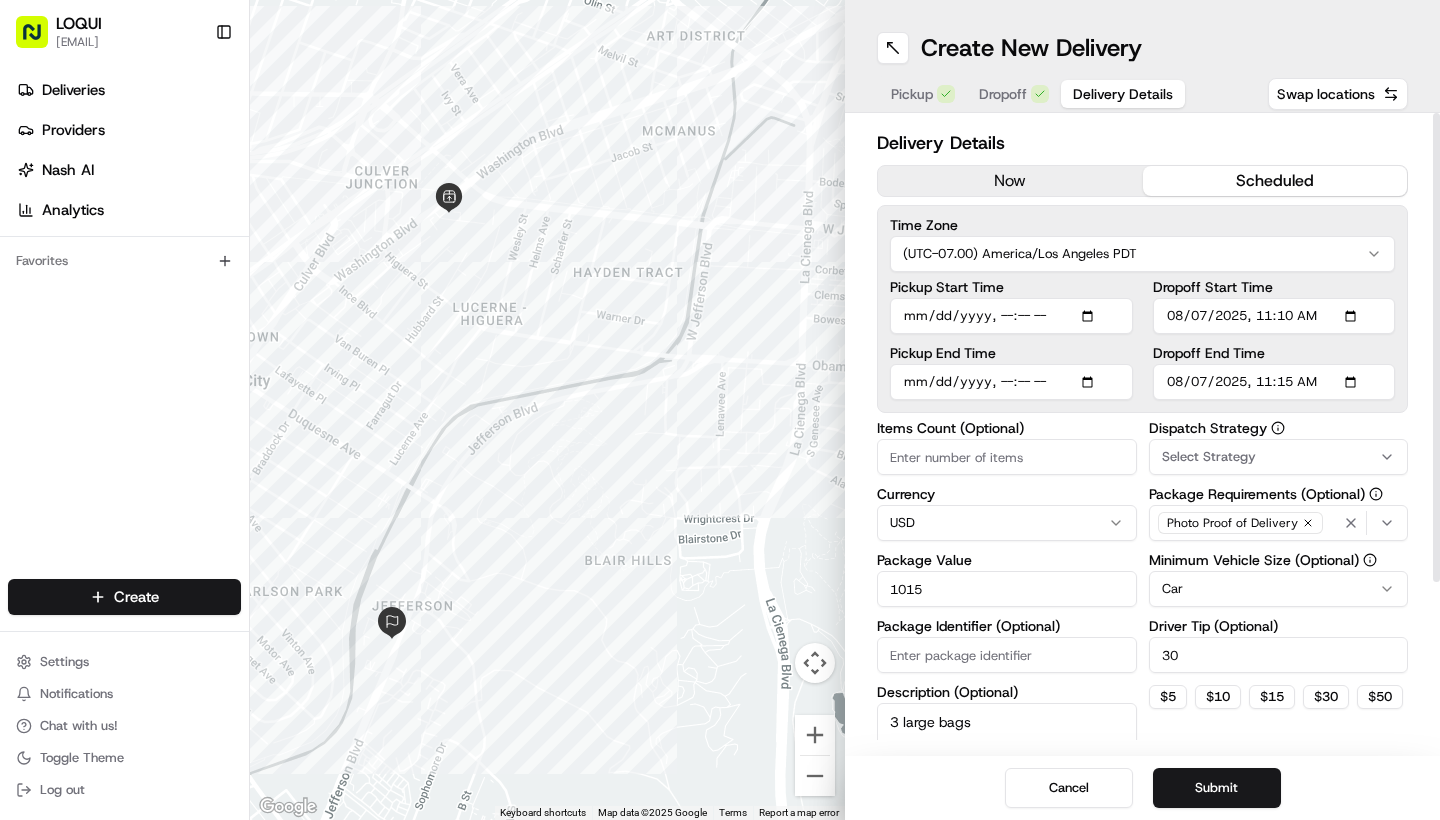 click on "Pickup Start Time" at bounding box center (1011, 316) 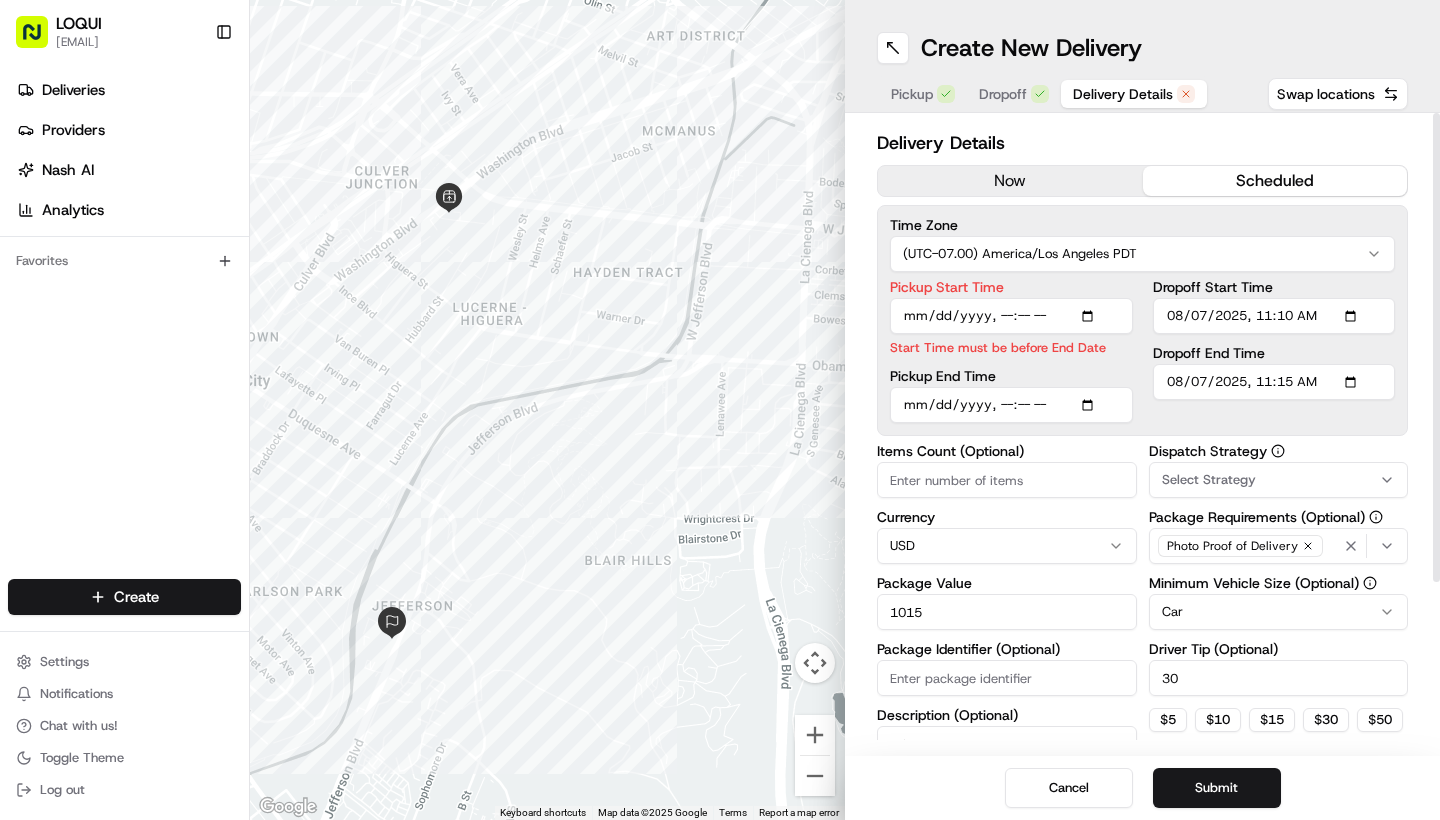 click on "Pickup Start Time Start Time must be before End Date Pickup End Time" at bounding box center (1011, 351) 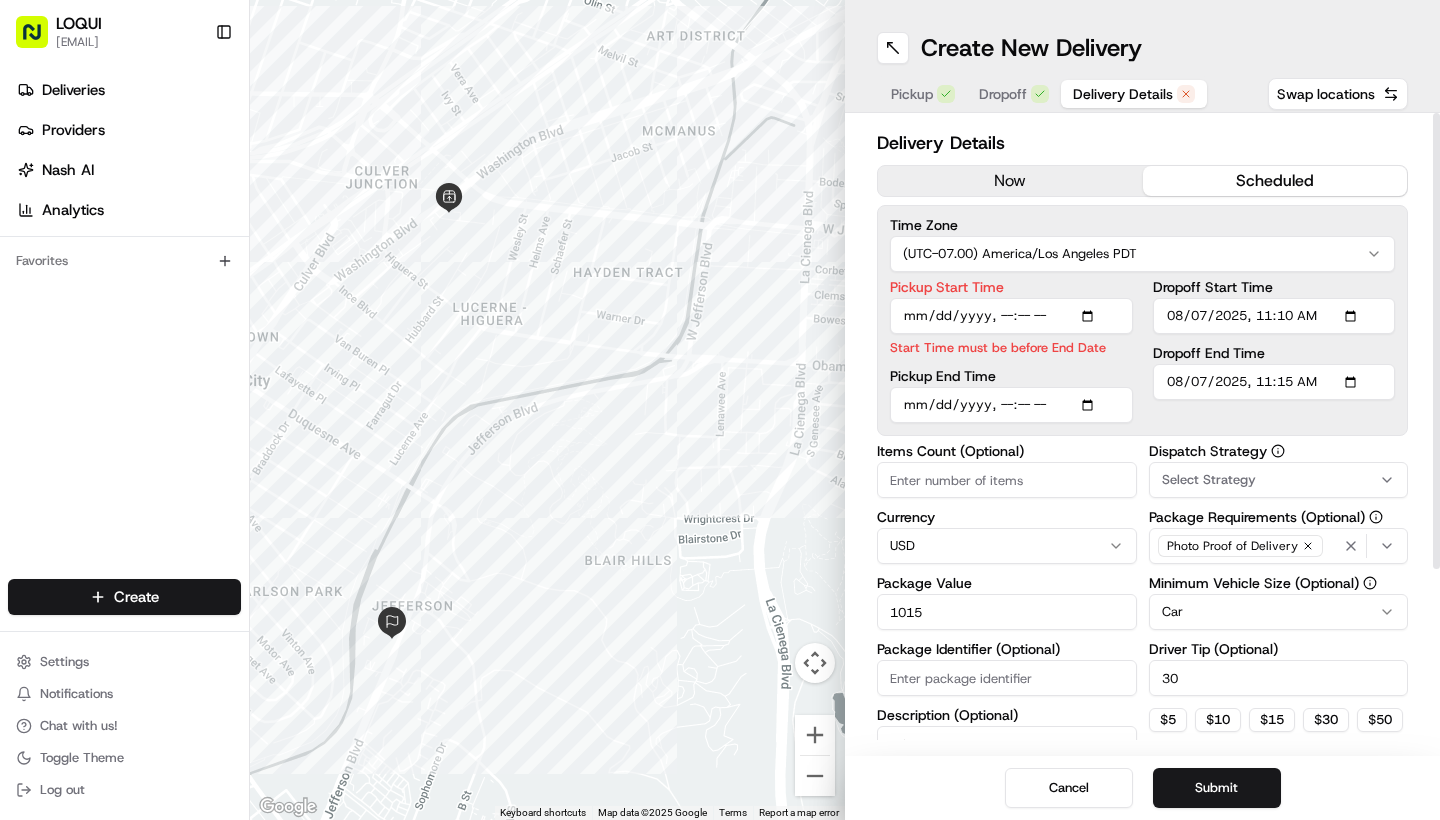 click on "Pickup End Time" at bounding box center [1011, 405] 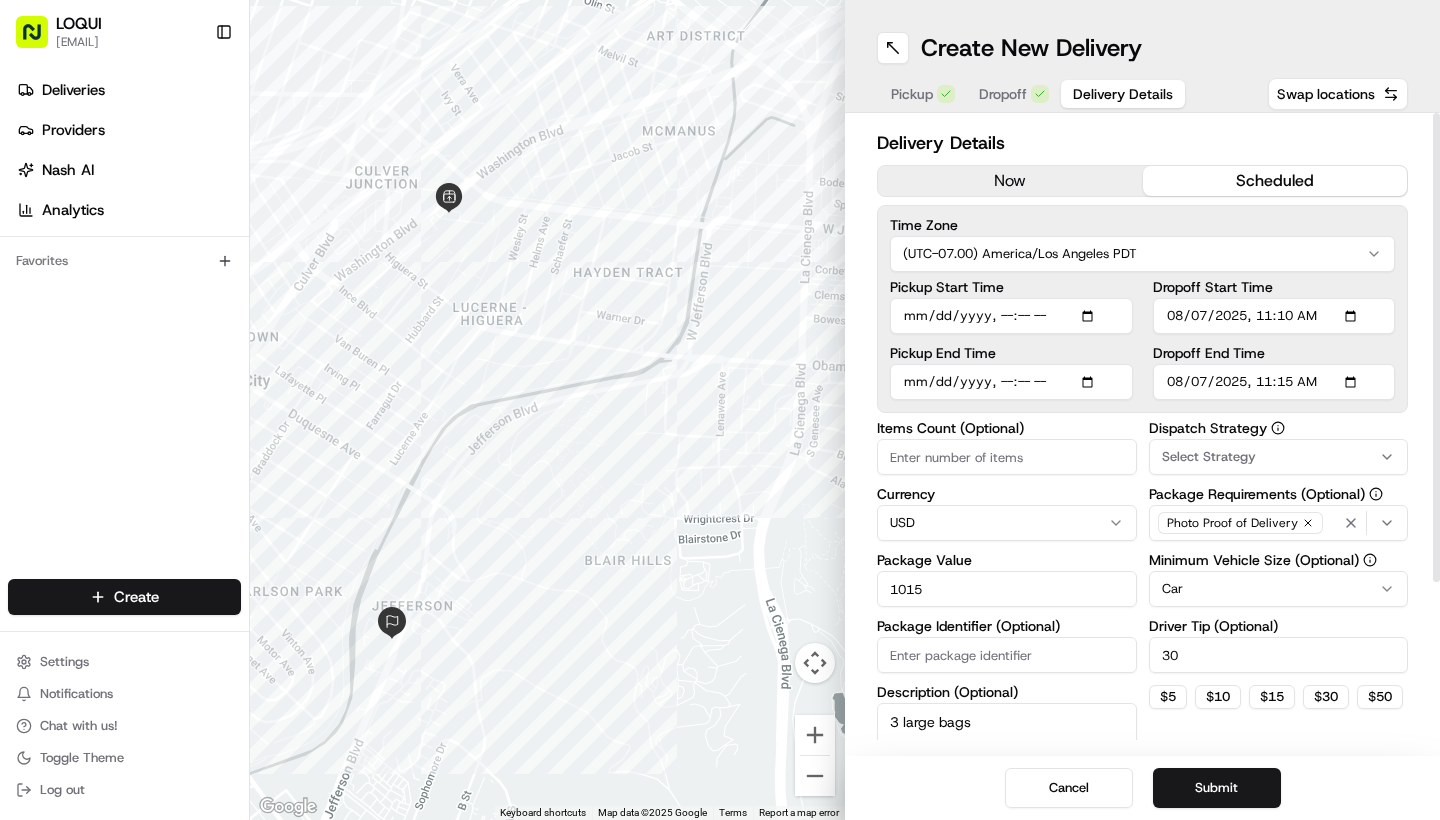 click on "Pickup End Time" at bounding box center [1011, 382] 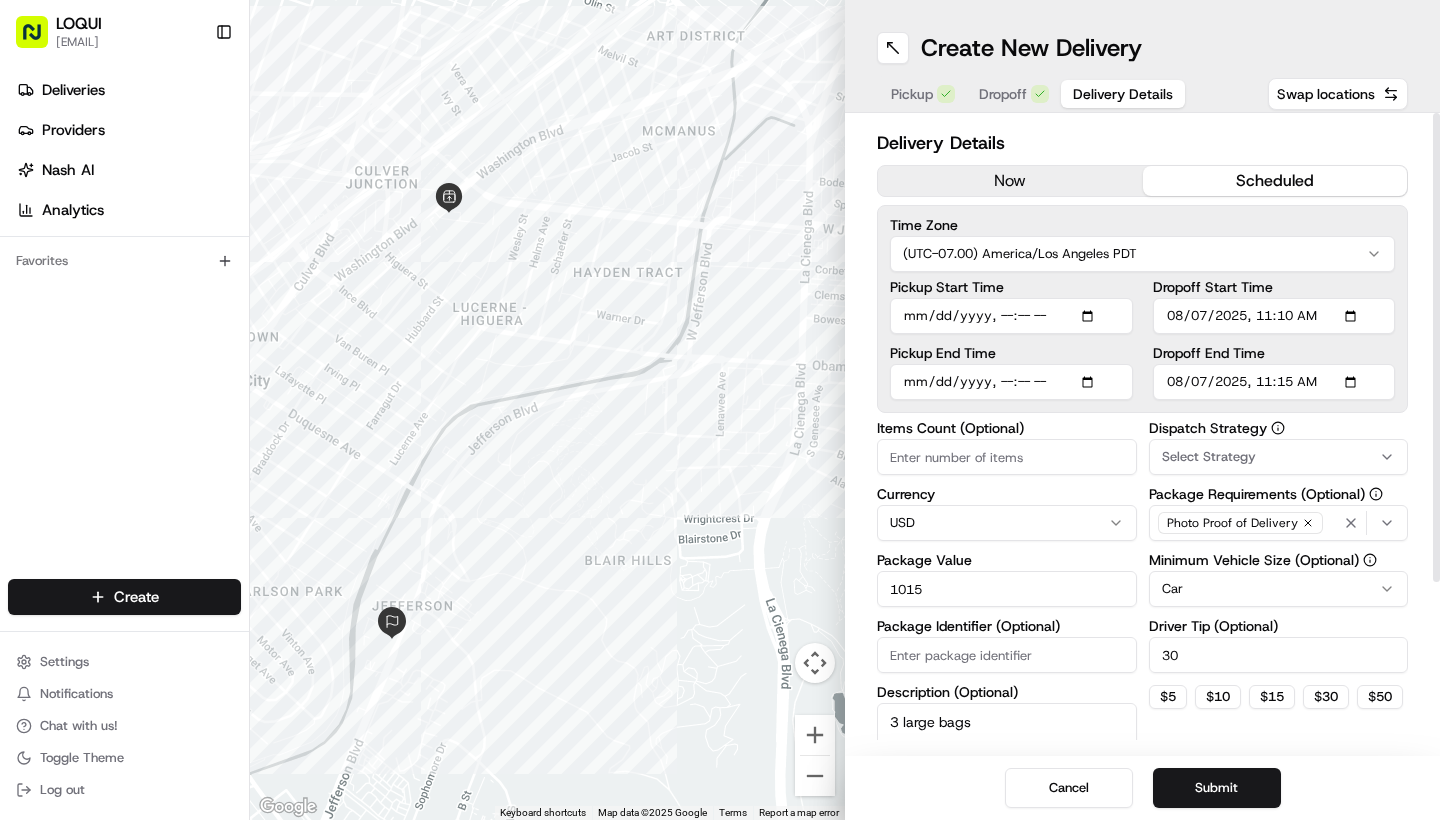 type on "2025-08-07T11:05" 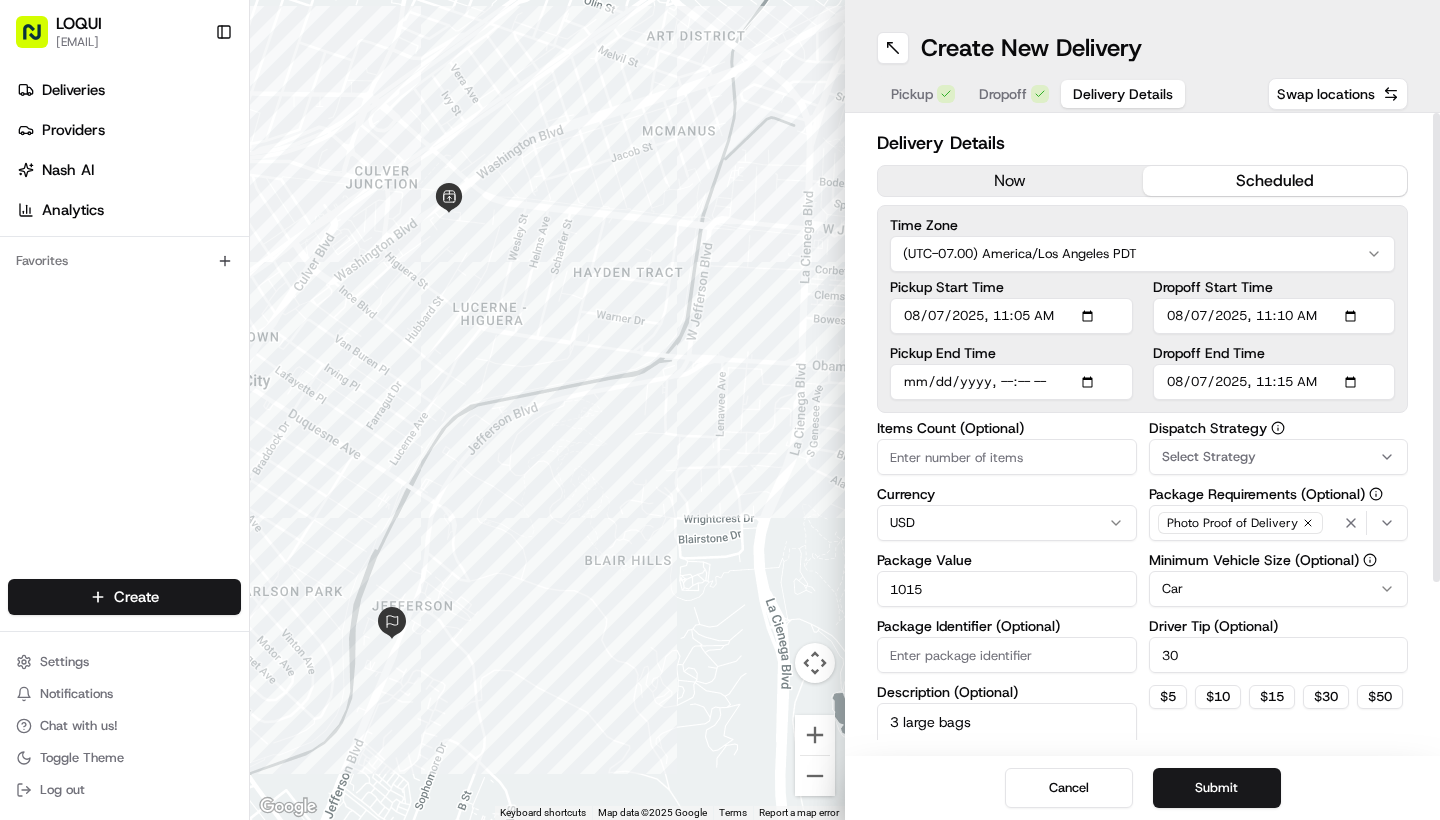 click on "Pickup End Time" at bounding box center [1011, 353] 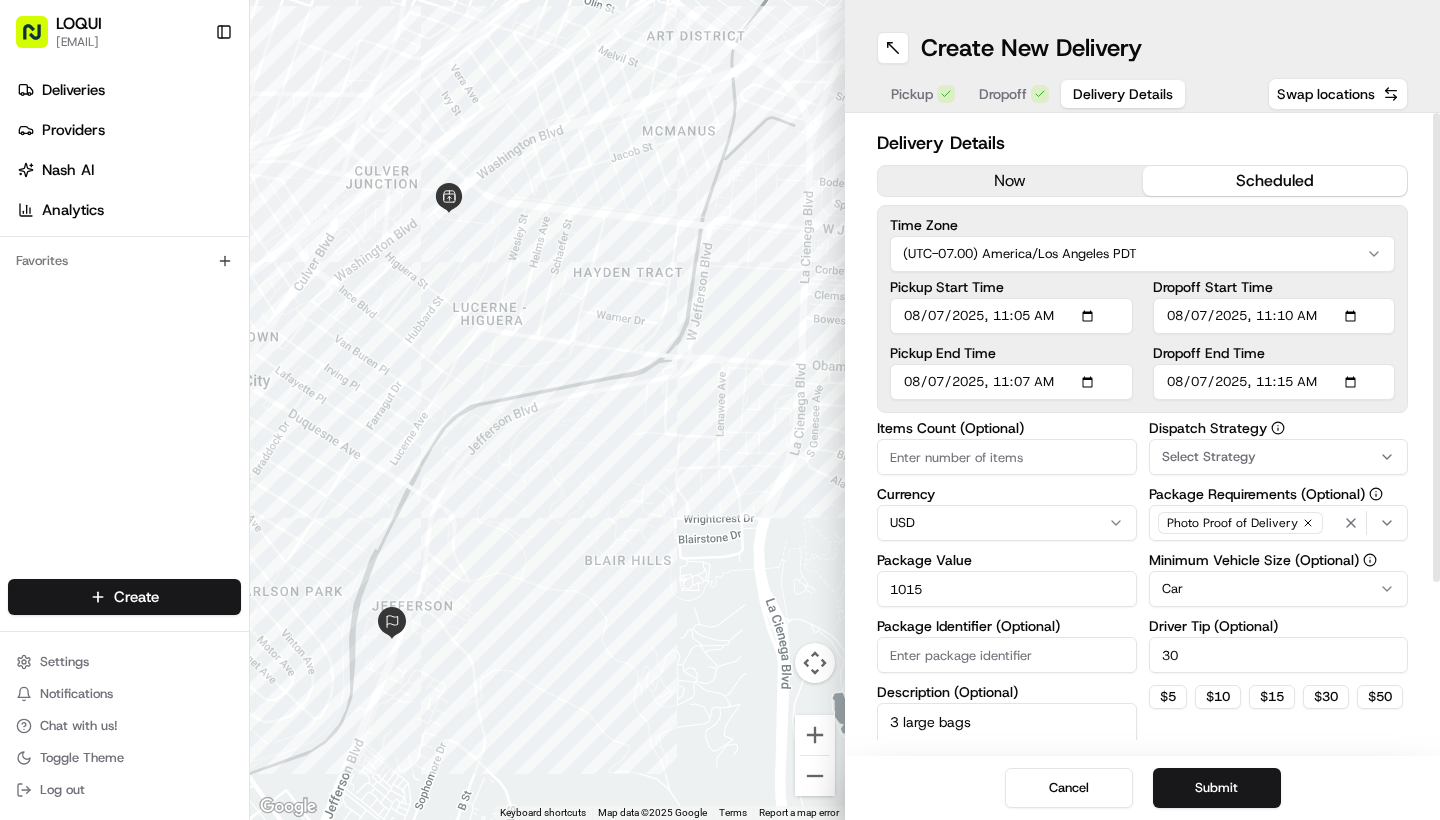 type on "2025-08-07T11:07" 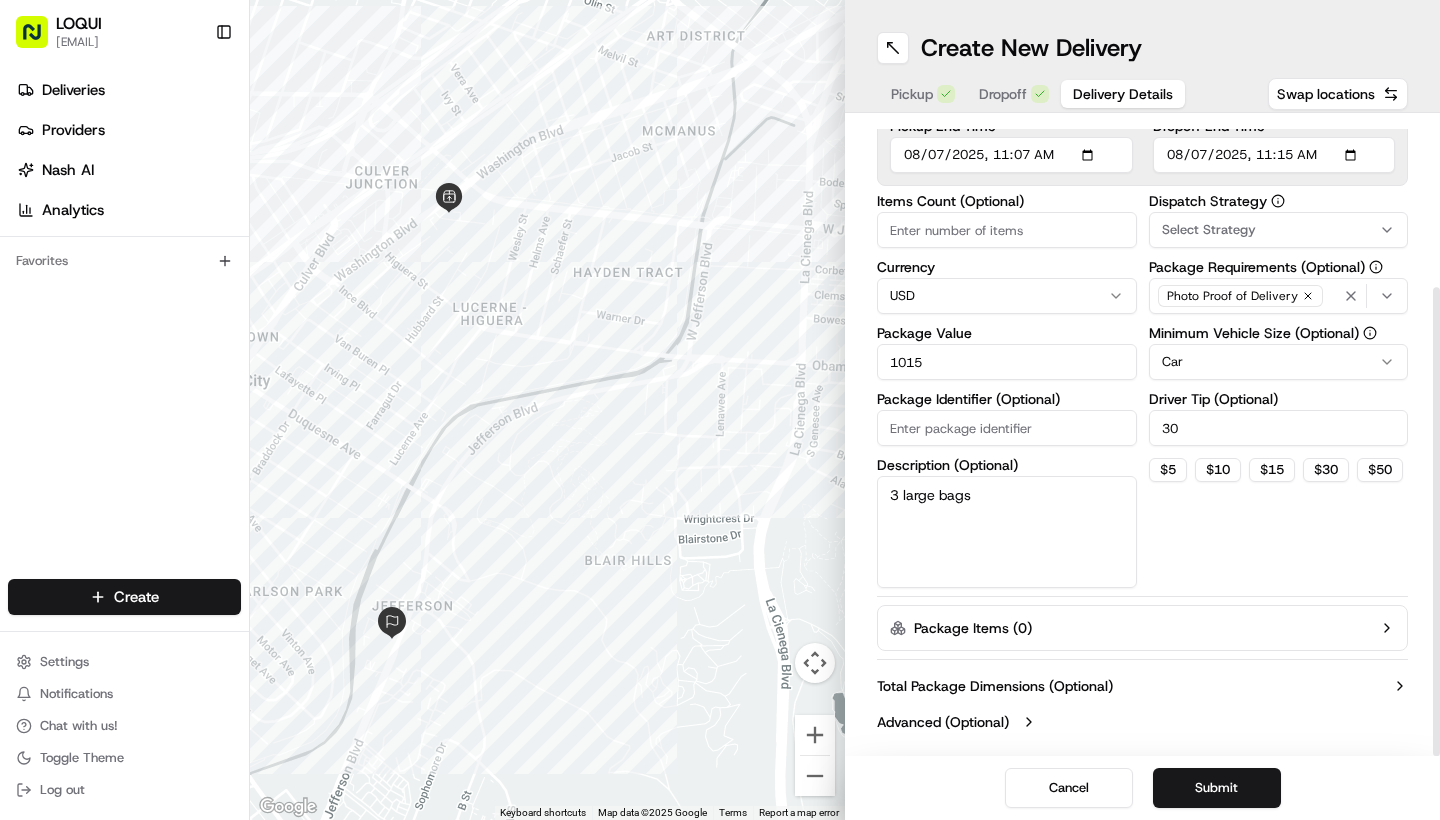 scroll, scrollTop: 227, scrollLeft: 0, axis: vertical 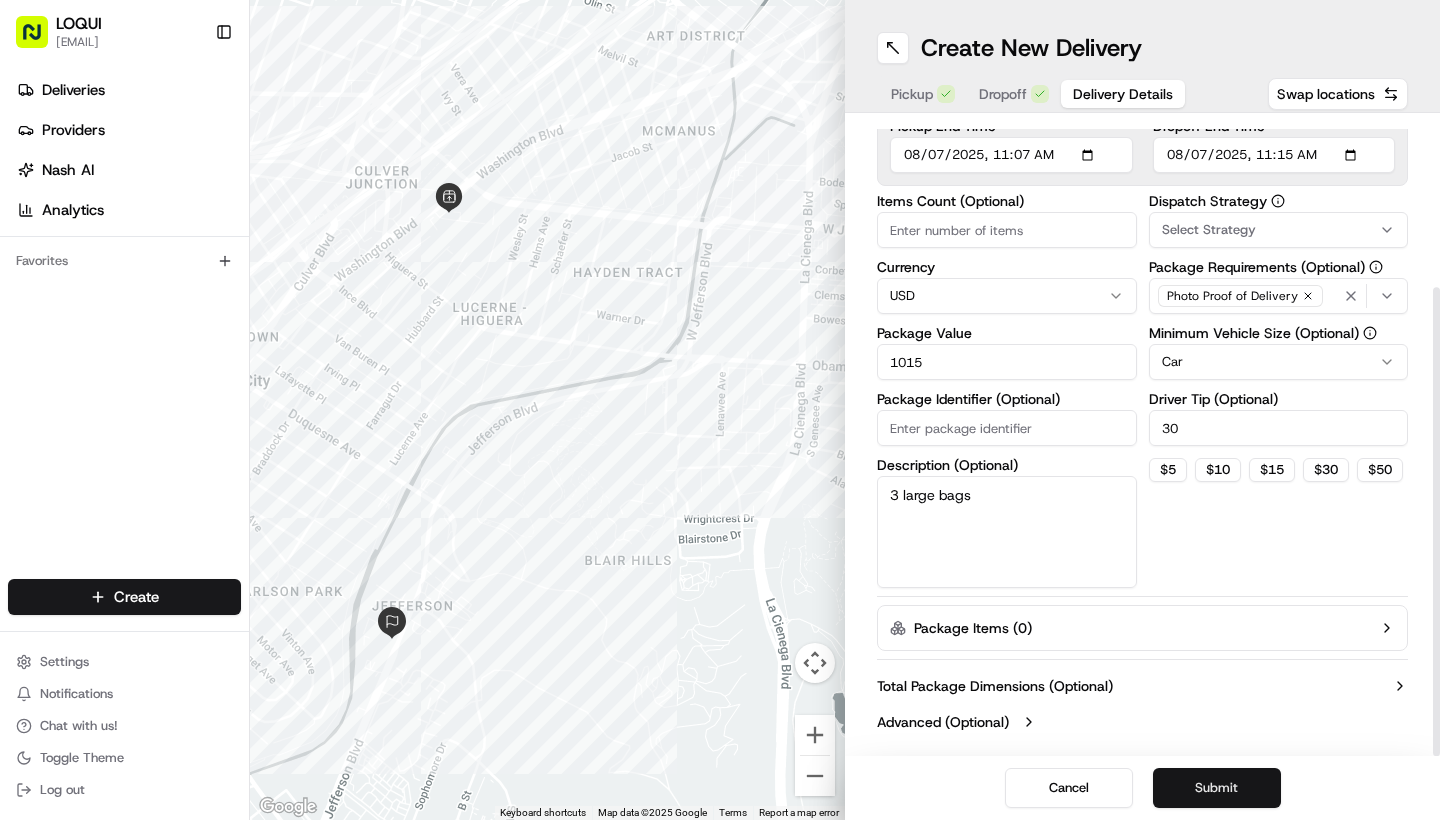 click on "Submit" at bounding box center [1217, 788] 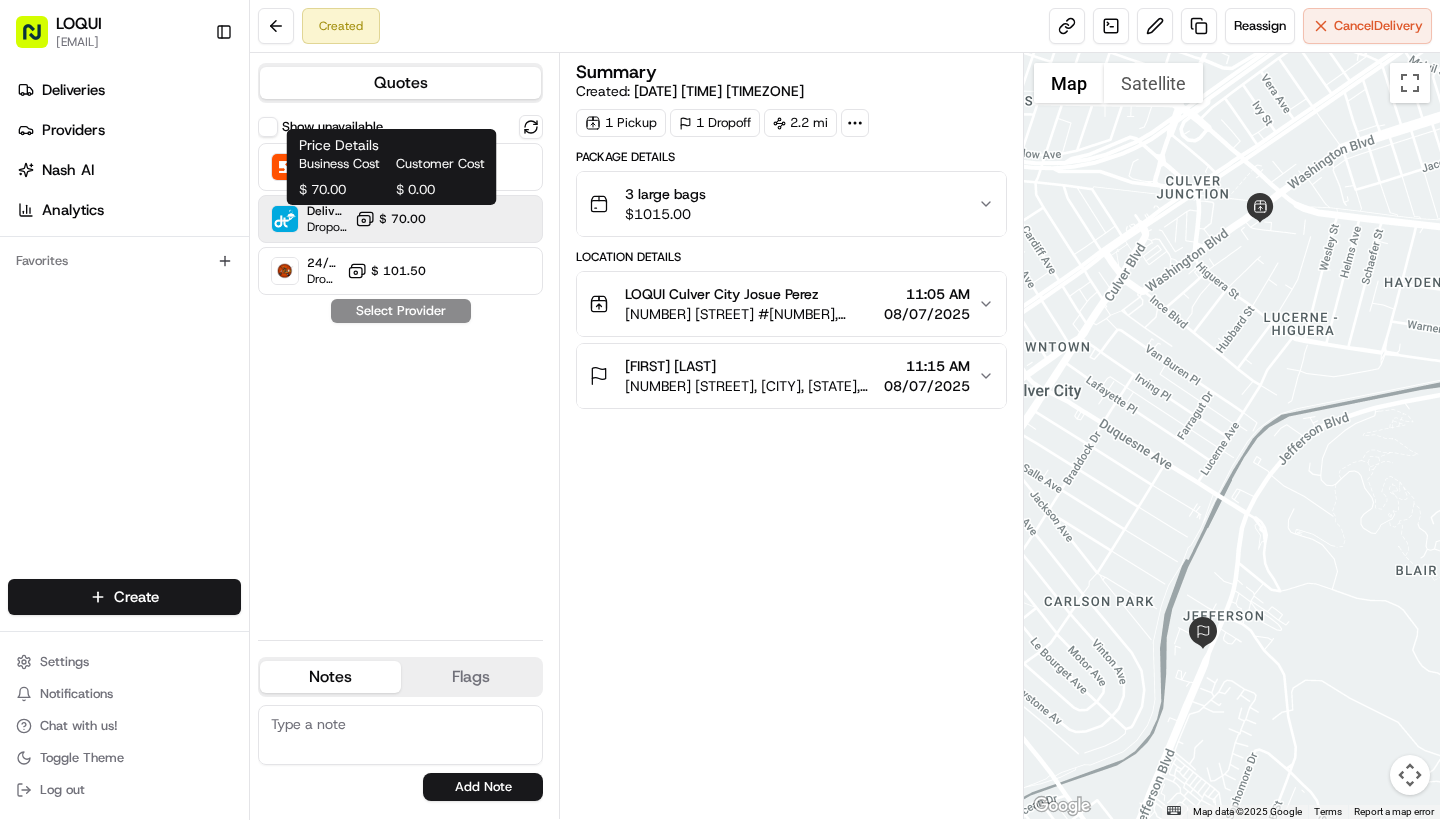 click on "$   70.00" at bounding box center (402, 219) 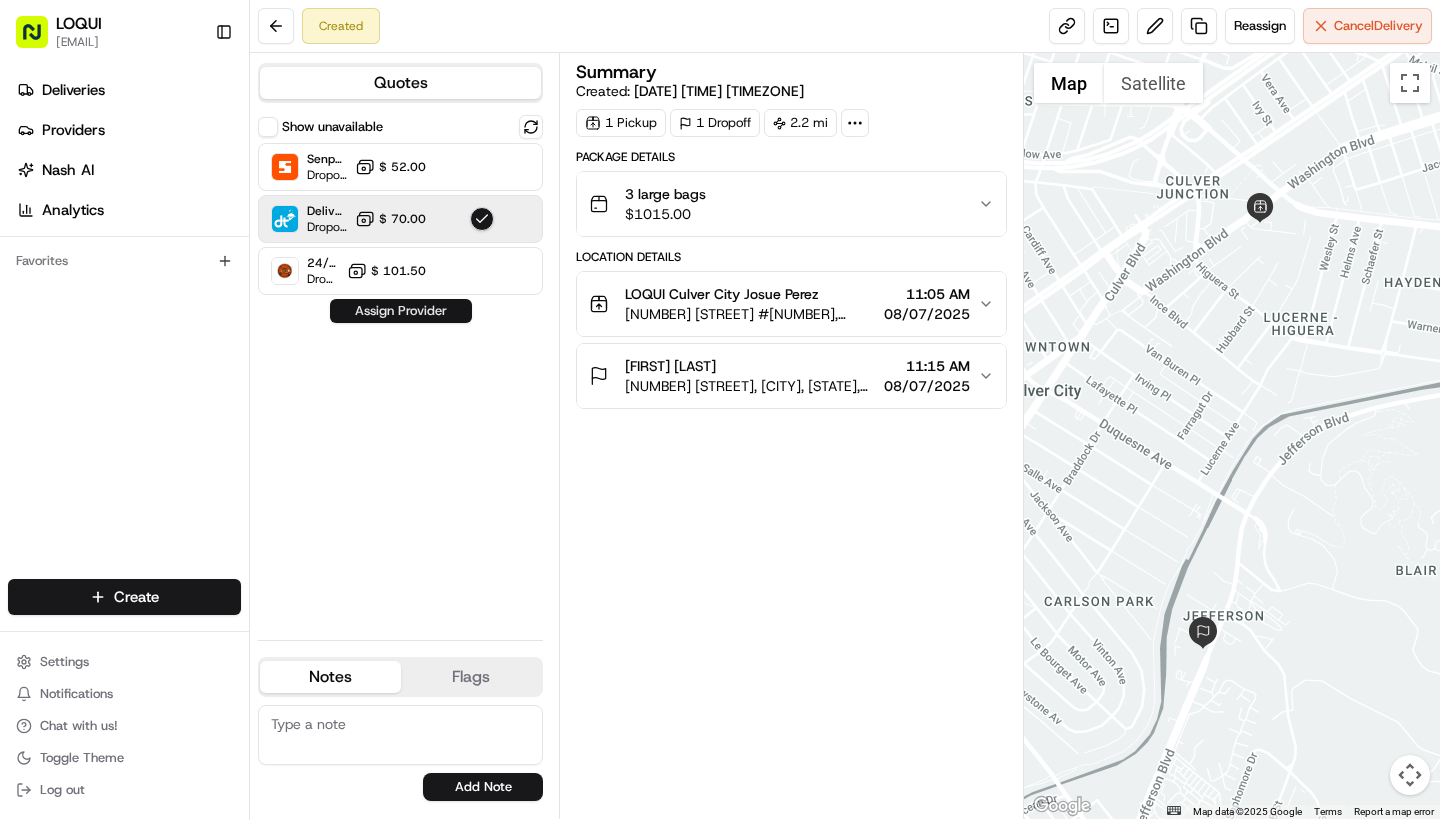 click on "Assign Provider" at bounding box center [401, 311] 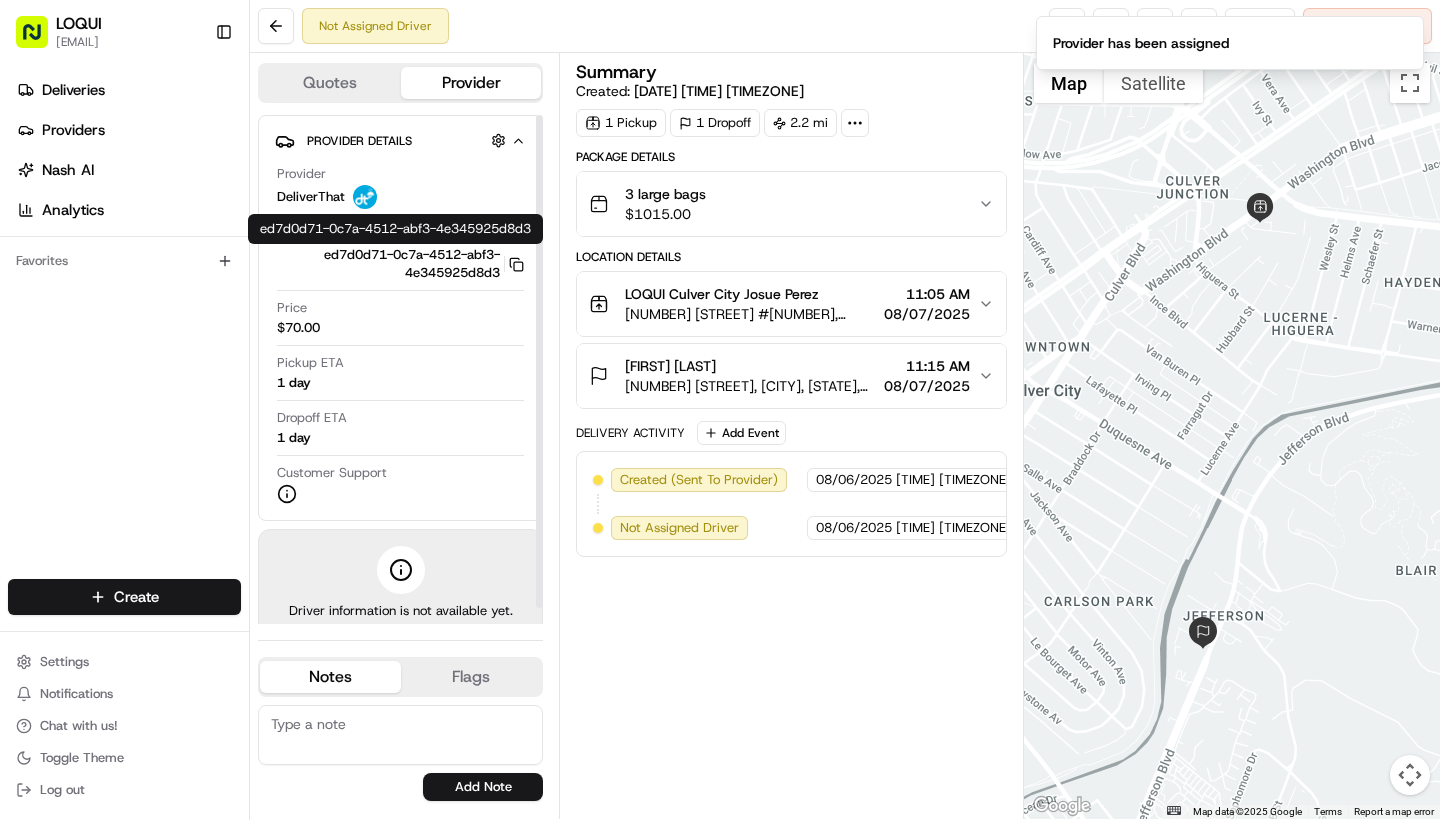 scroll, scrollTop: 0, scrollLeft: 0, axis: both 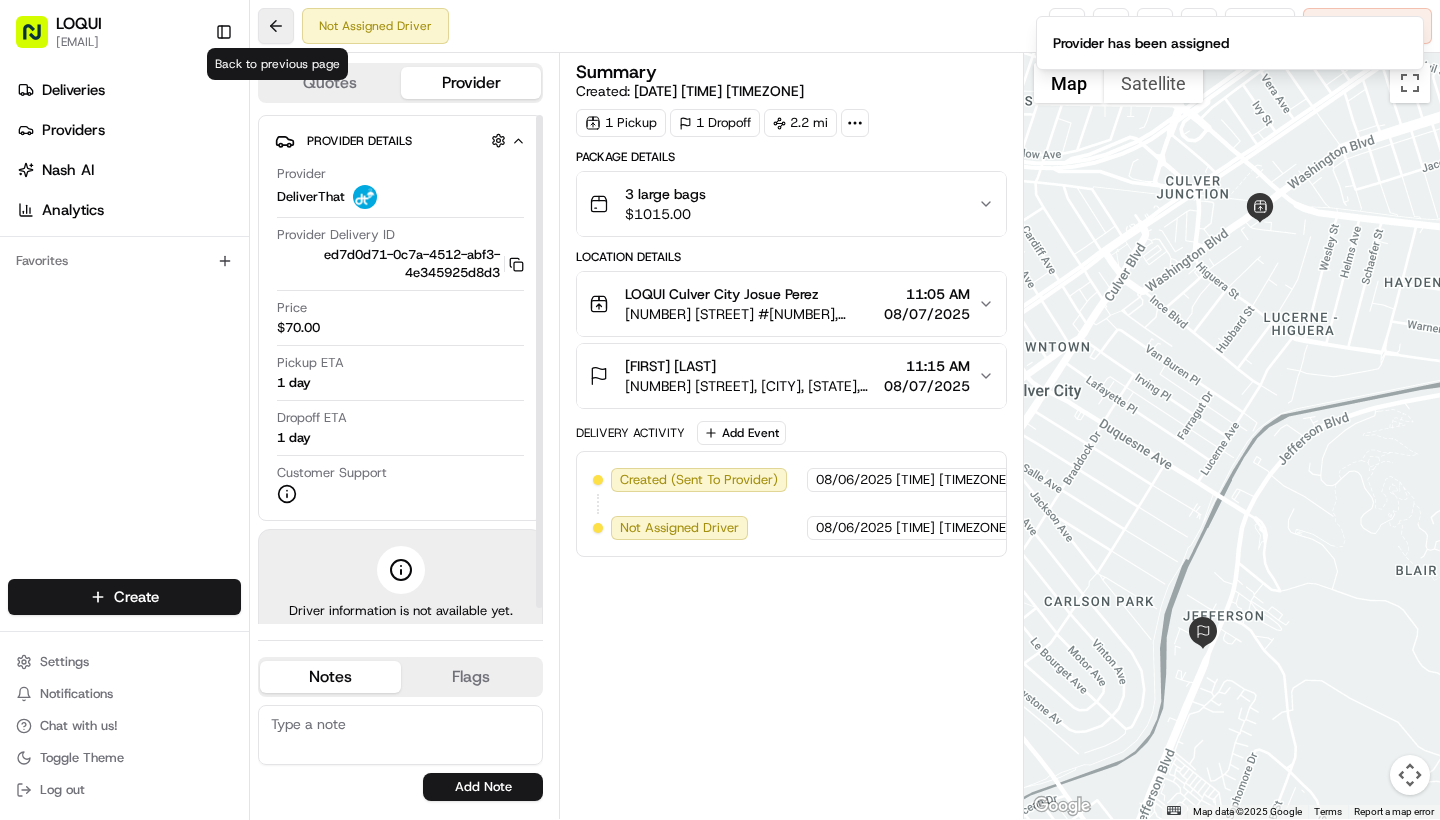 click at bounding box center [276, 26] 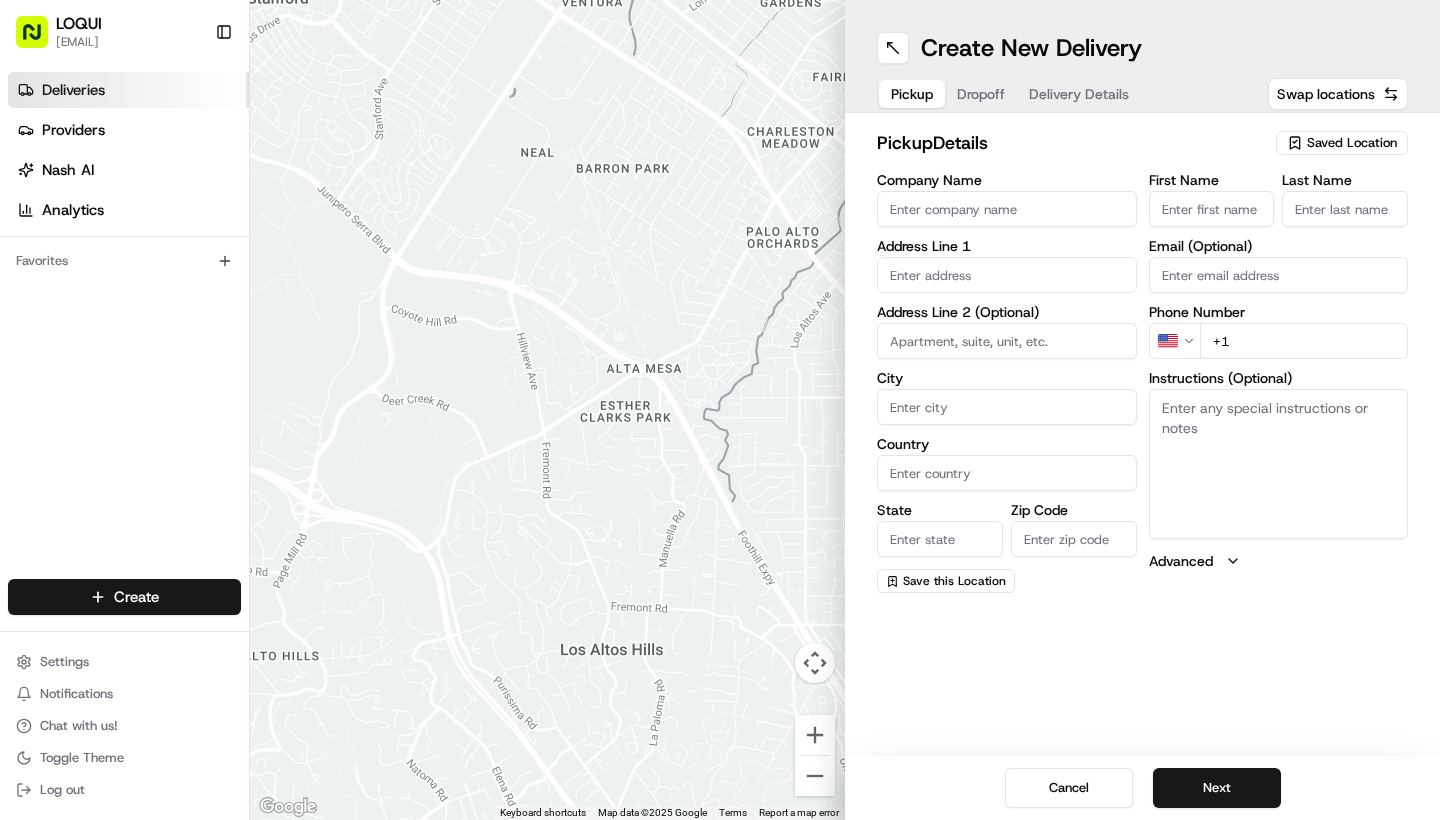 click on "Deliveries" at bounding box center (128, 90) 